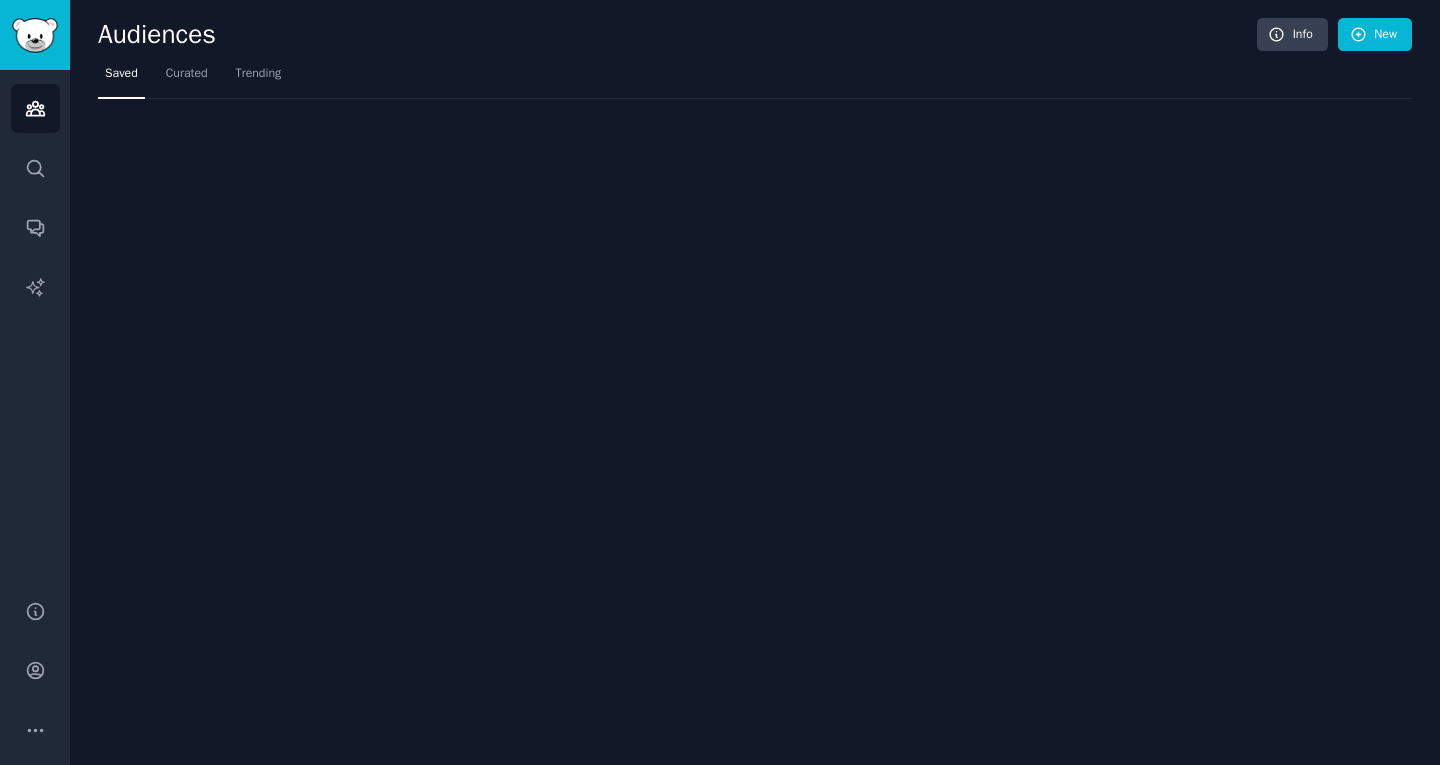 scroll, scrollTop: 0, scrollLeft: 0, axis: both 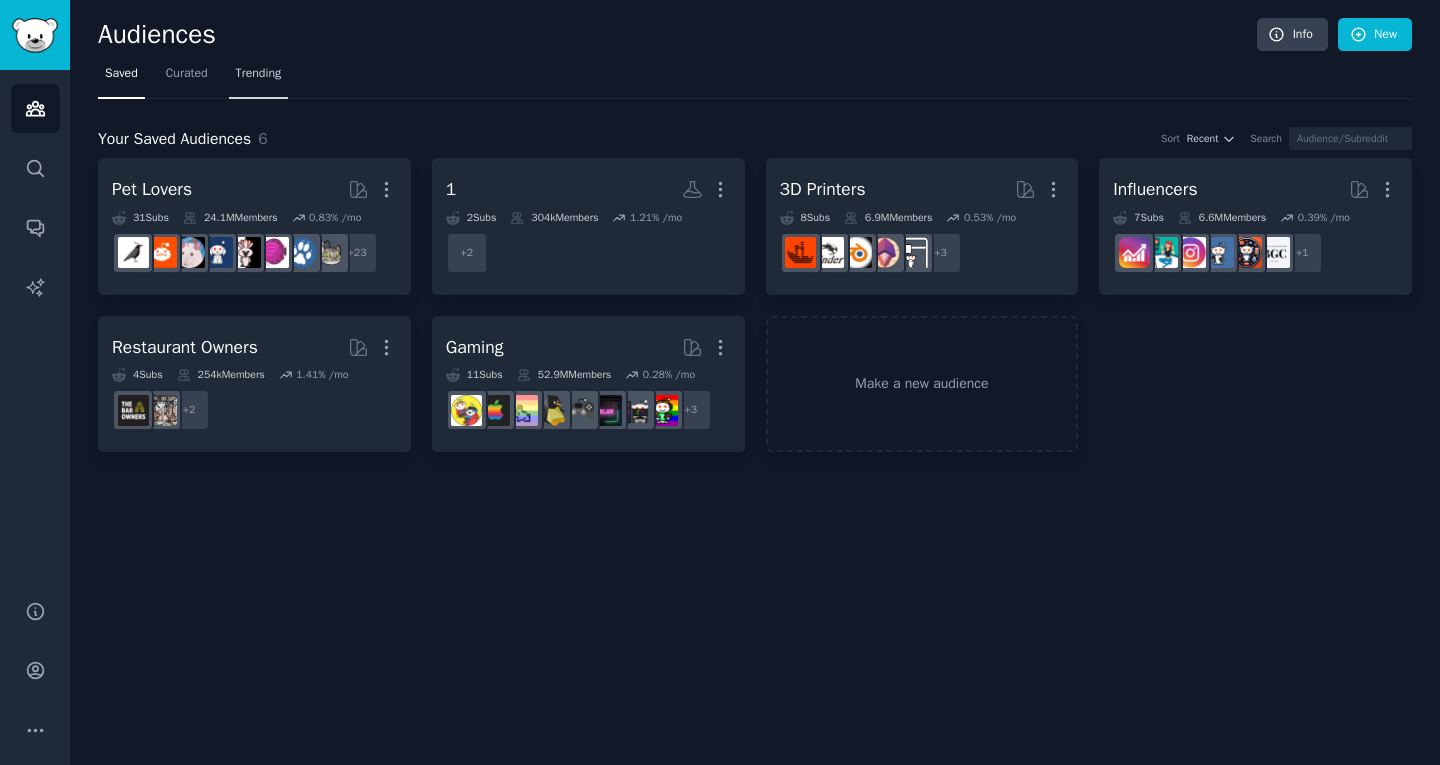 click on "Trending" at bounding box center [259, 78] 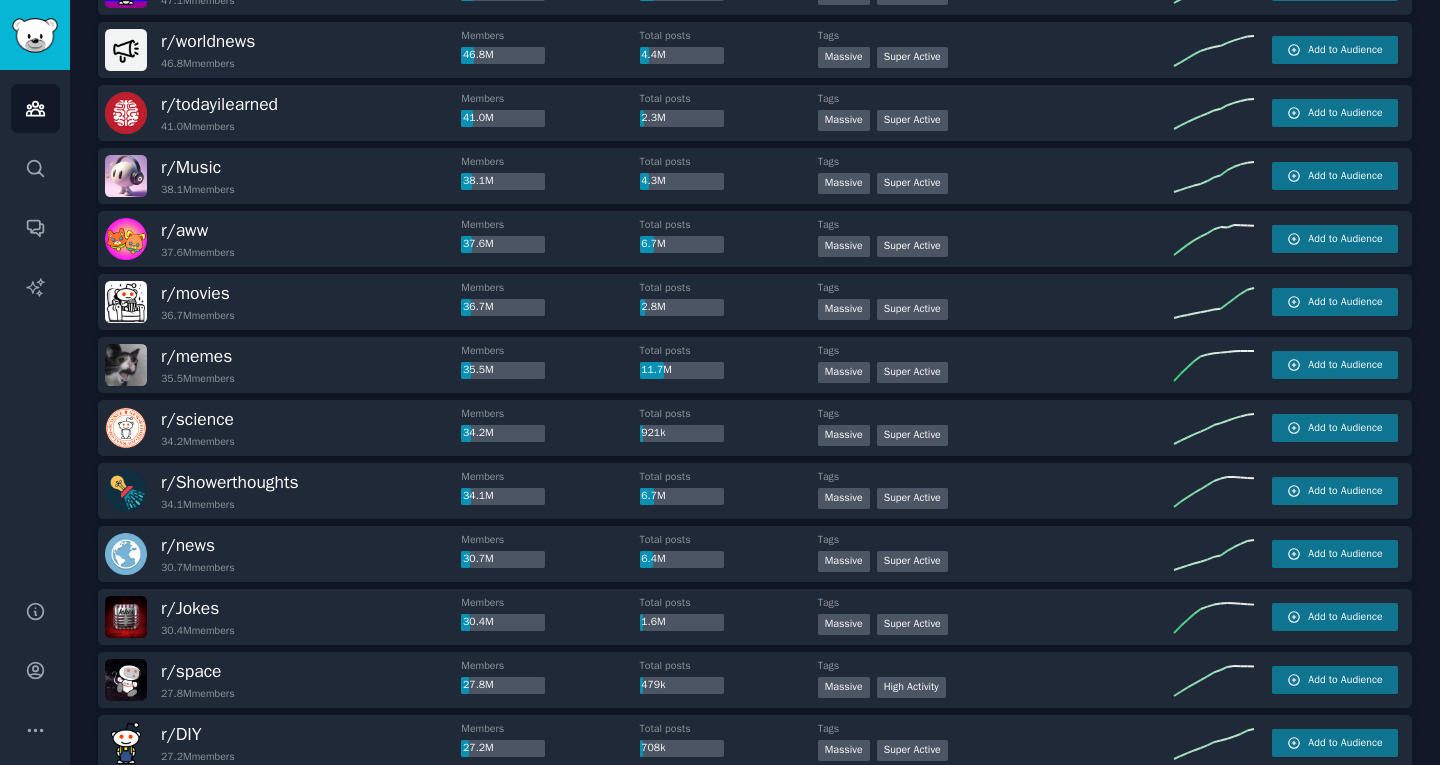 scroll, scrollTop: 200, scrollLeft: 0, axis: vertical 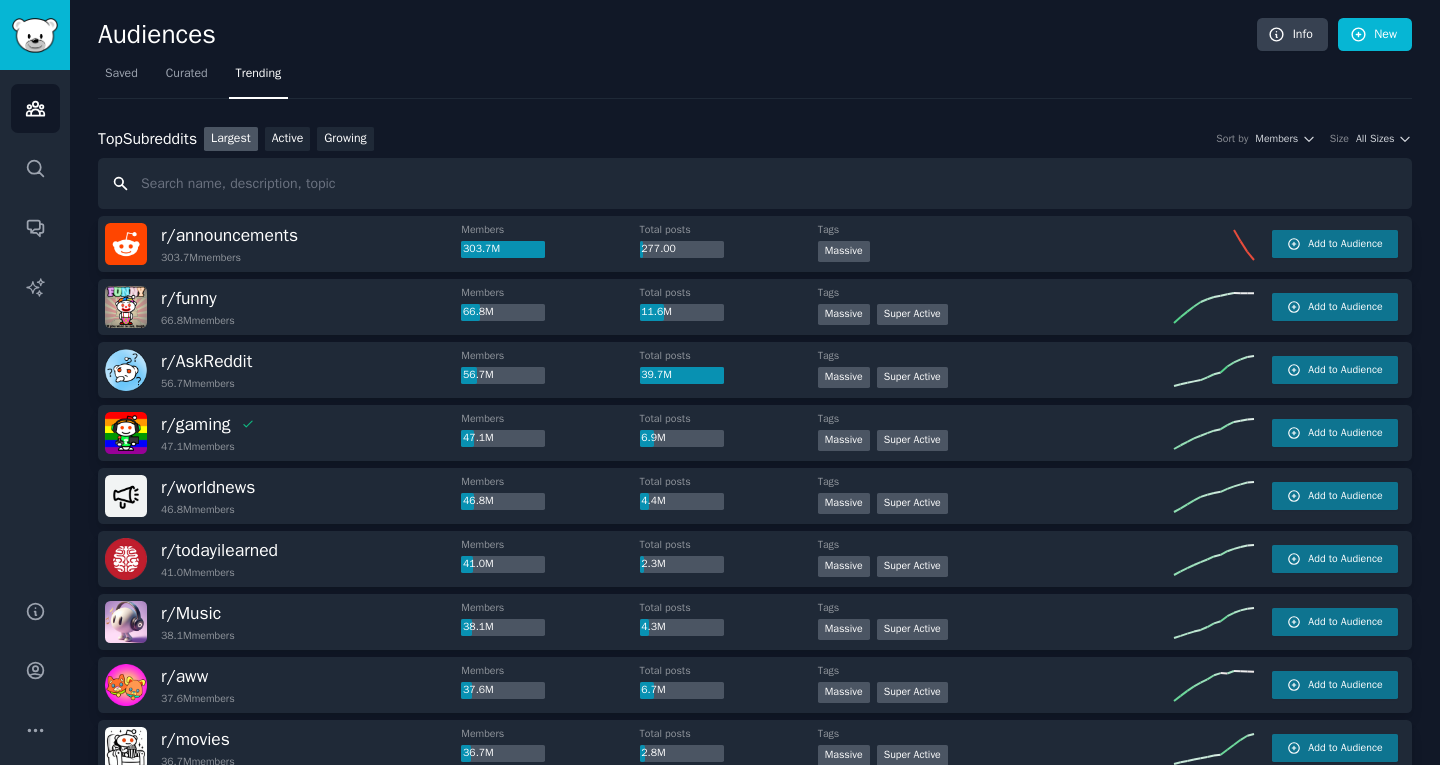 click at bounding box center (755, 183) 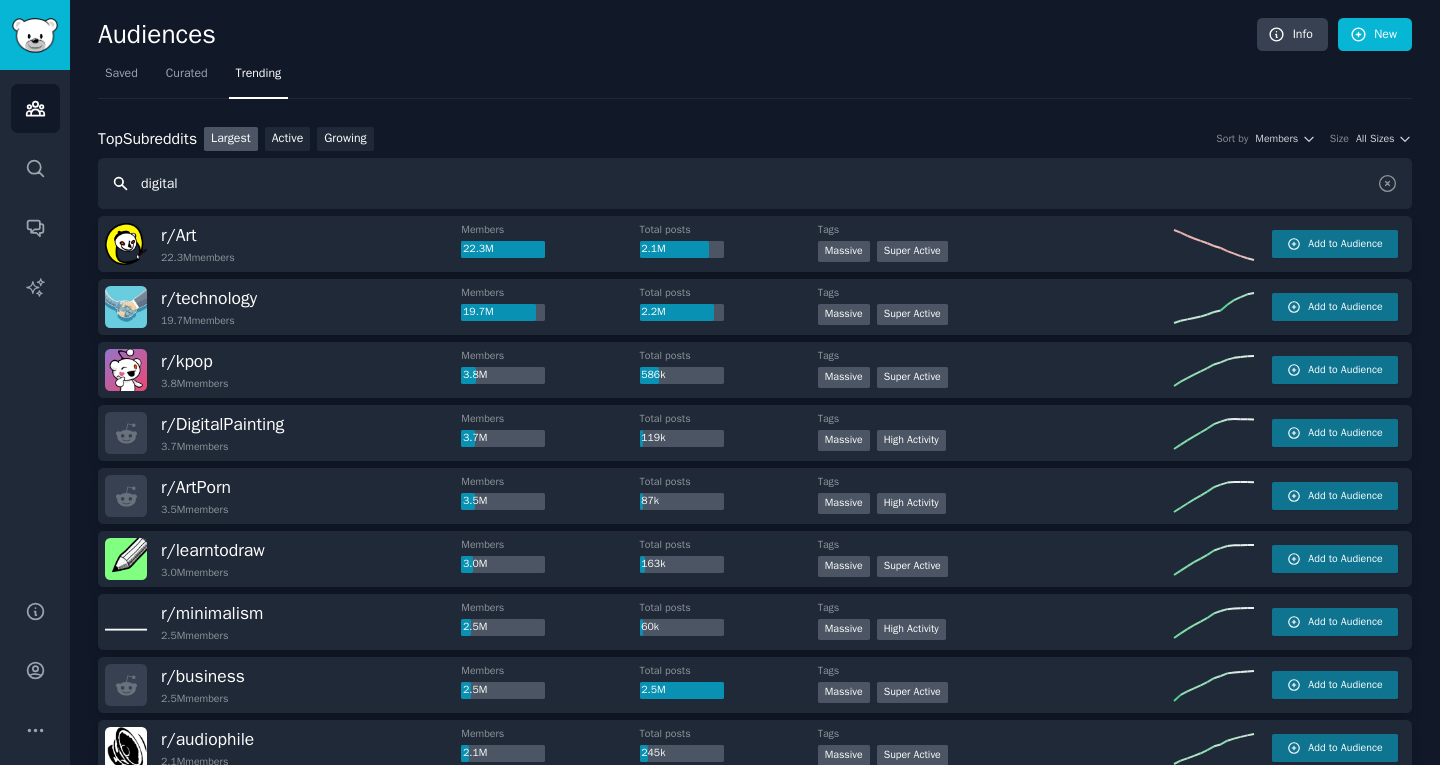click on "digital" at bounding box center (755, 183) 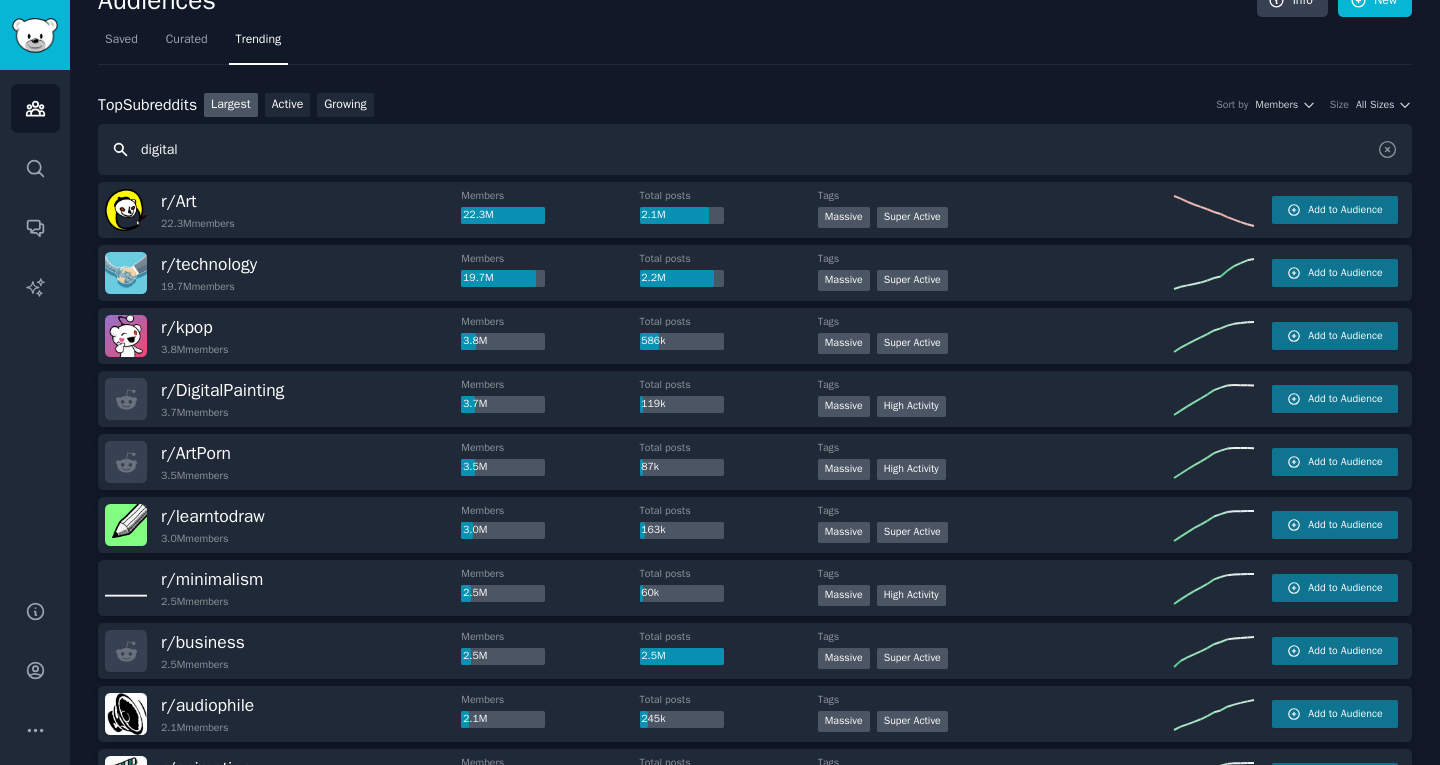 scroll, scrollTop: 0, scrollLeft: 0, axis: both 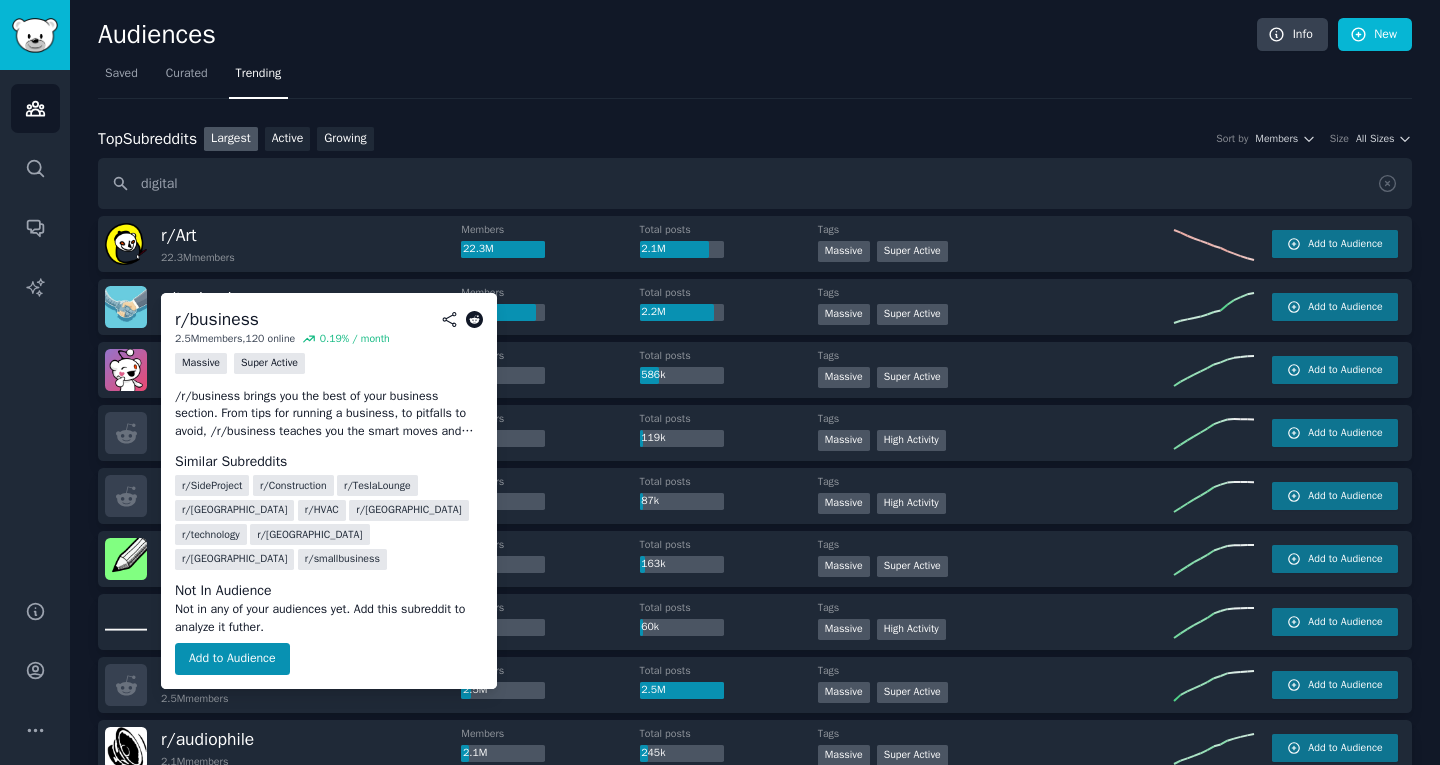 click on "r/ business" at bounding box center (203, 676) 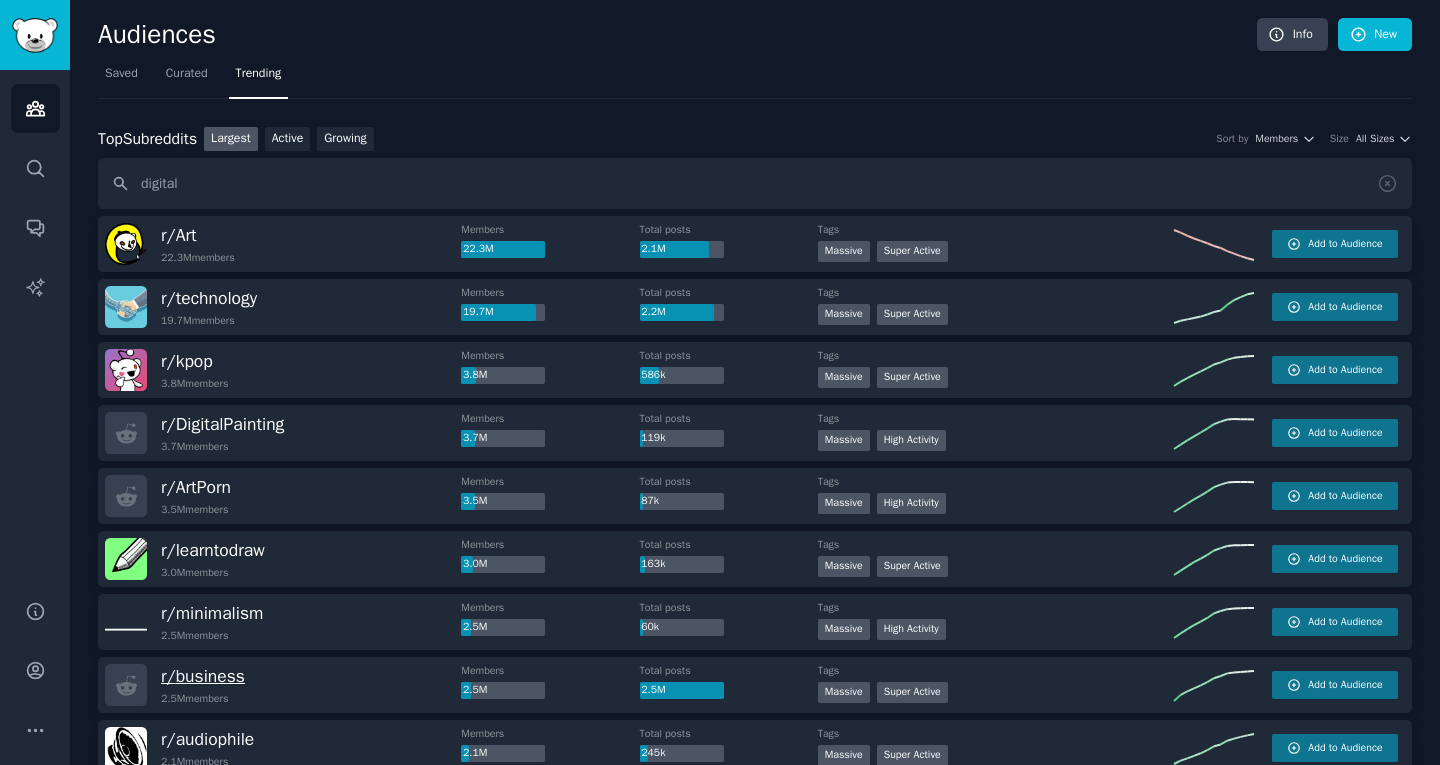 click on "r/ business" at bounding box center (203, 676) 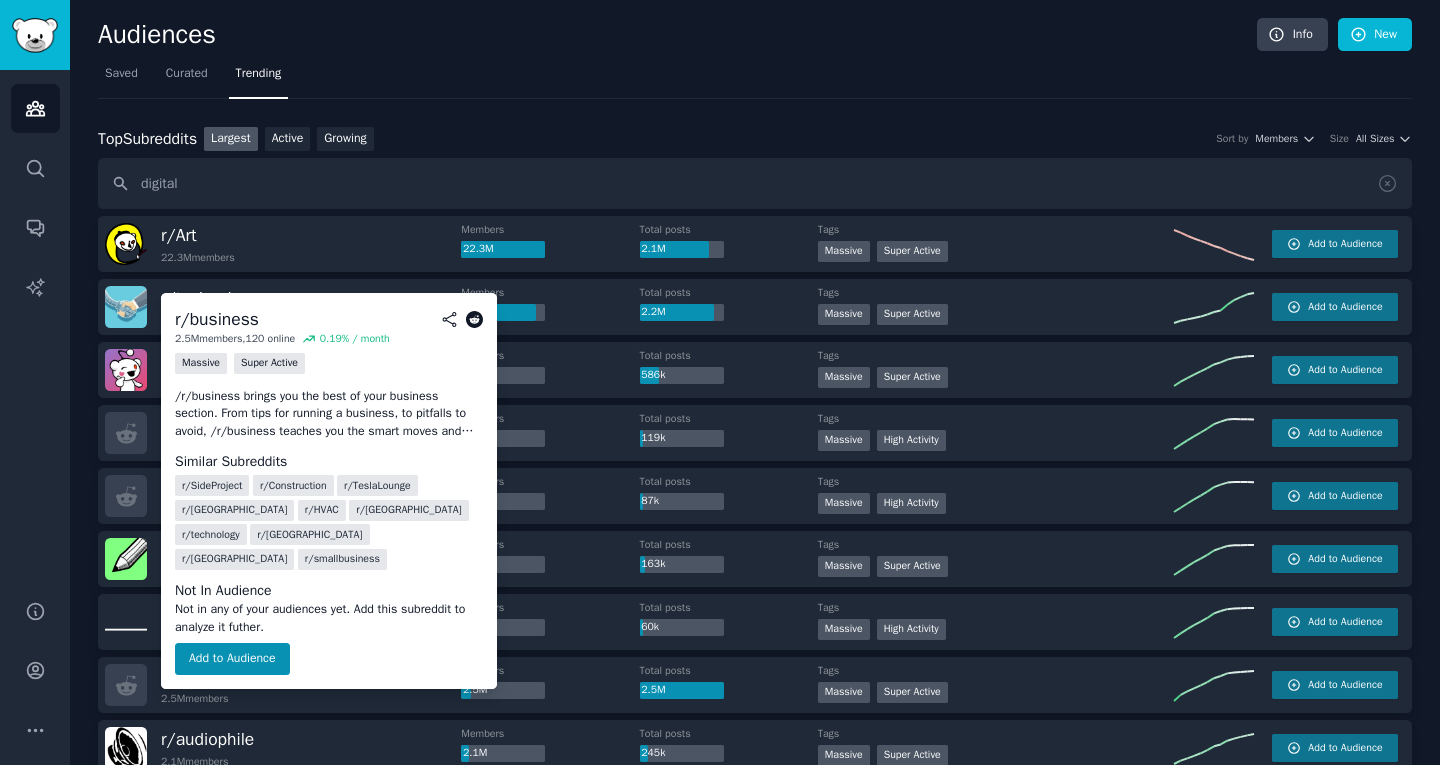 click on "r/ business" at bounding box center (203, 676) 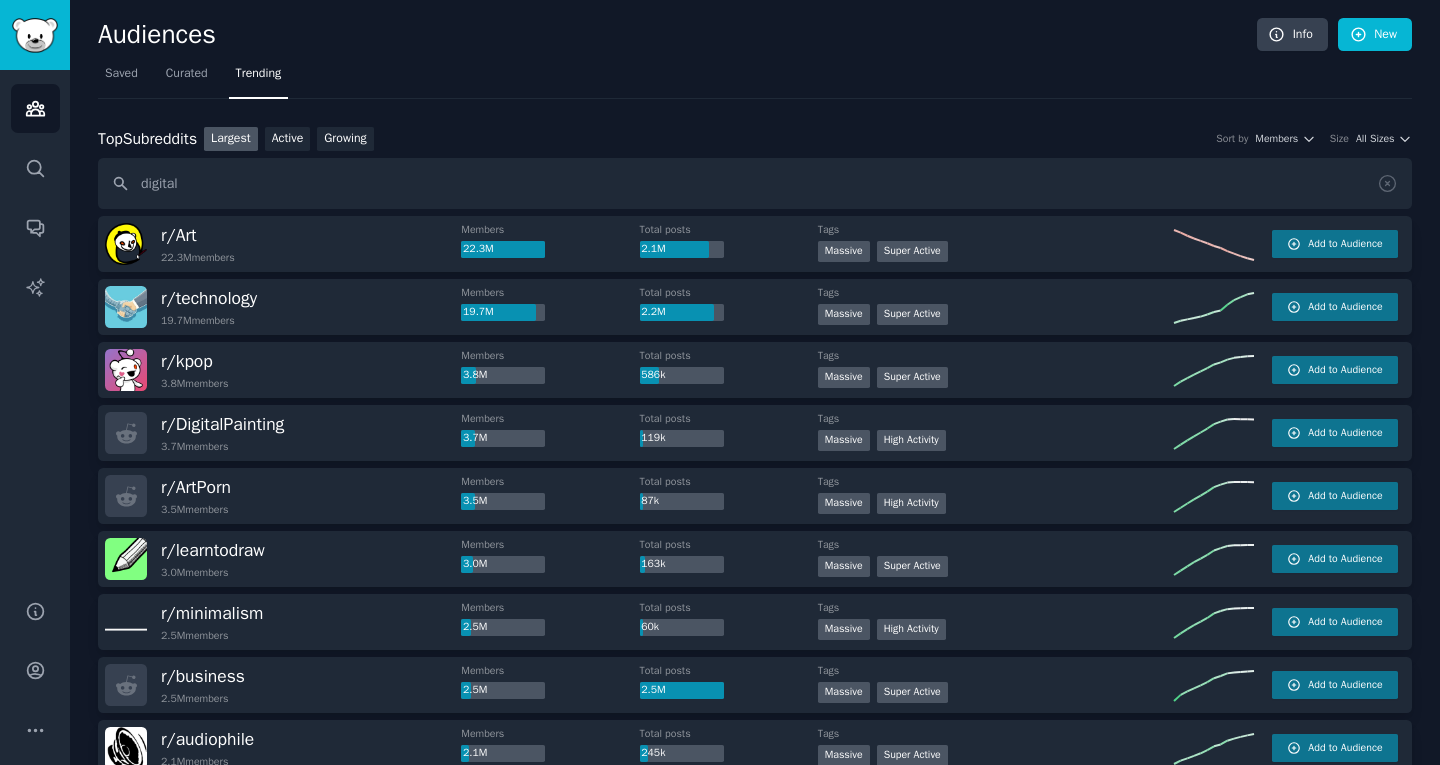 click on "Tags" at bounding box center [996, 671] 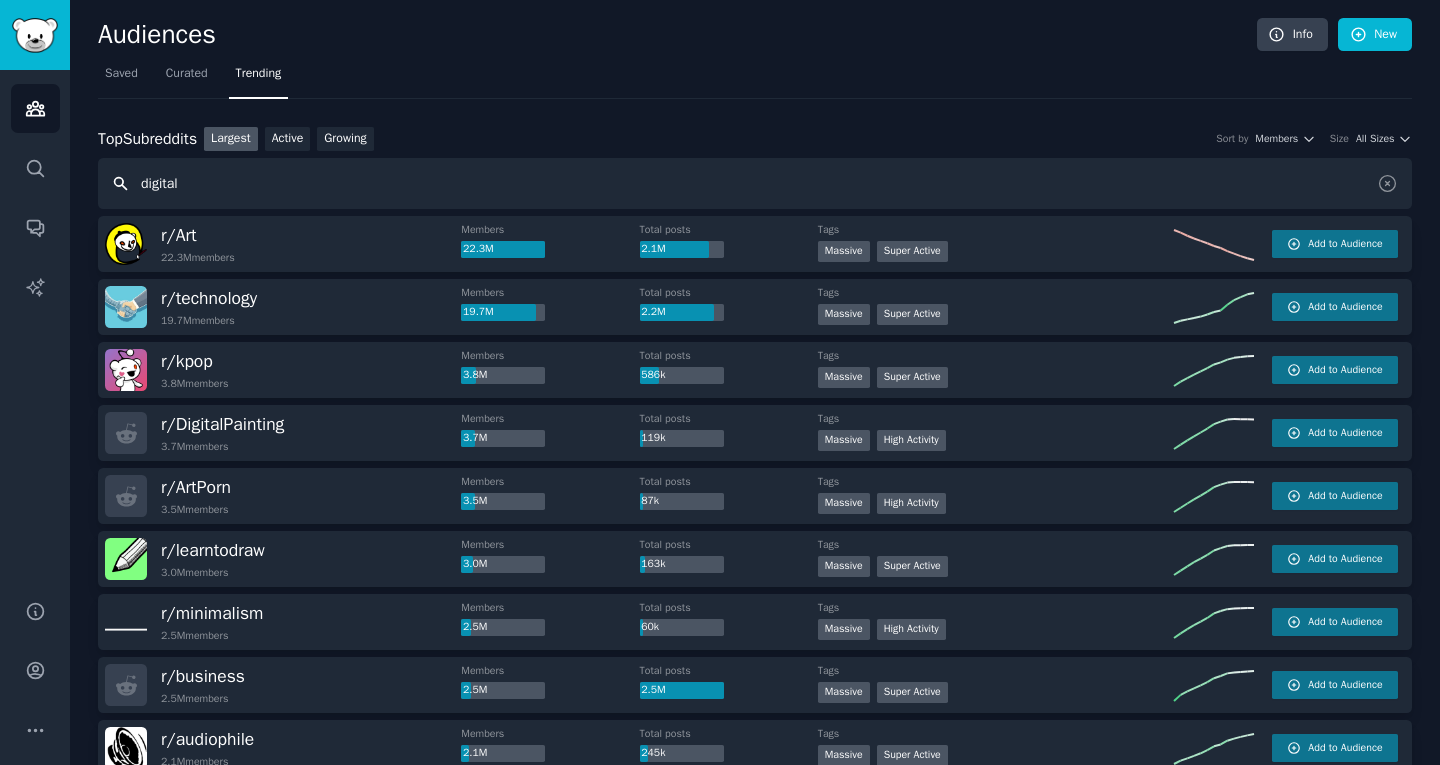 click on "digital" at bounding box center (755, 183) 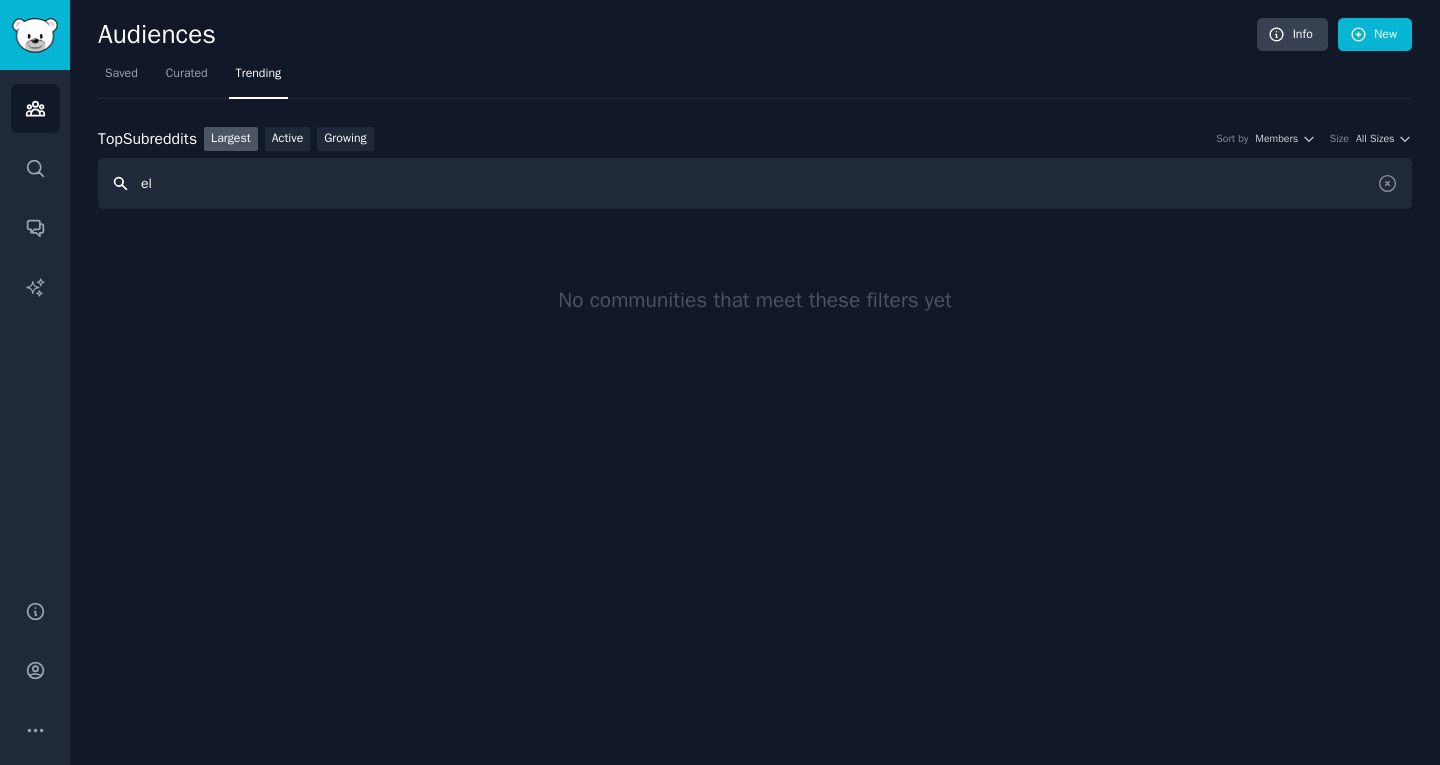 type on "e" 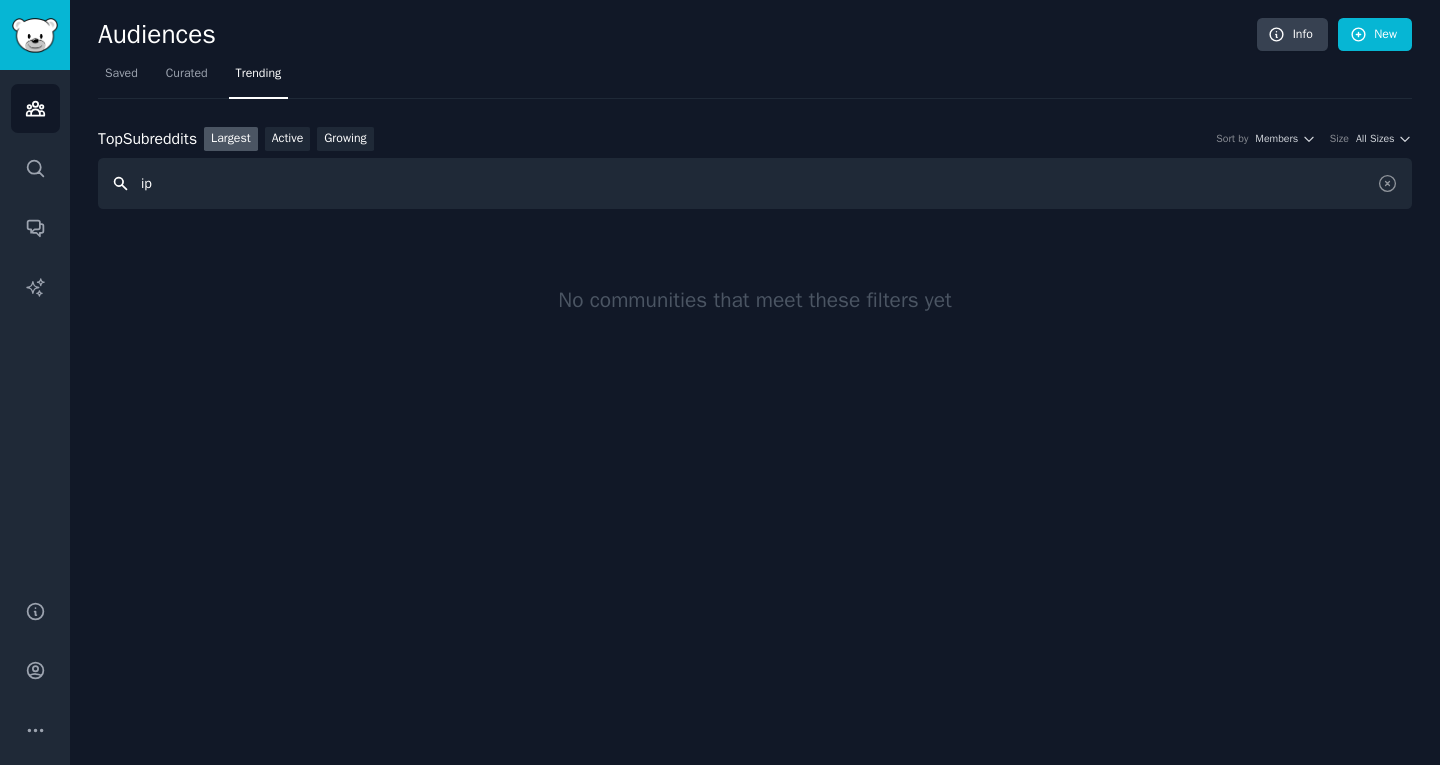 type on "i" 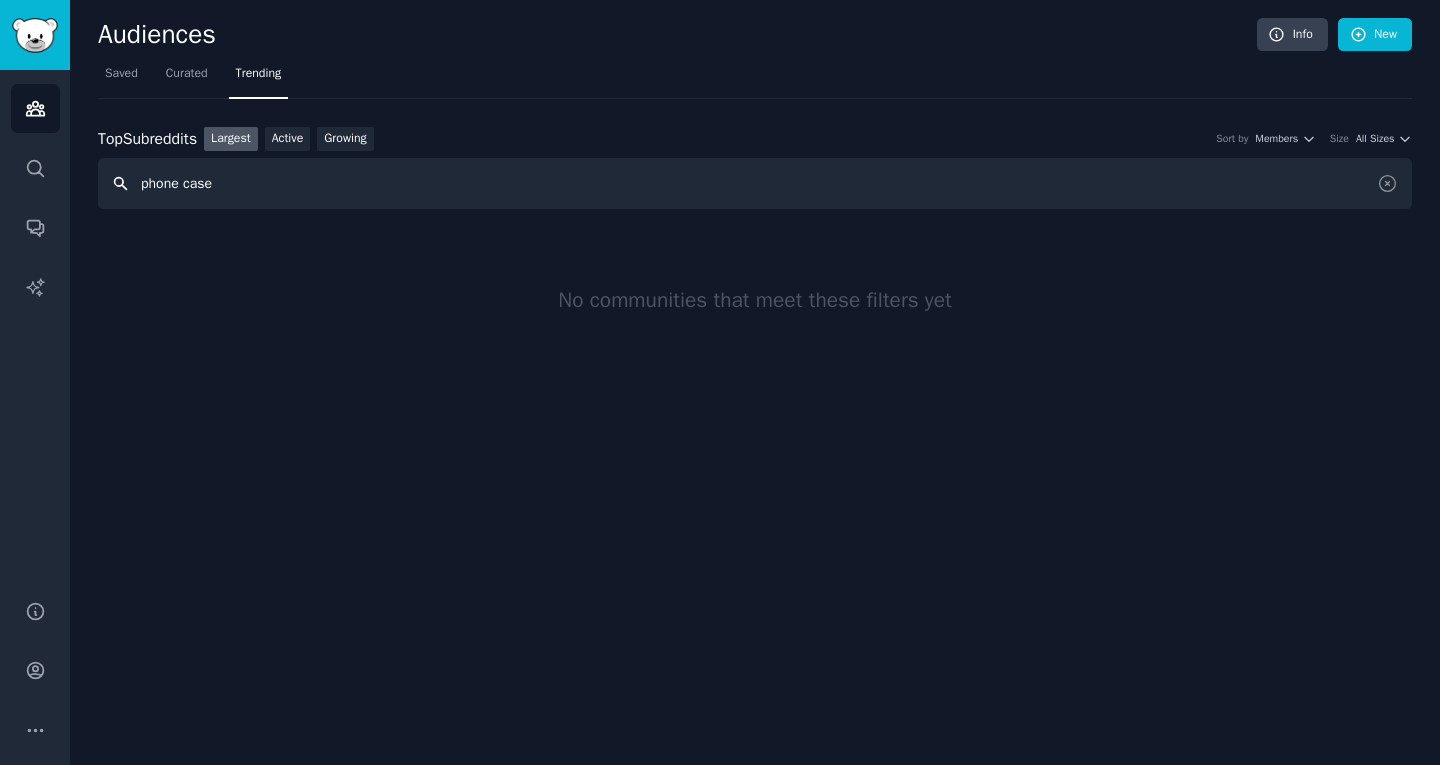 type on "phone case" 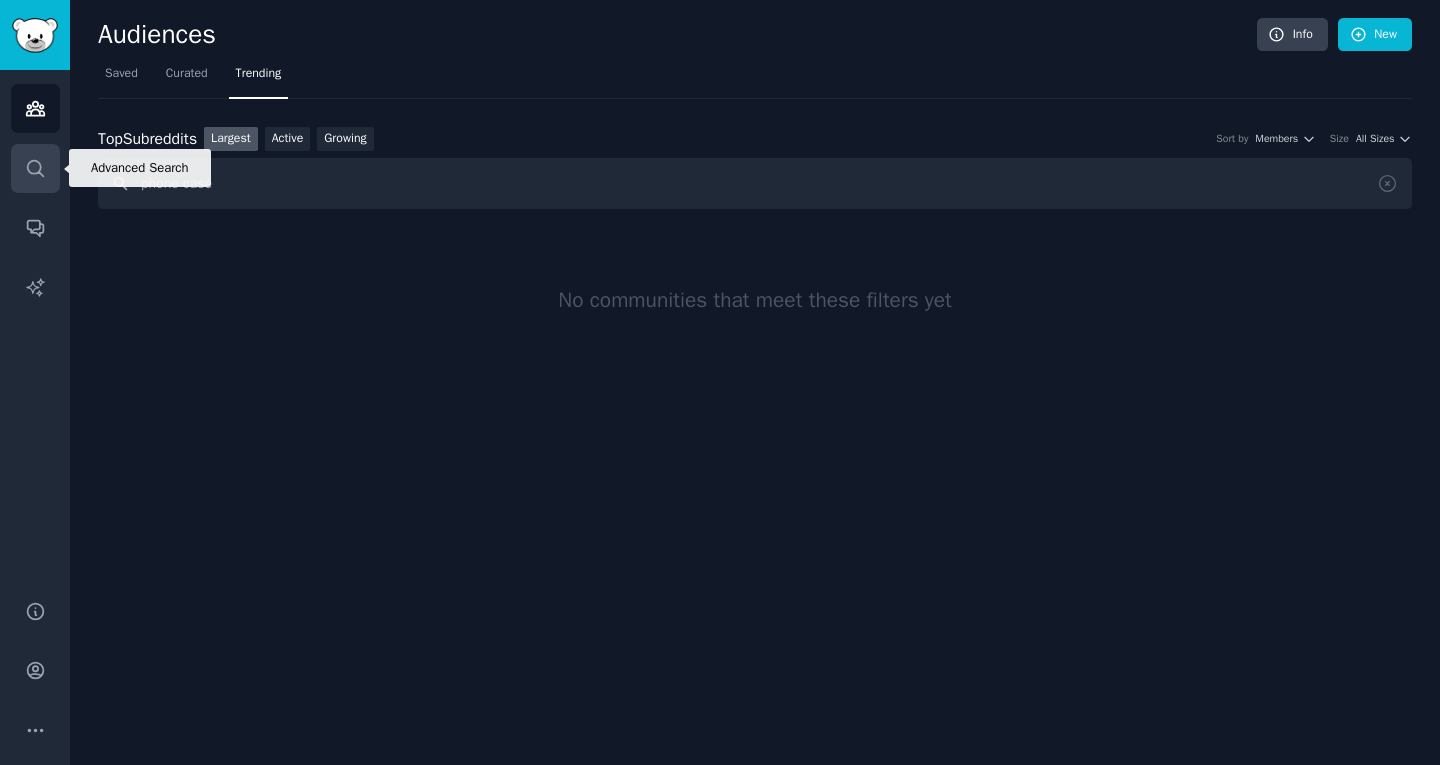 click on "Search" at bounding box center [35, 168] 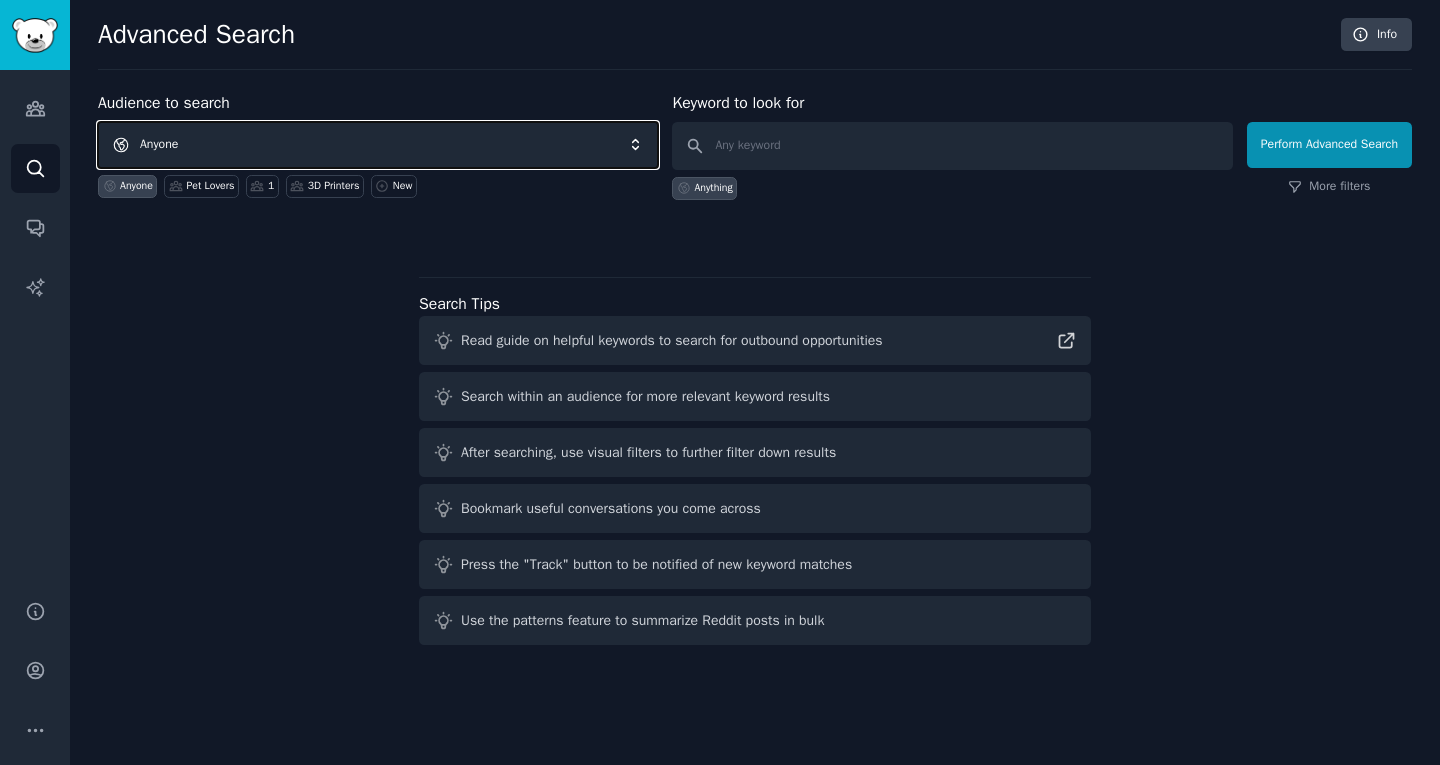 click on "Anyone" at bounding box center (378, 145) 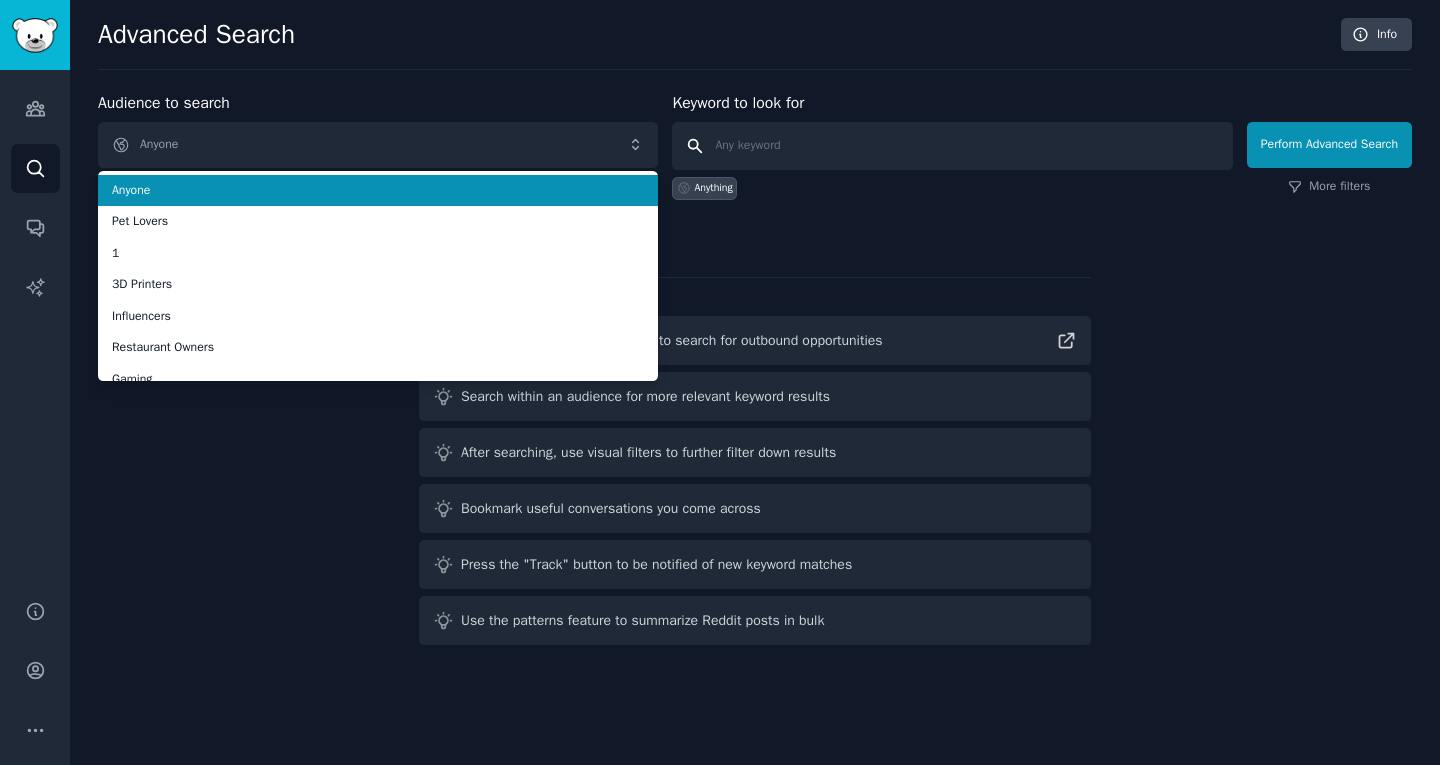 click at bounding box center (952, 146) 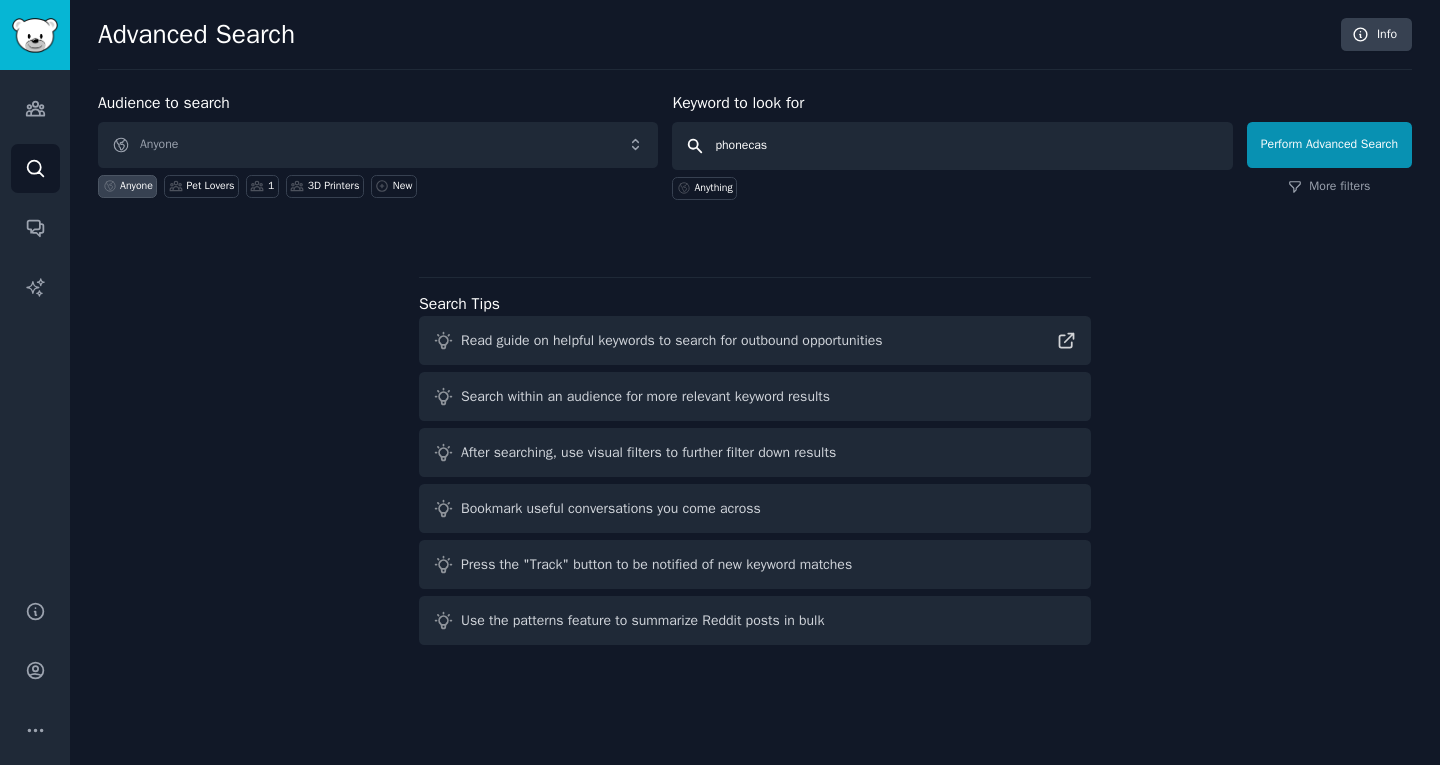 type on "phonecase" 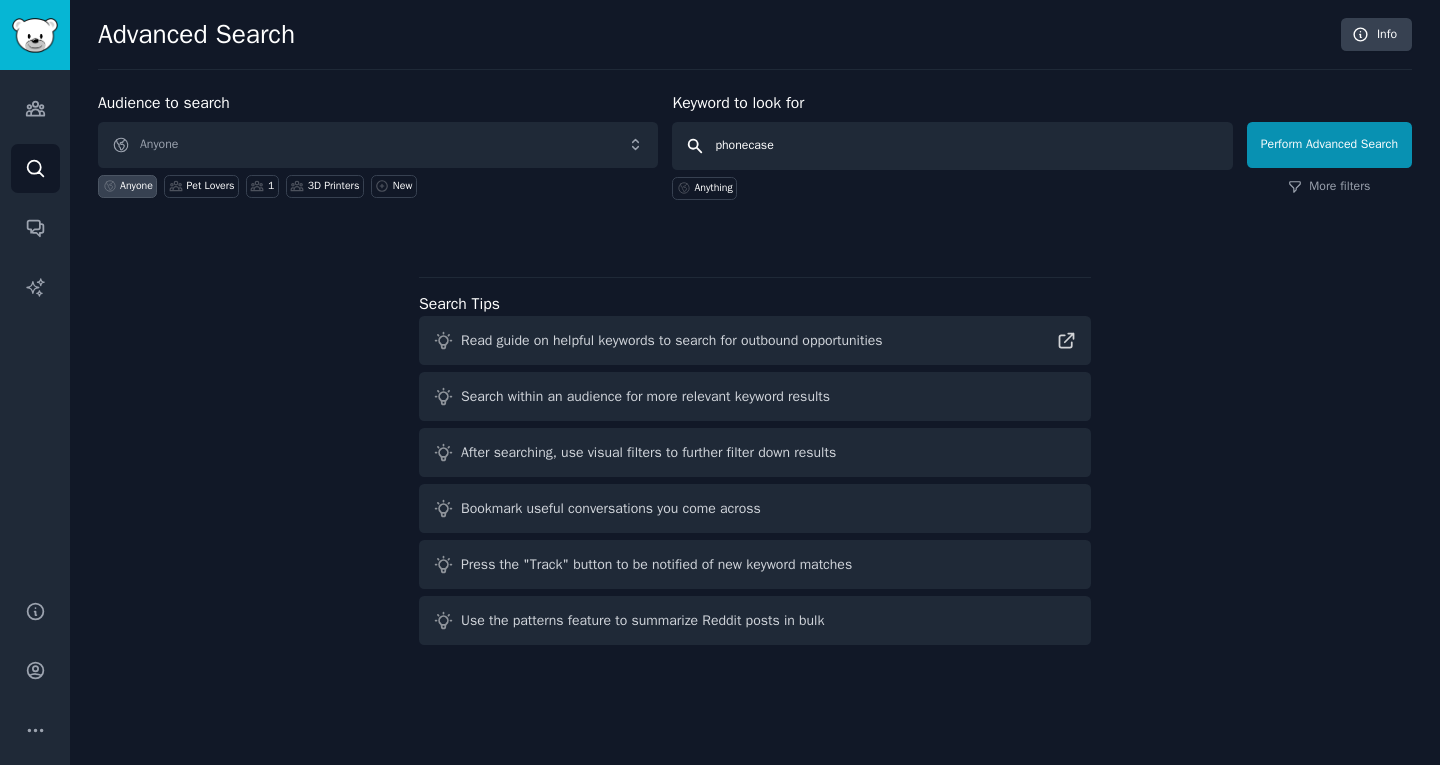 click on "Perform Advanced Search" at bounding box center (1329, 145) 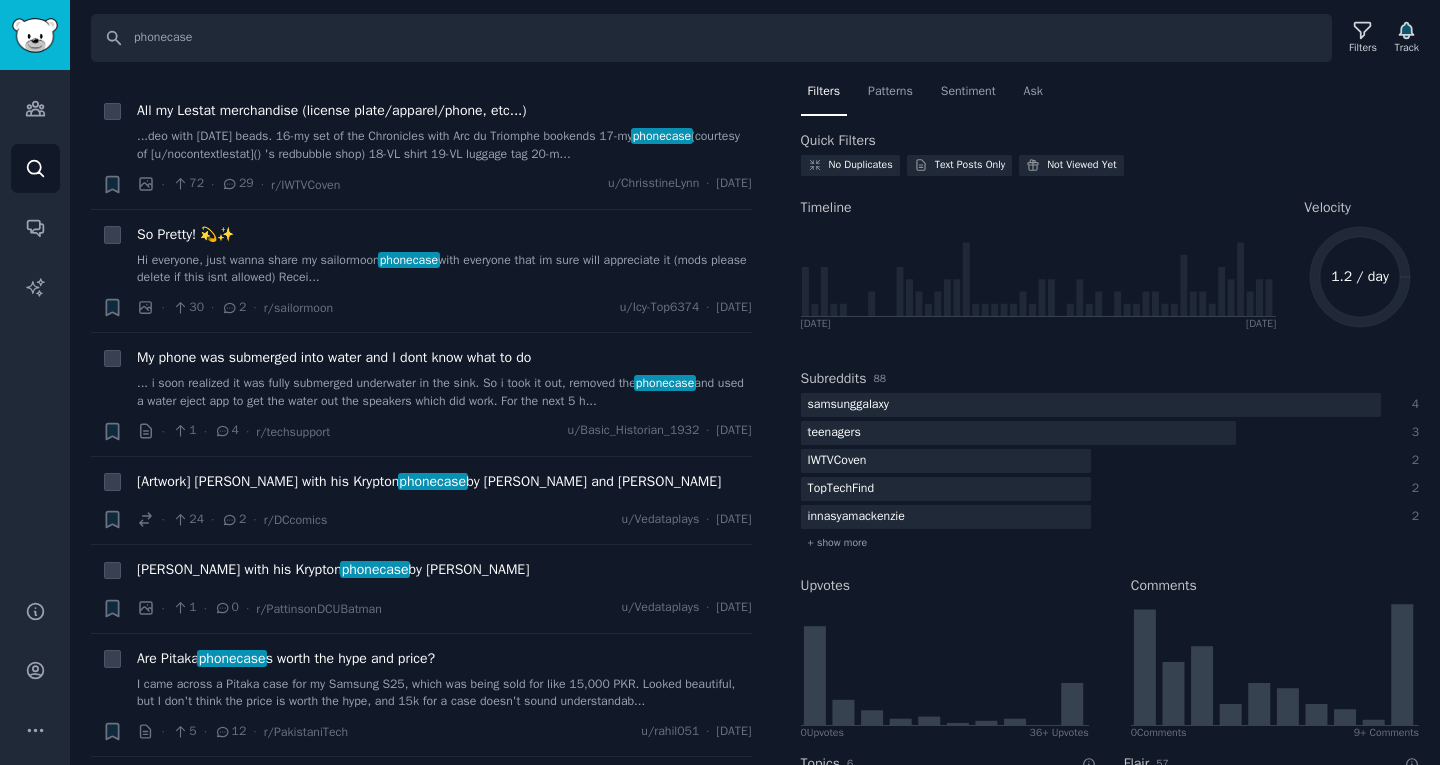 scroll, scrollTop: 0, scrollLeft: 0, axis: both 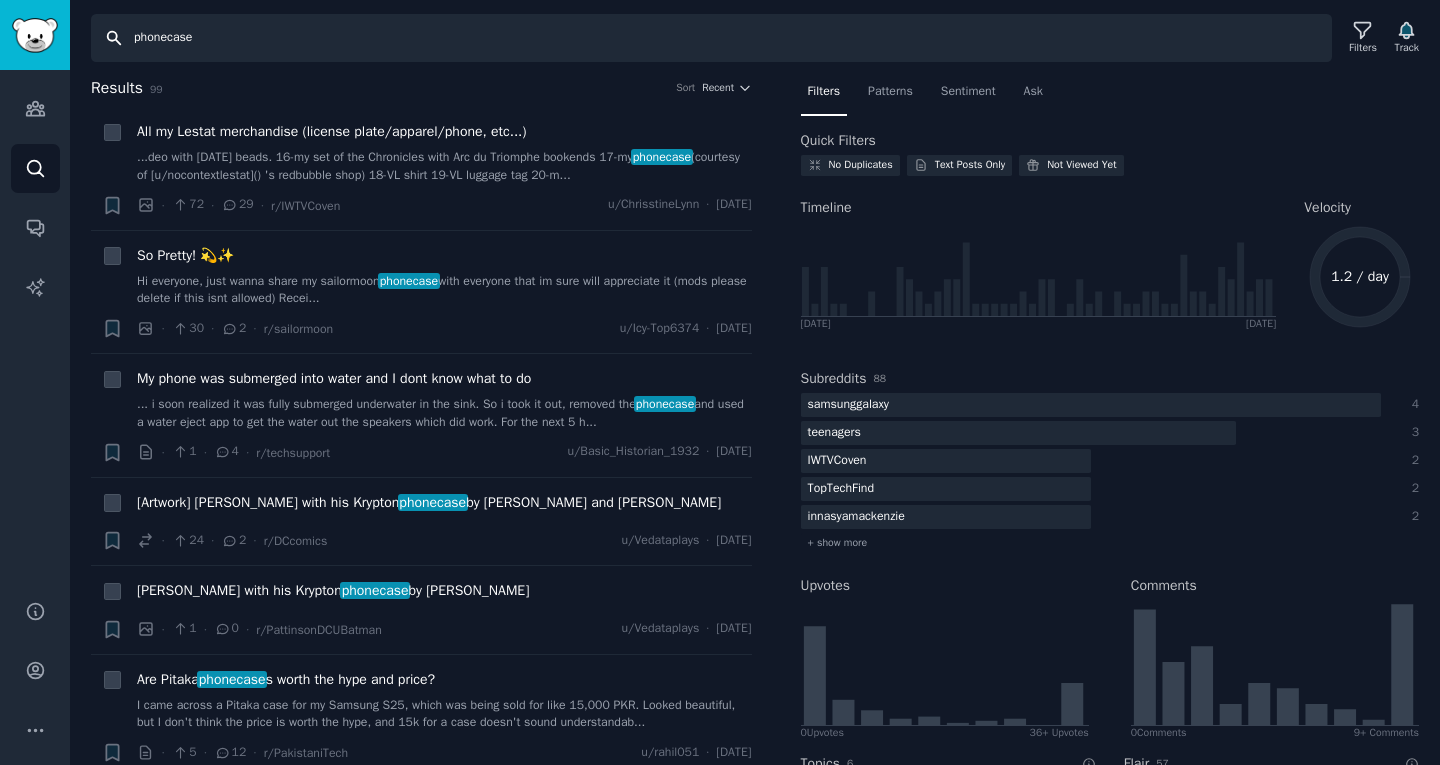 drag, startPoint x: 261, startPoint y: 36, endPoint x: 102, endPoint y: 48, distance: 159.4522 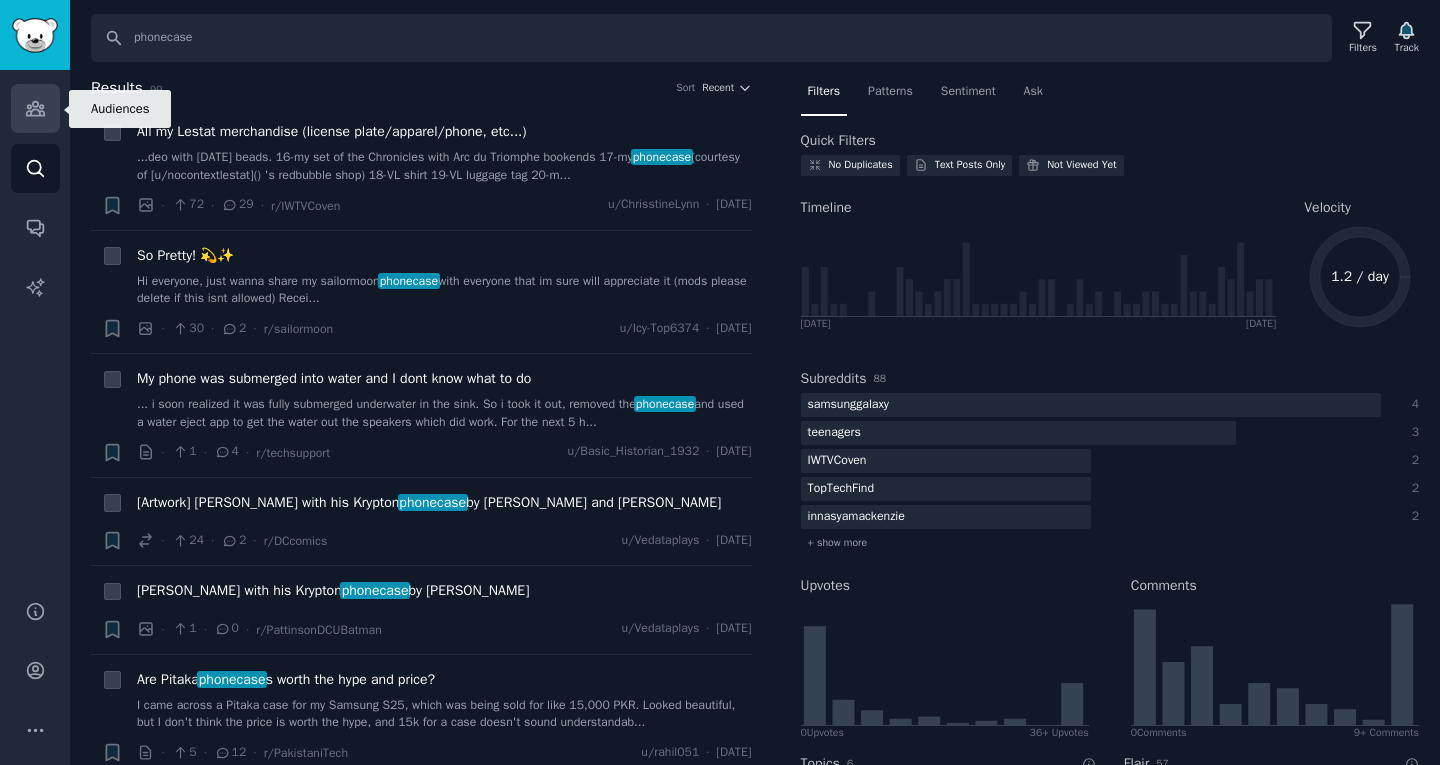 click on "Audiences" at bounding box center [35, 108] 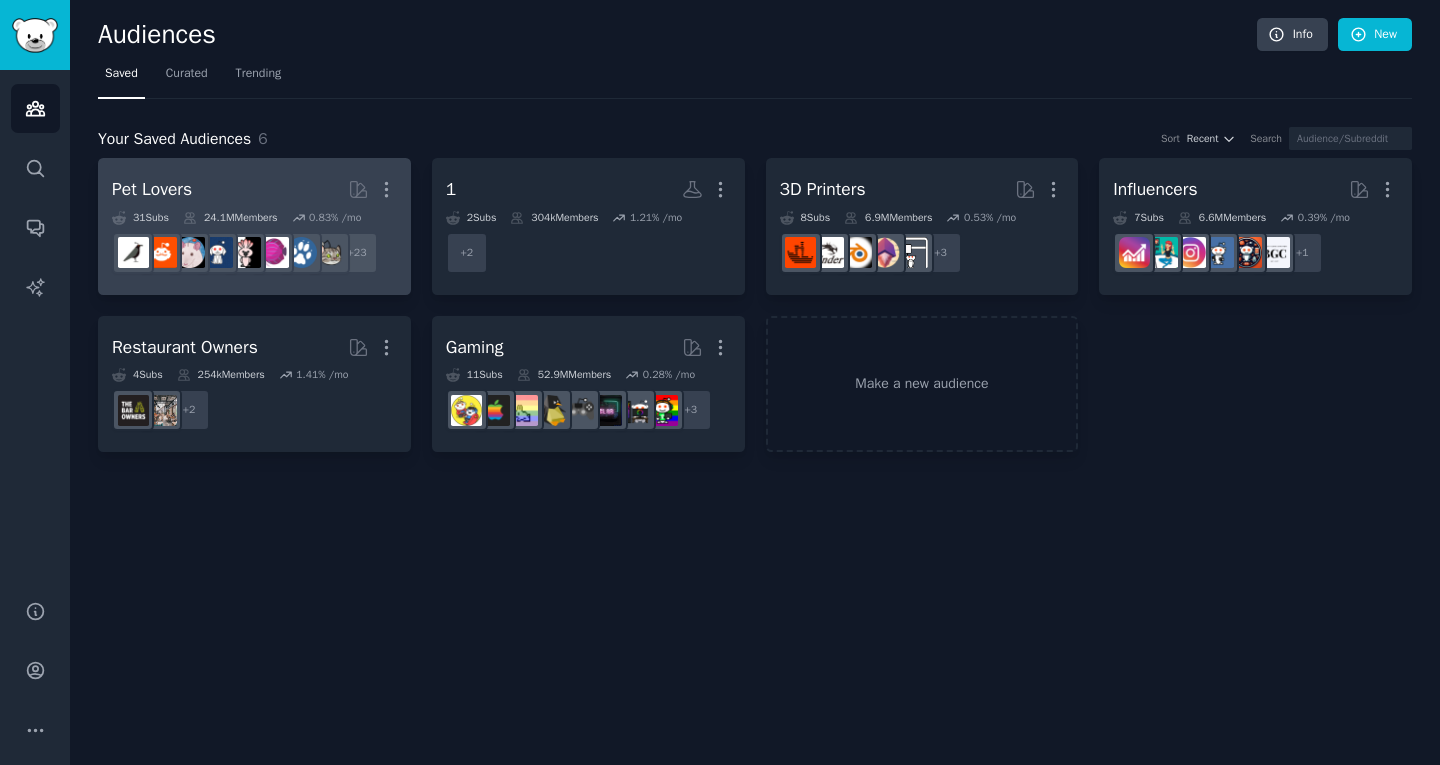 click on "Pet Lovers" at bounding box center (152, 189) 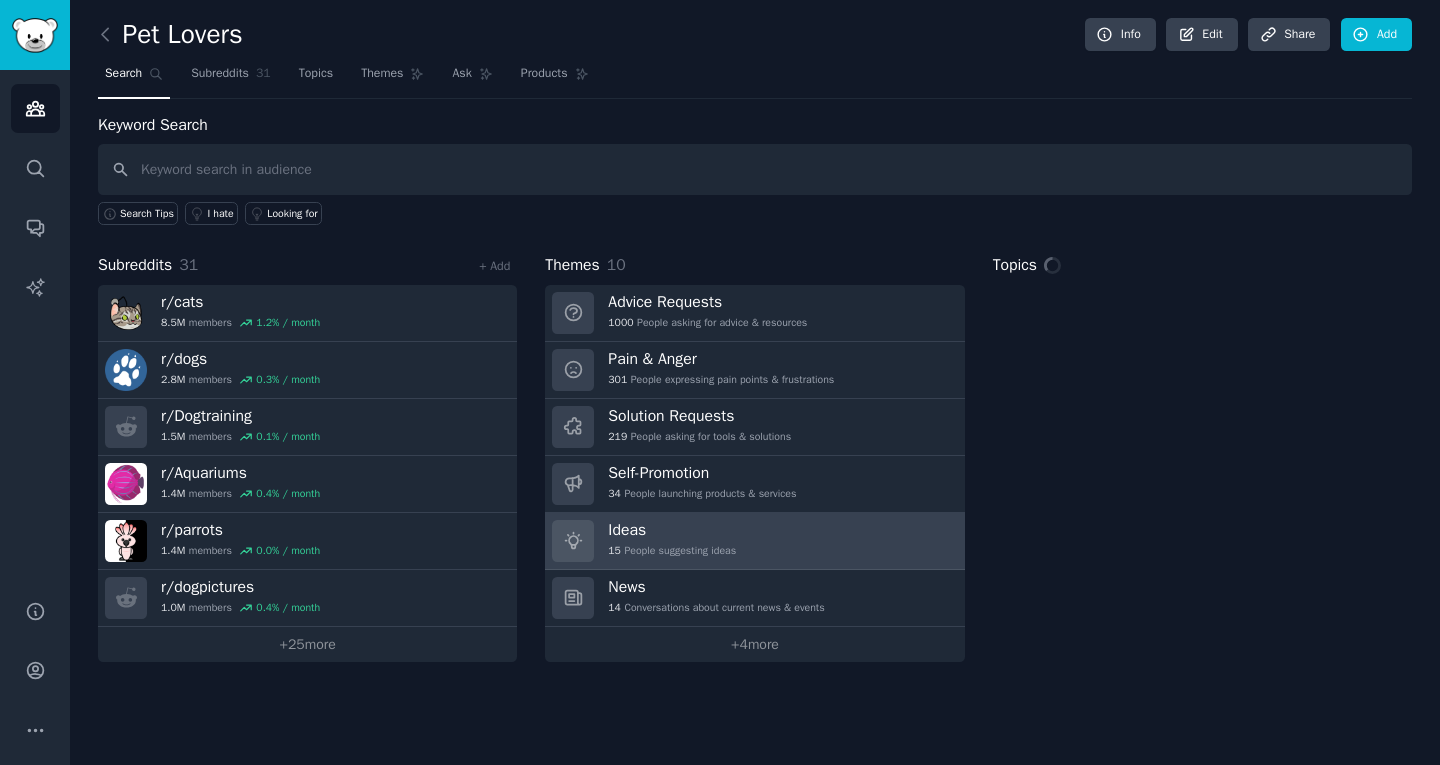 click on "Ideas" at bounding box center (672, 530) 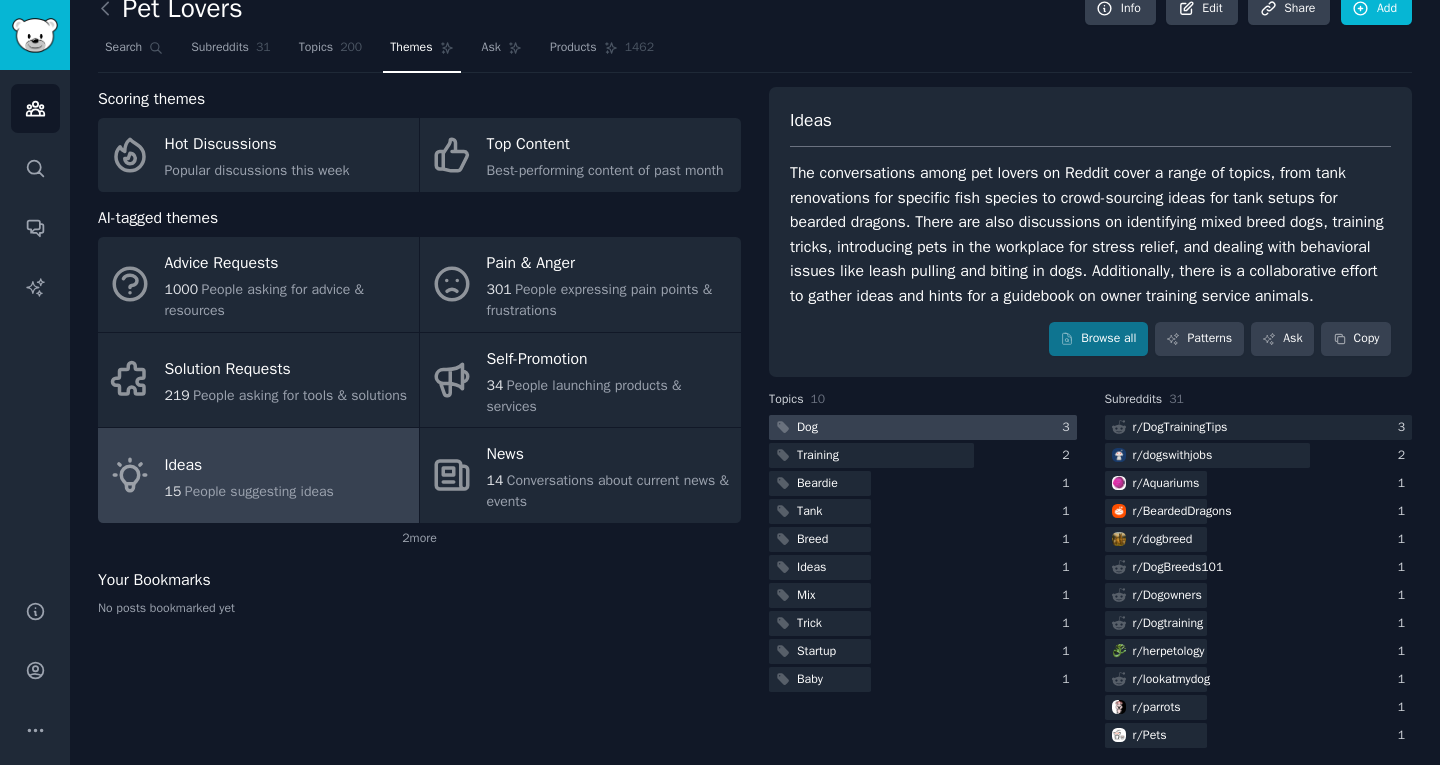 scroll, scrollTop: 64, scrollLeft: 0, axis: vertical 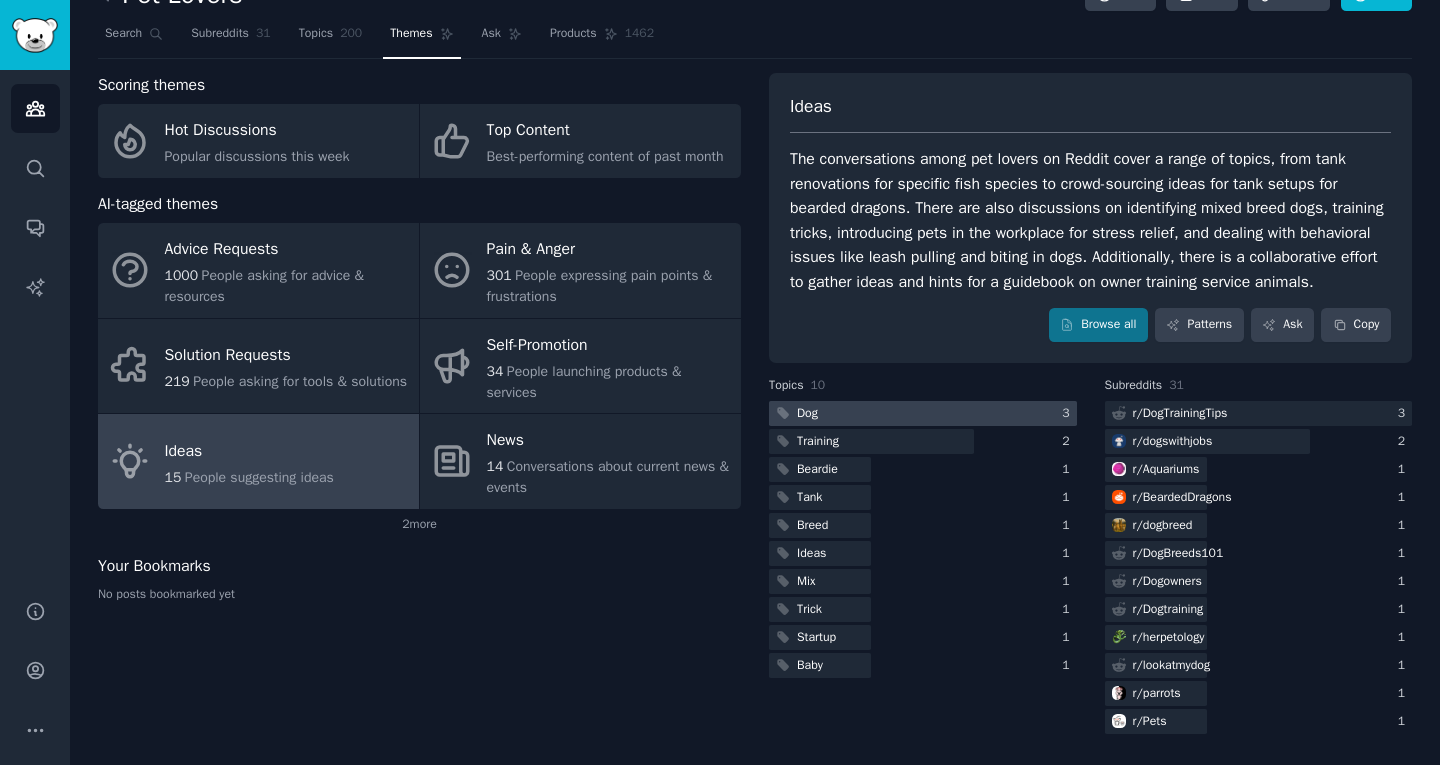 click at bounding box center (923, 413) 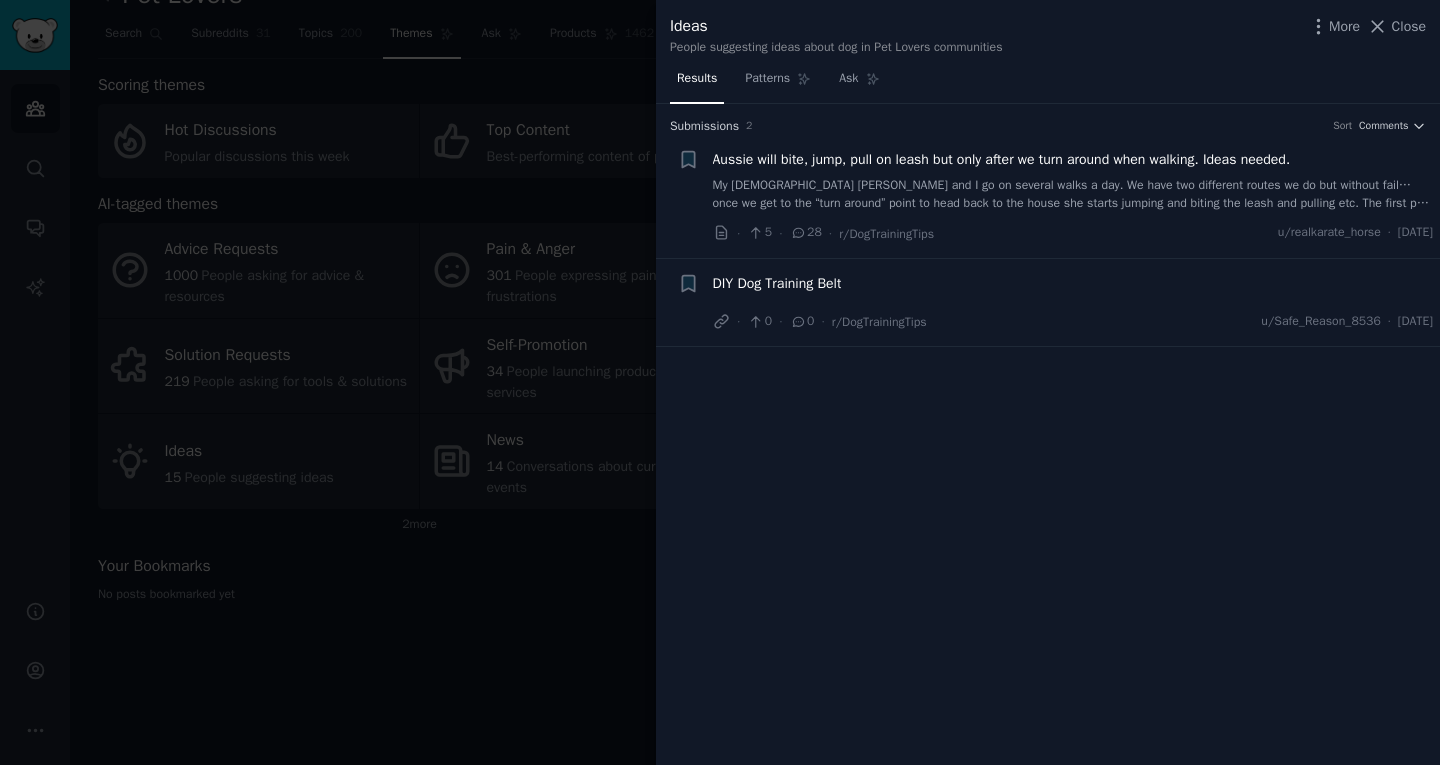 click at bounding box center [720, 382] 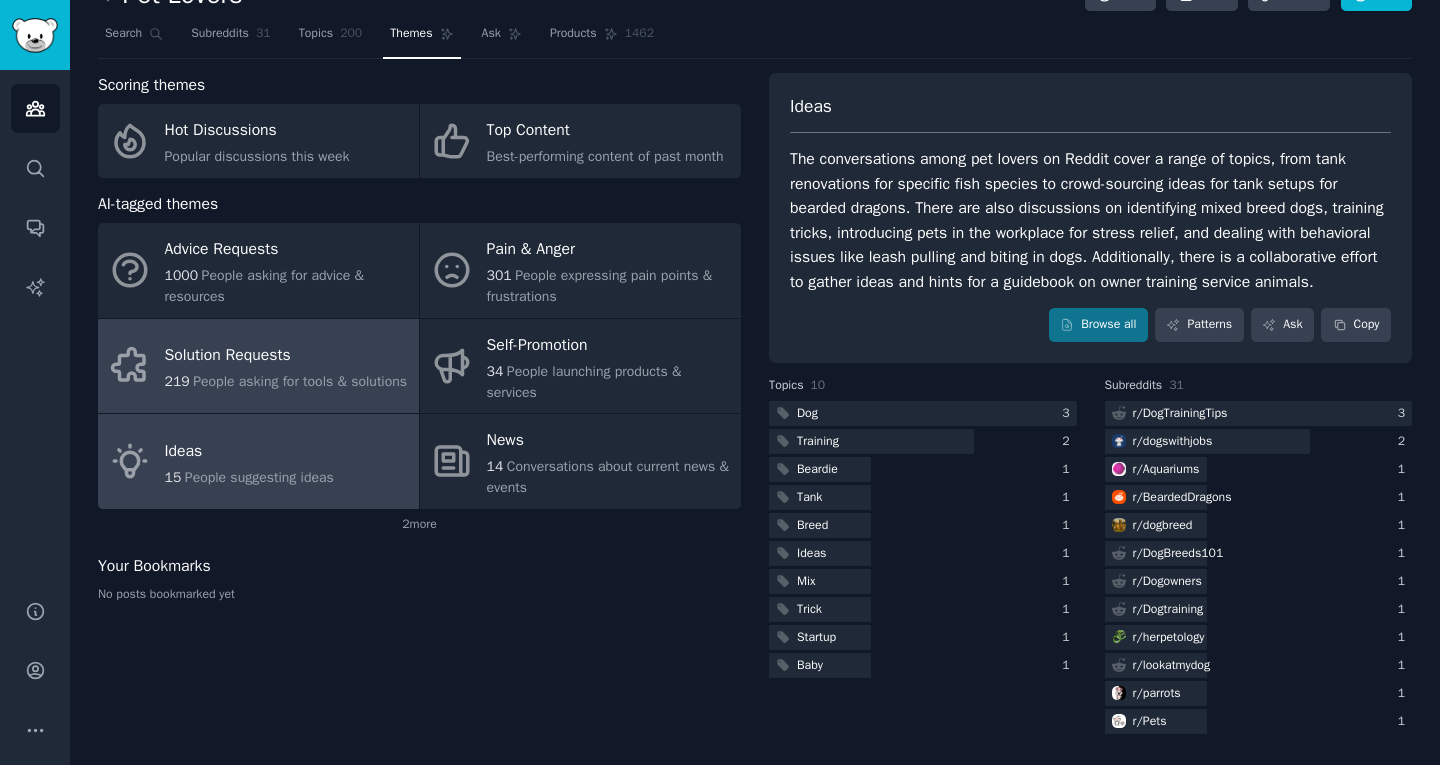 click on "Solution Requests" at bounding box center (286, 356) 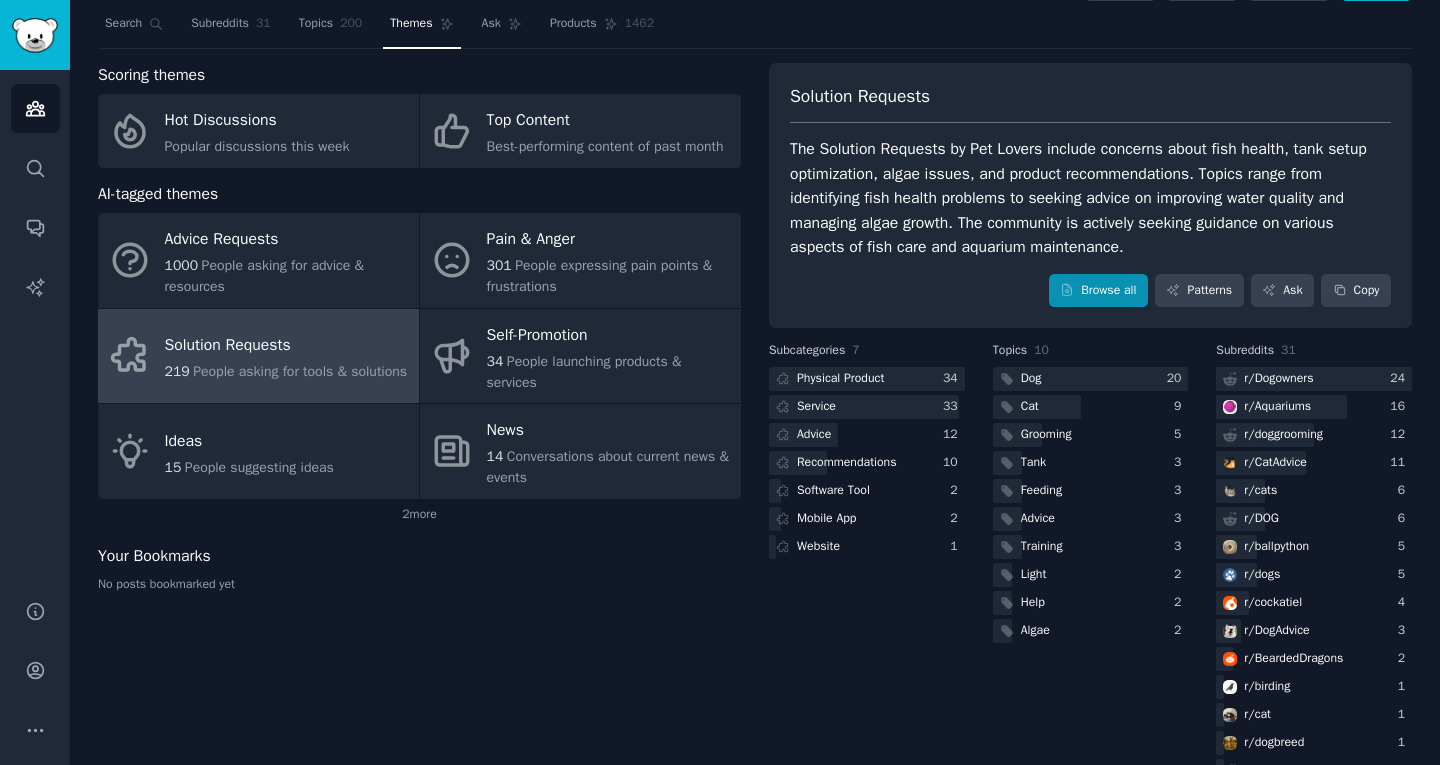 scroll, scrollTop: 0, scrollLeft: 0, axis: both 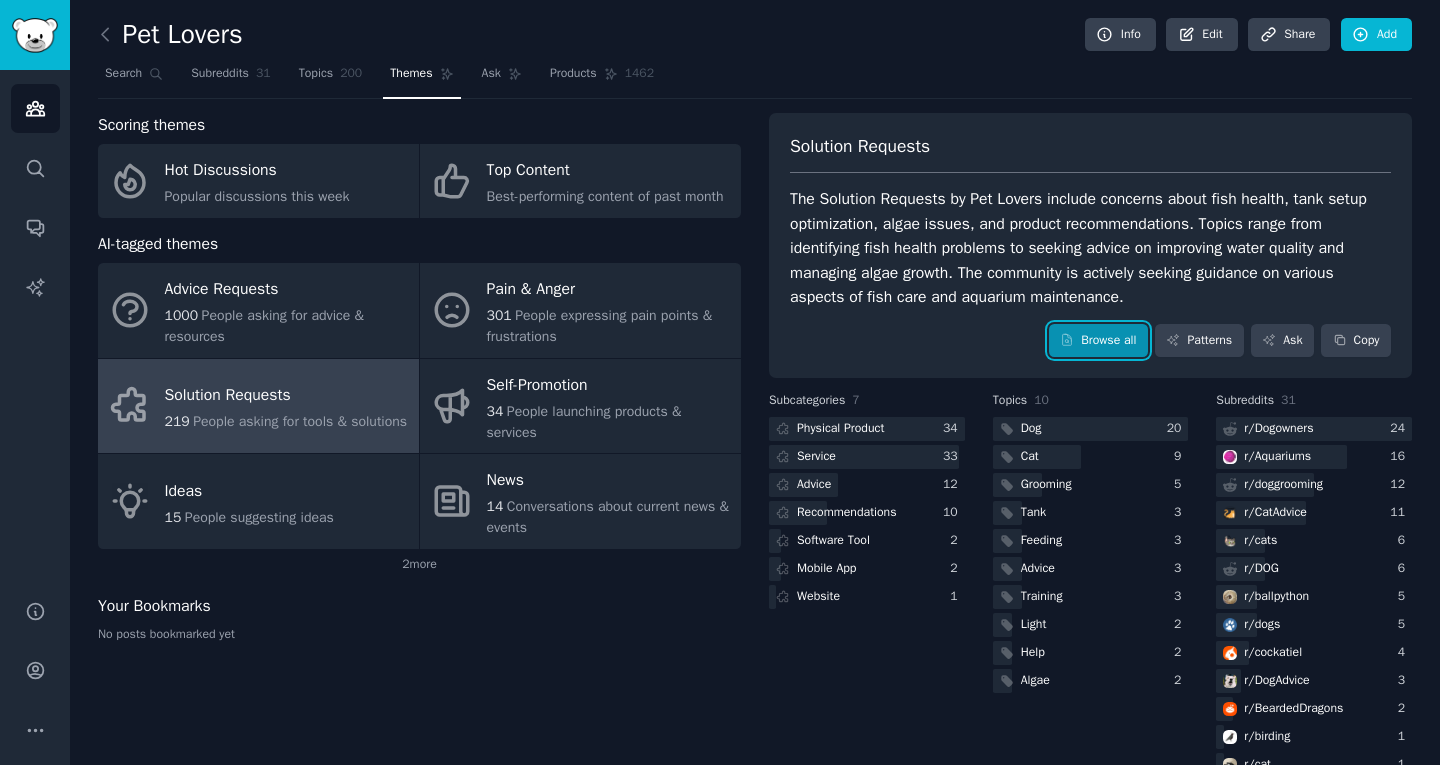 click 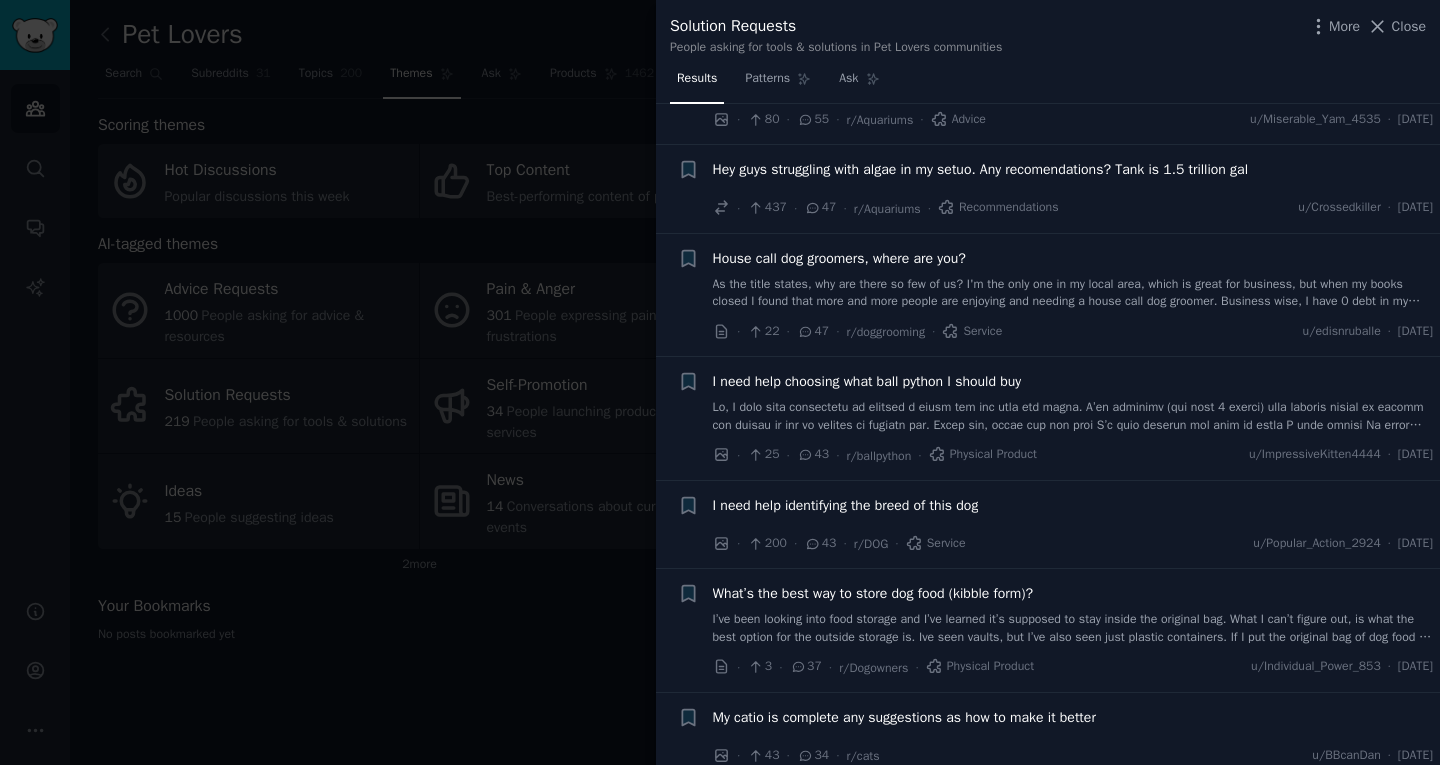 scroll, scrollTop: 500, scrollLeft: 0, axis: vertical 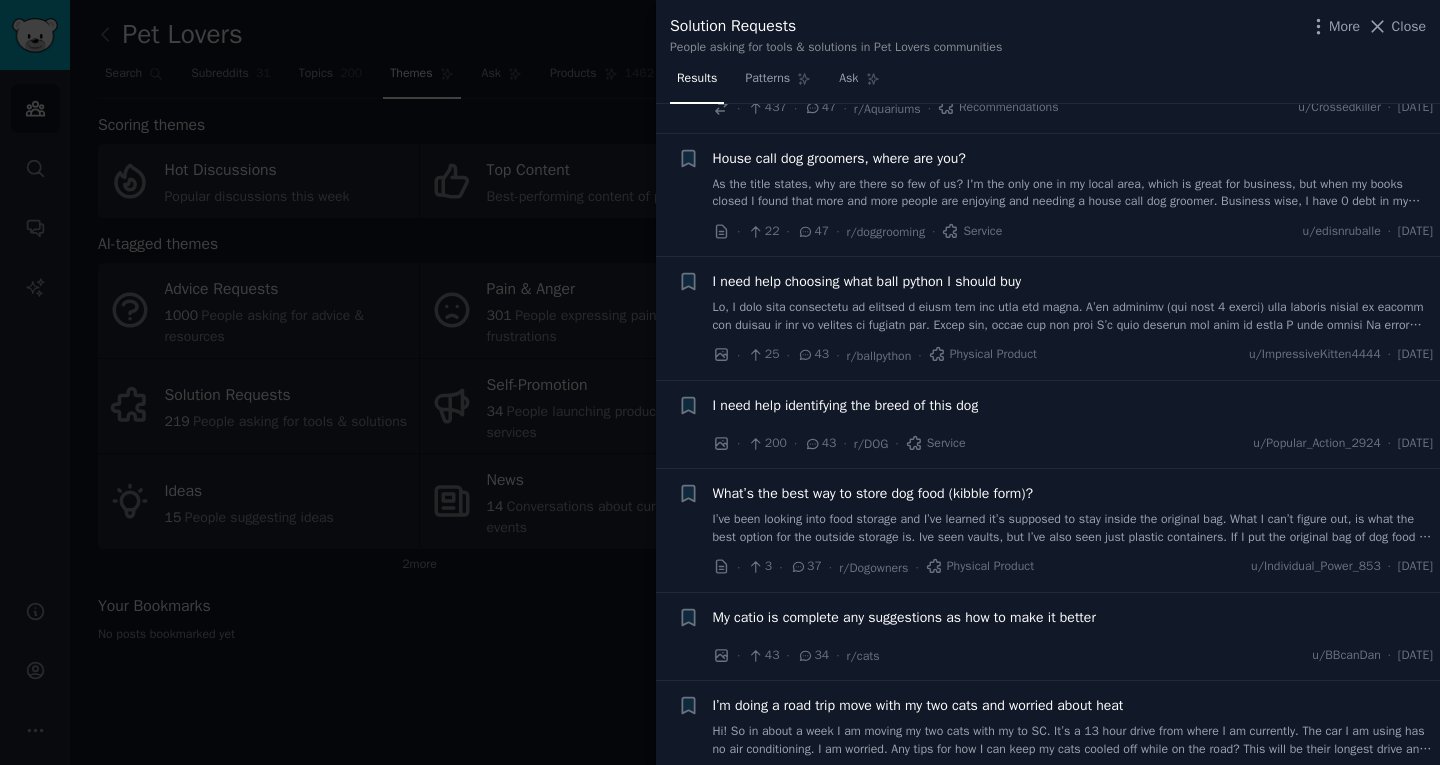 click on "I need help identifying the breed of this dog" at bounding box center [1073, 405] 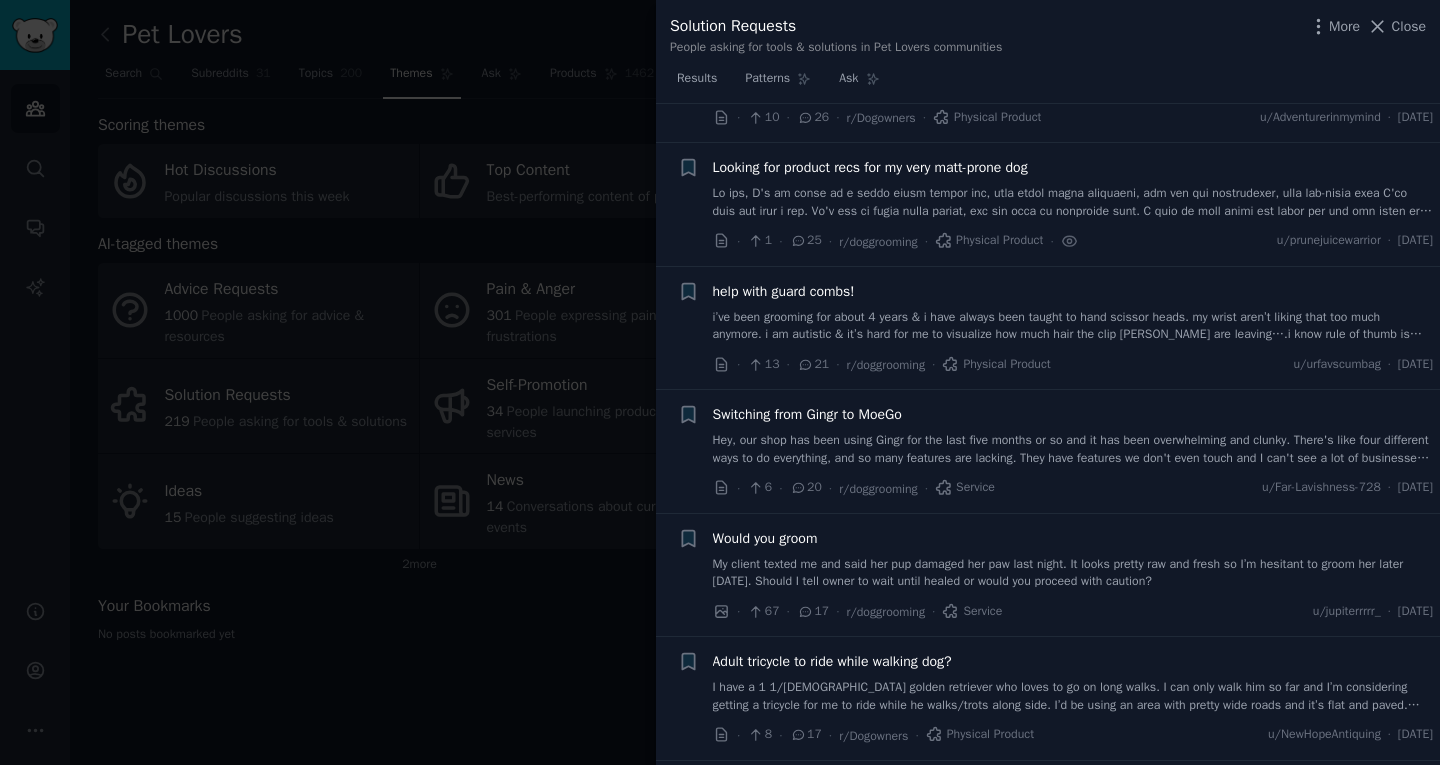 scroll, scrollTop: 2277, scrollLeft: 0, axis: vertical 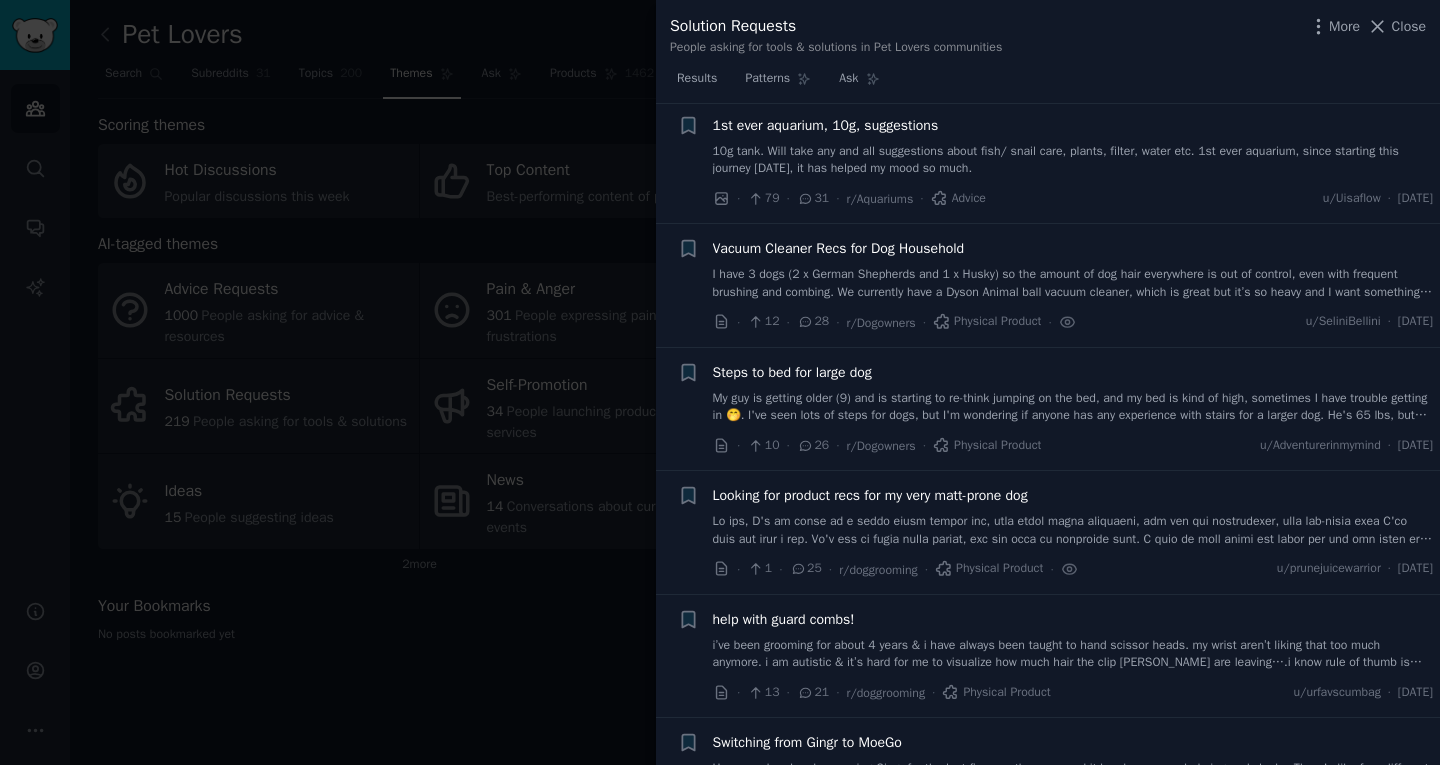 click at bounding box center (720, 382) 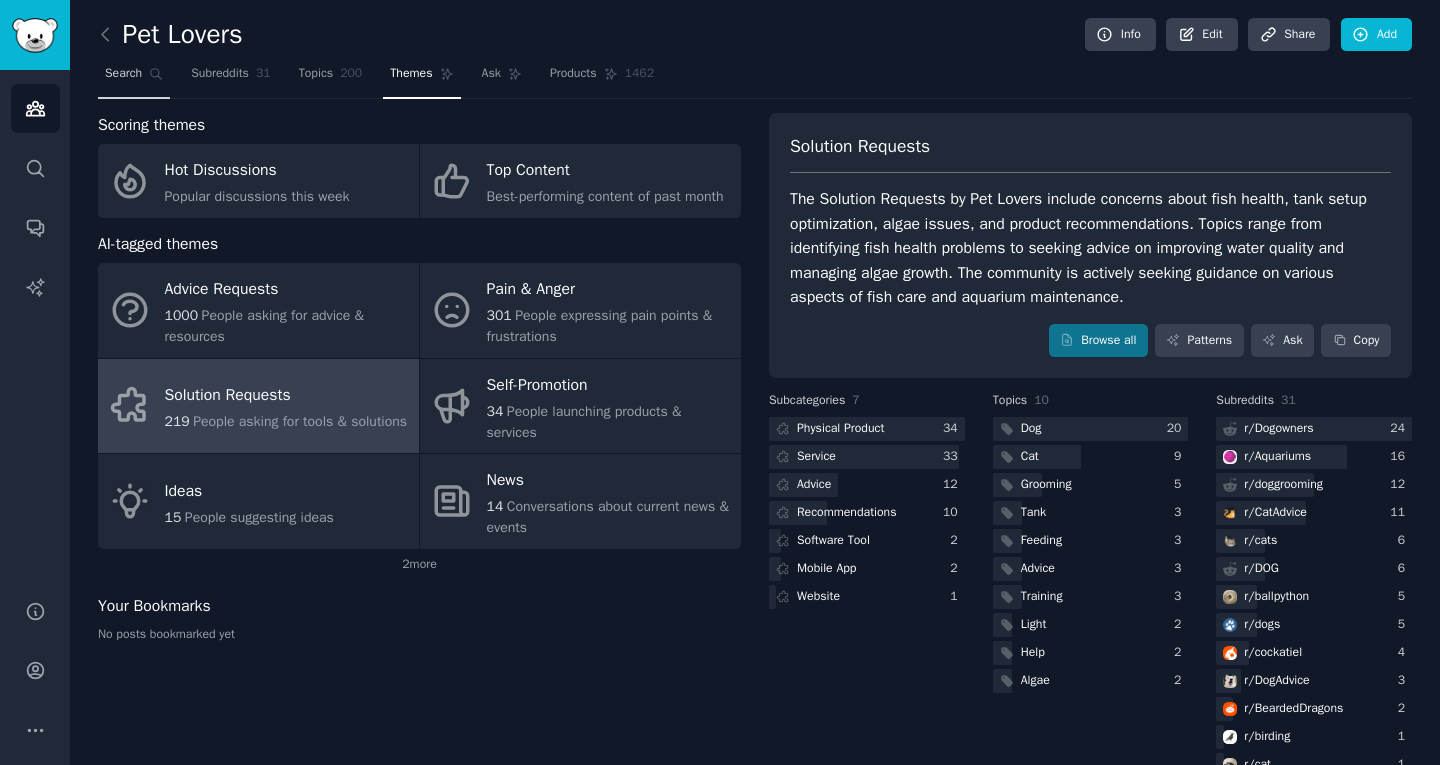 click on "Search" at bounding box center (134, 78) 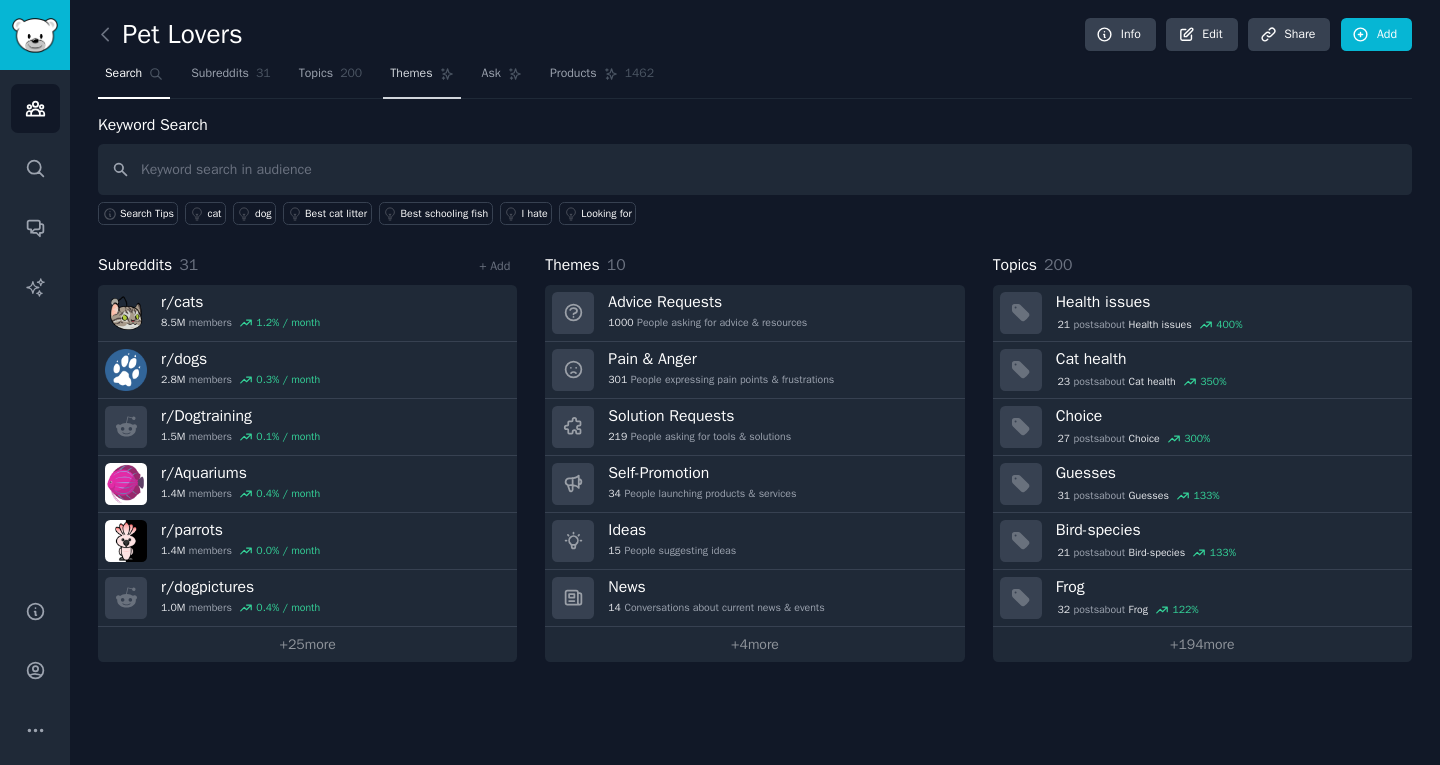 click on "Themes" at bounding box center [411, 74] 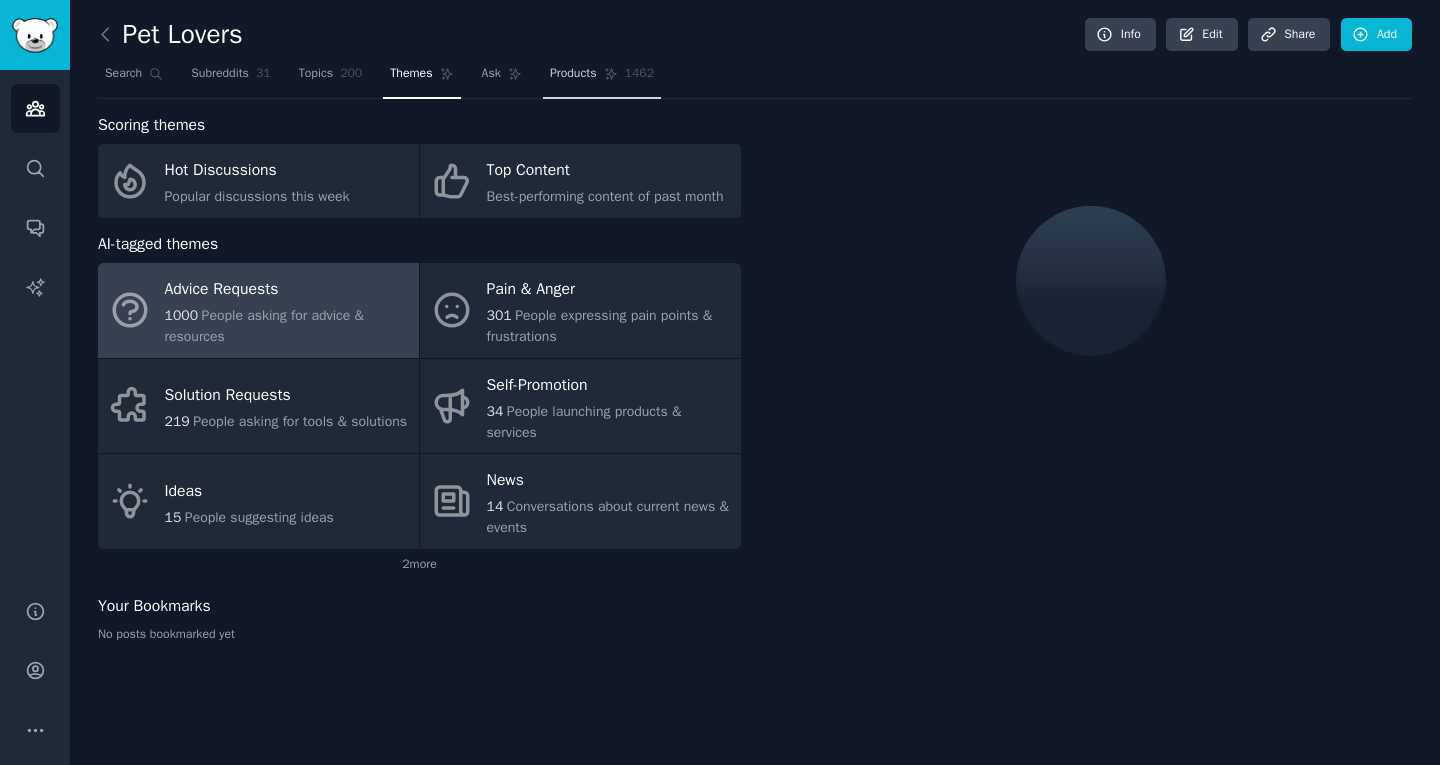 click on "Products" at bounding box center (573, 74) 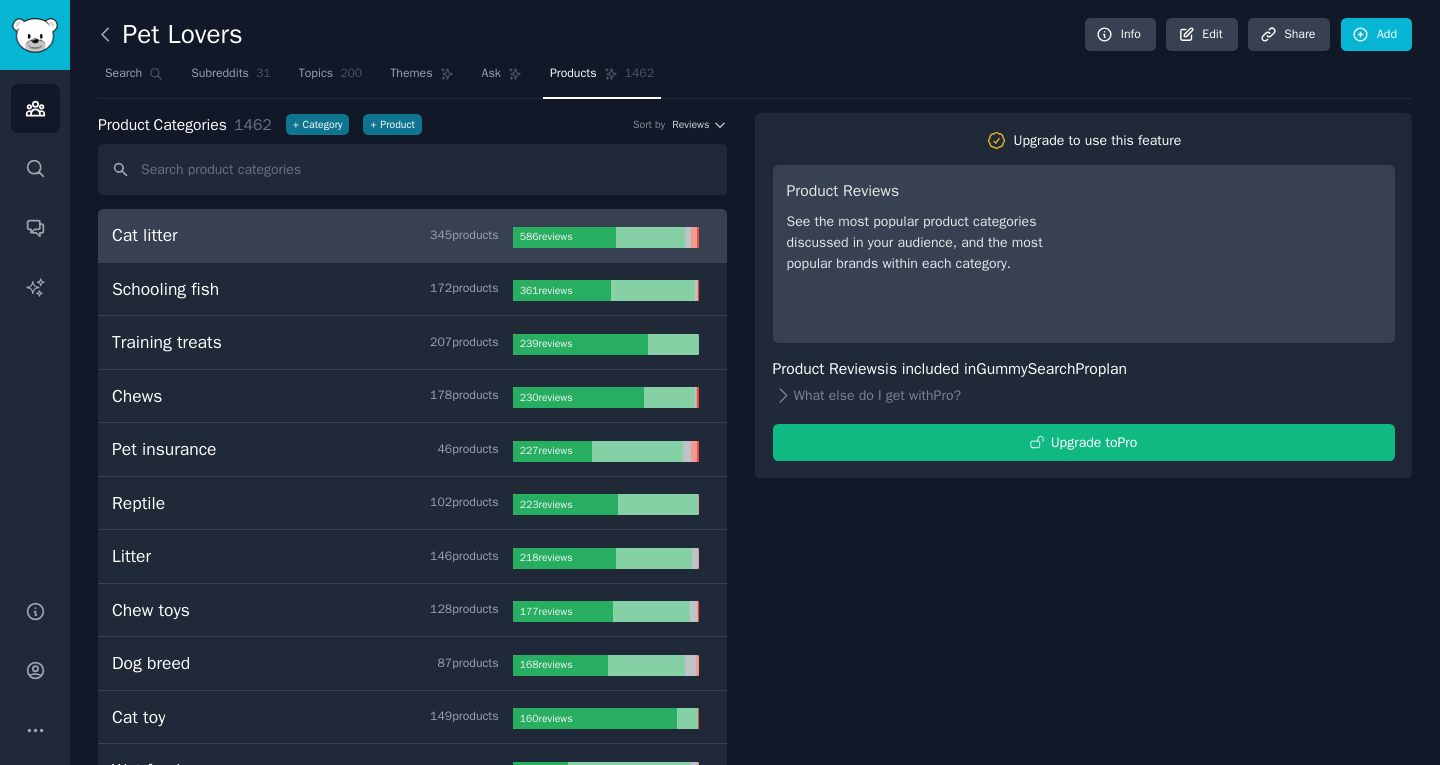 click 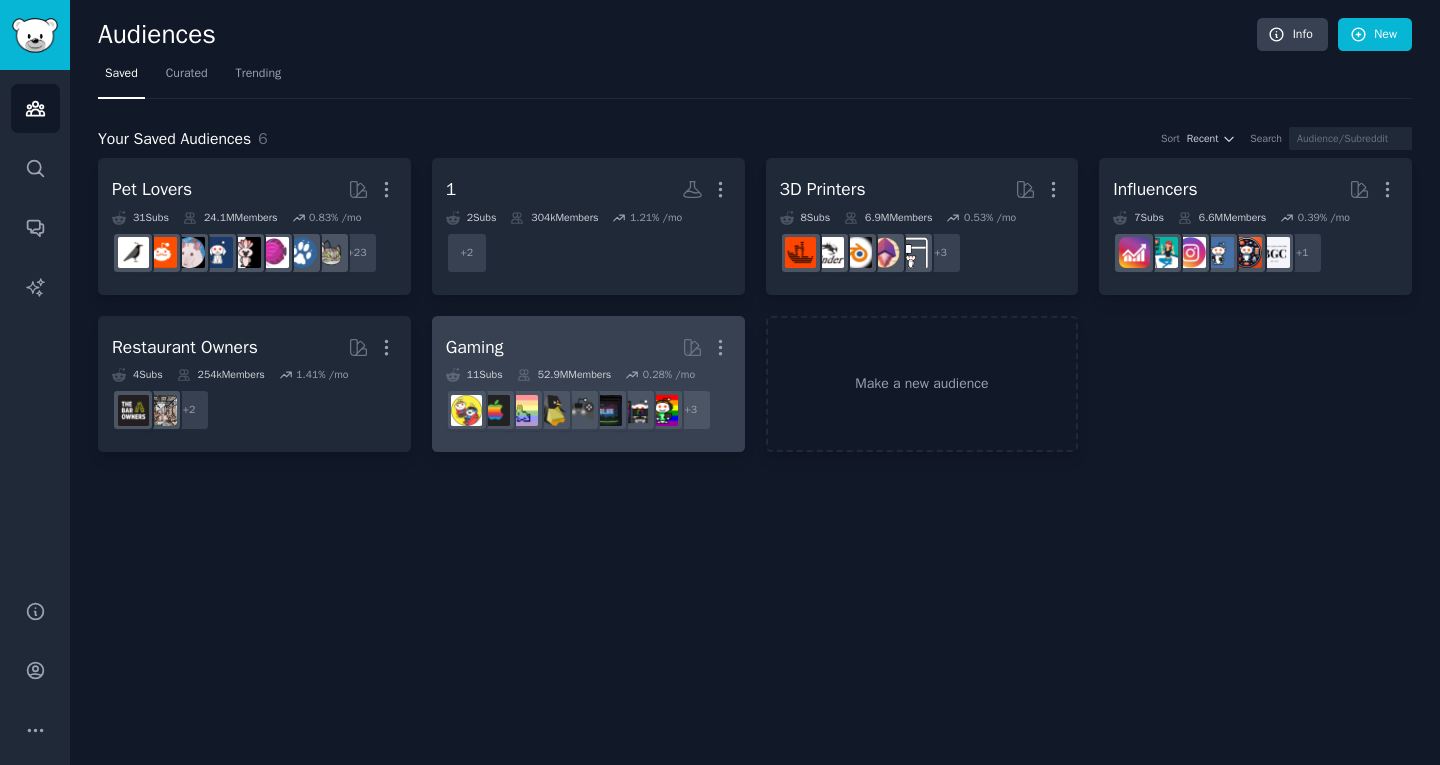click on "Gaming More" at bounding box center (588, 347) 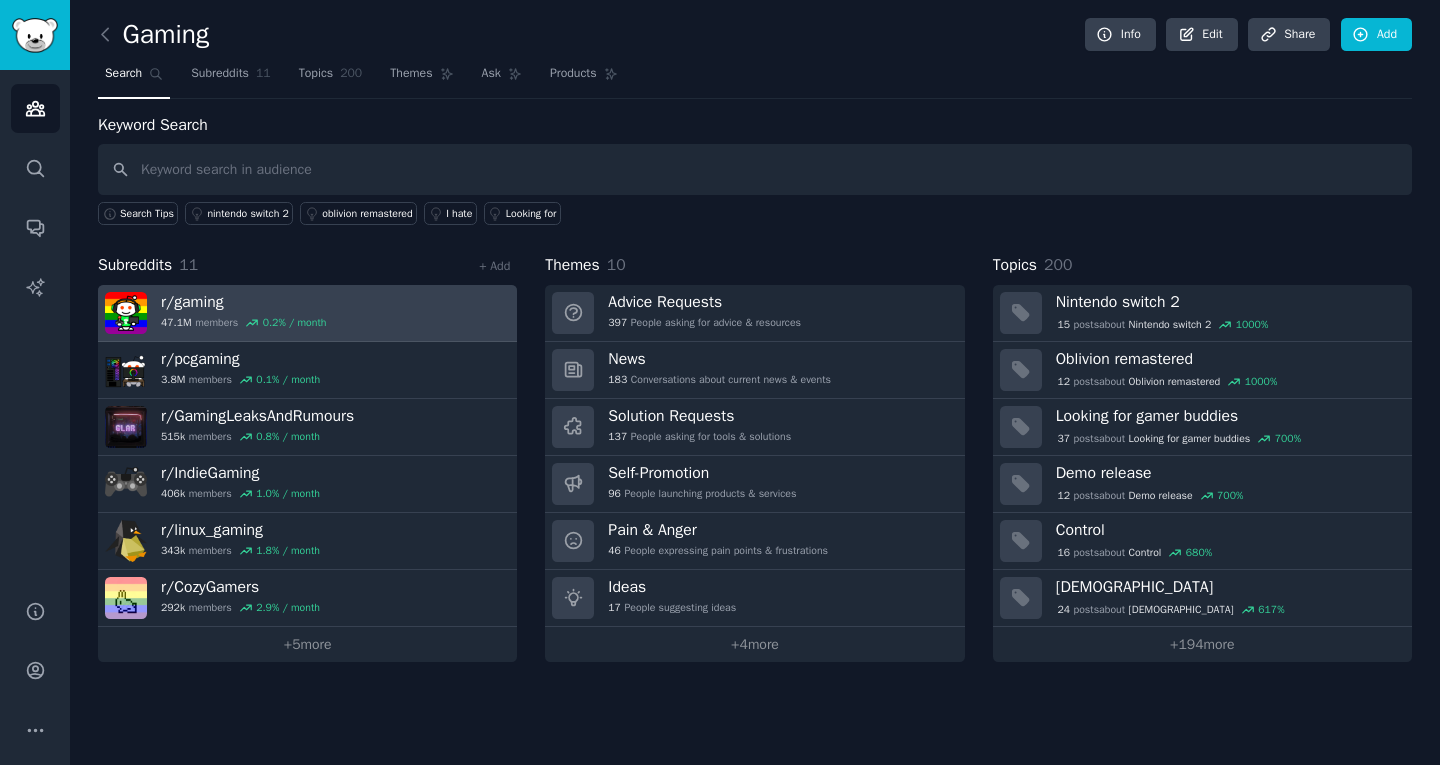 click on "r/ gaming 47.1M  members 0.2 % / month" at bounding box center [307, 313] 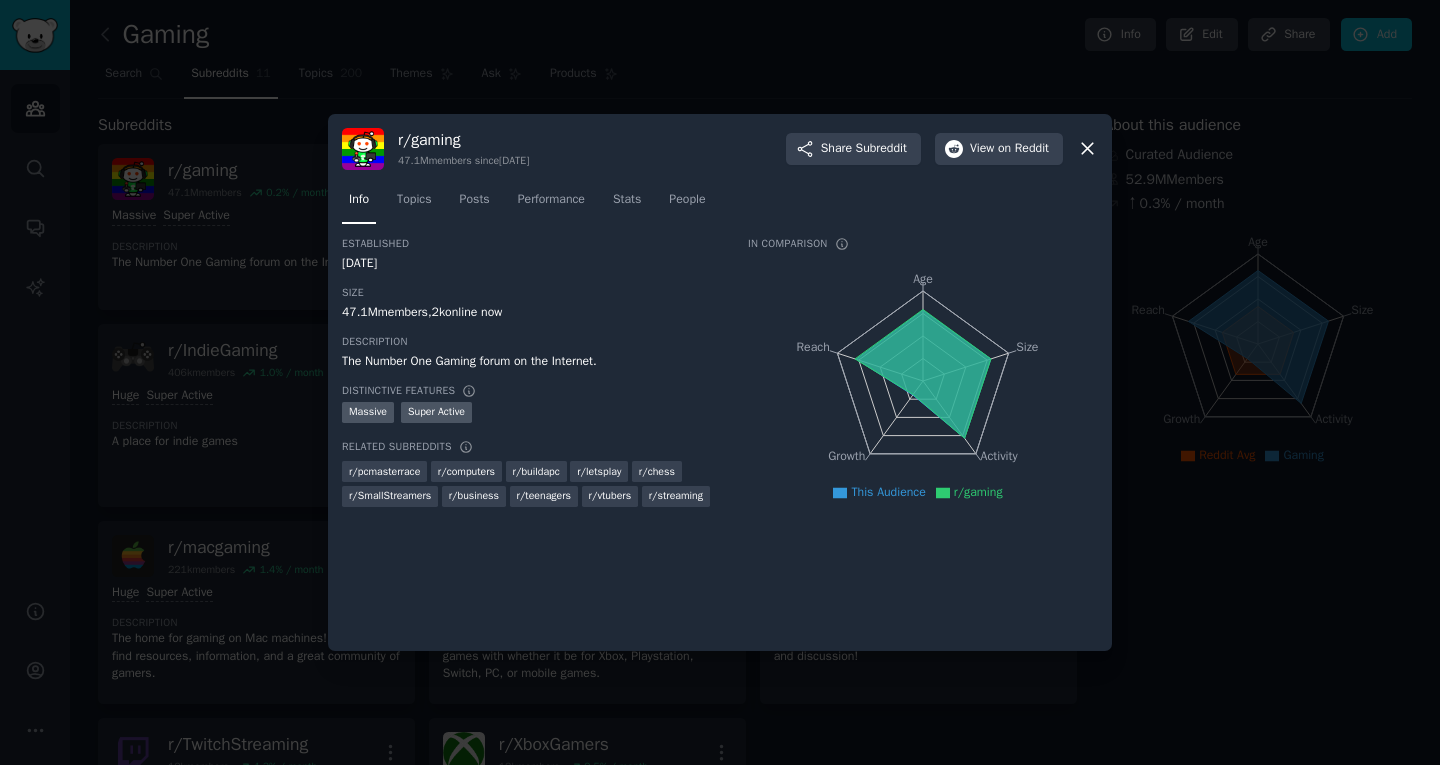 click 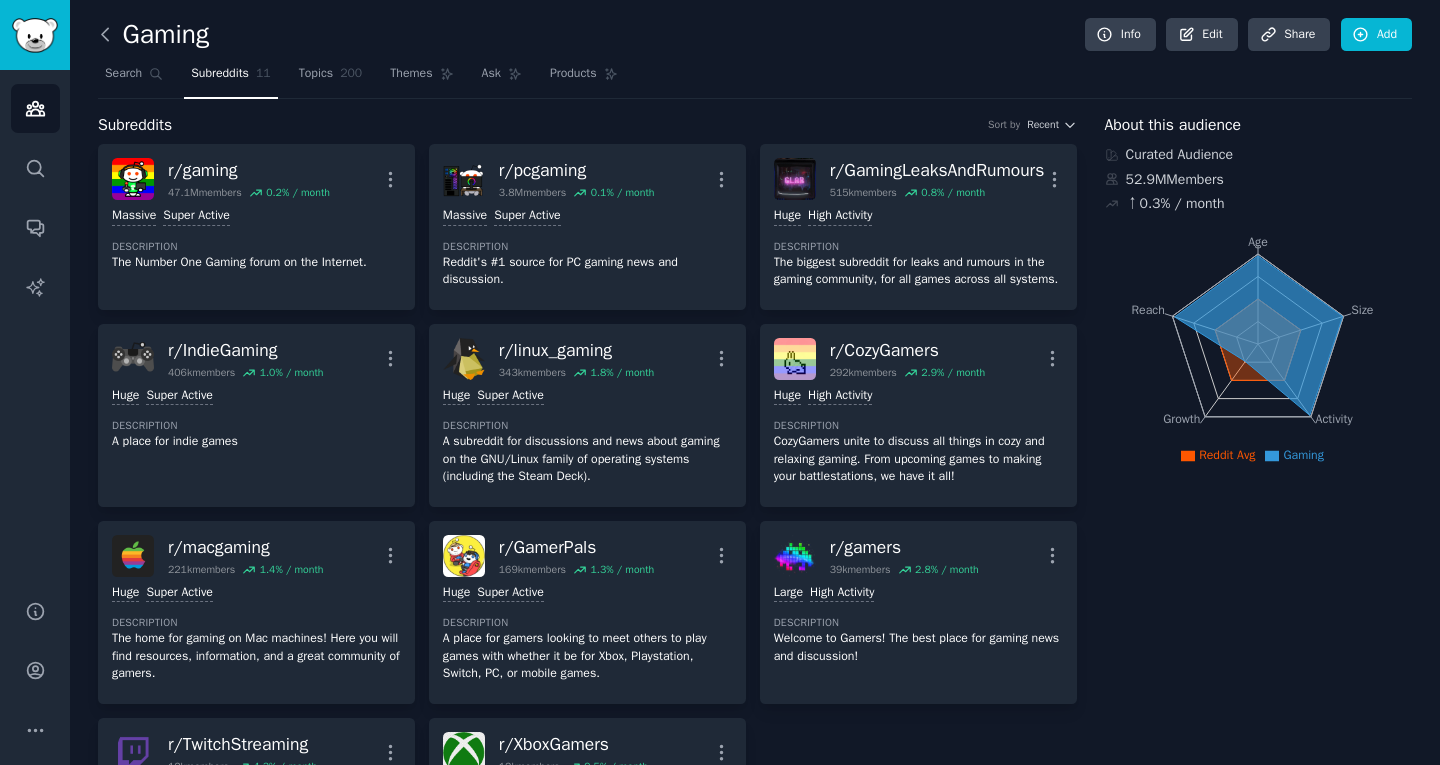 click 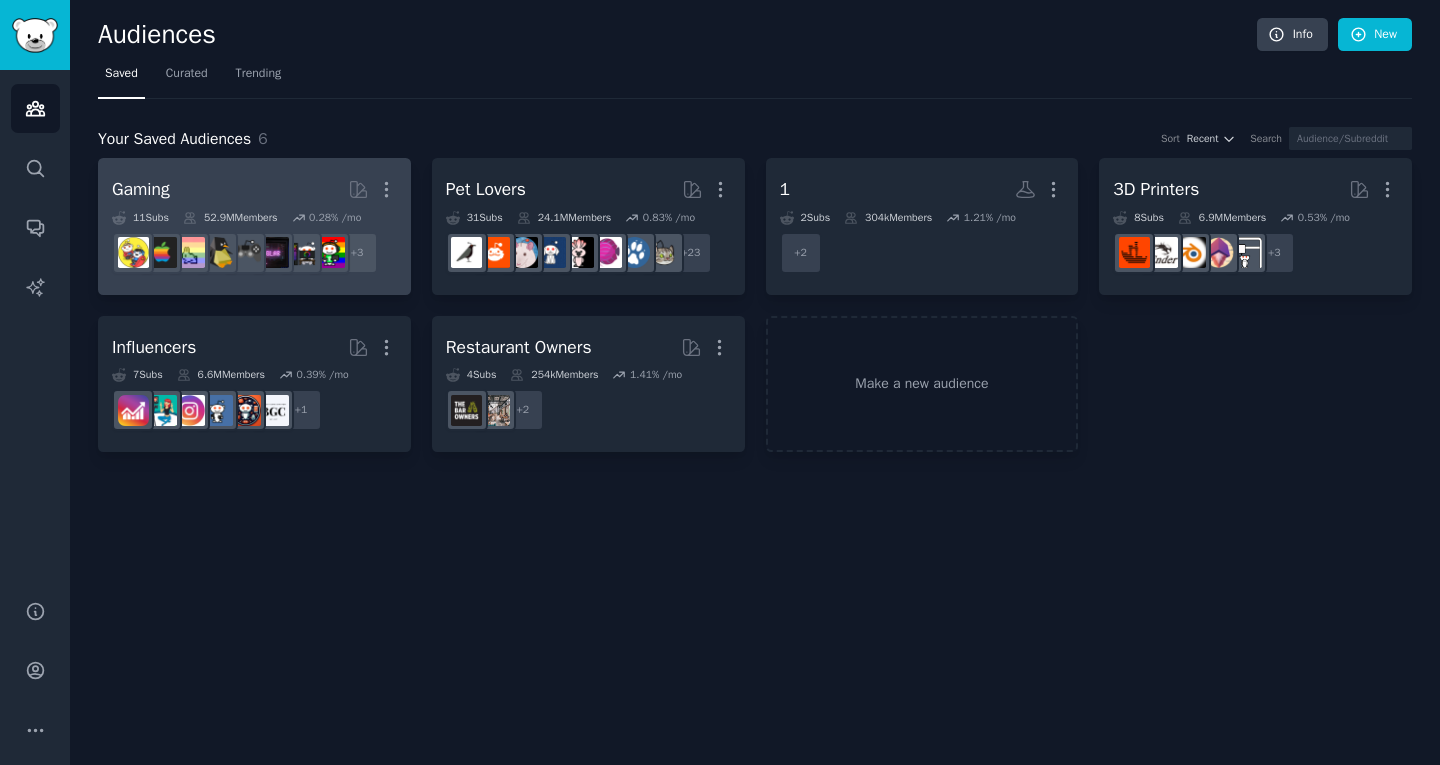 click on "Gaming More" at bounding box center (254, 189) 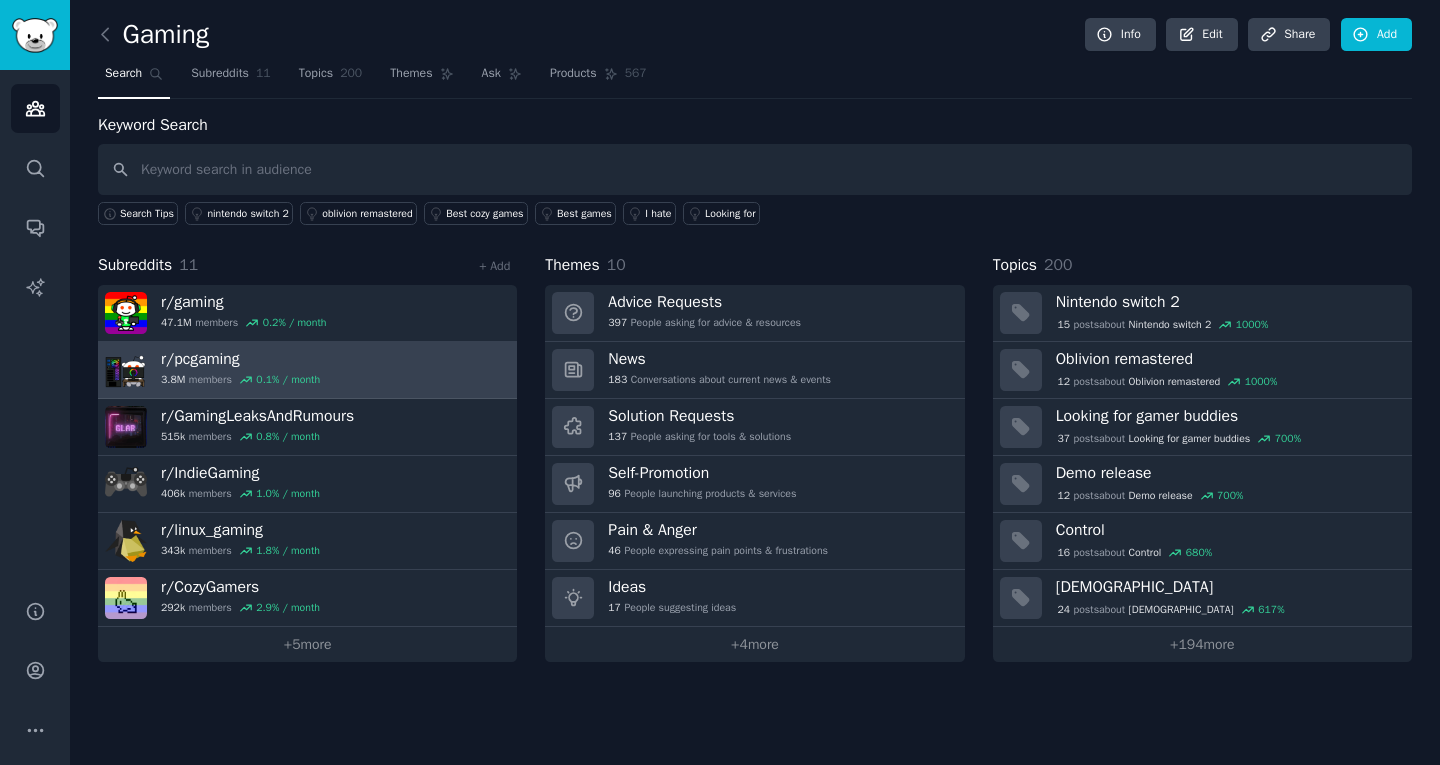 click on "r/ pcgaming 3.8M  members 0.1 % / month" at bounding box center [307, 370] 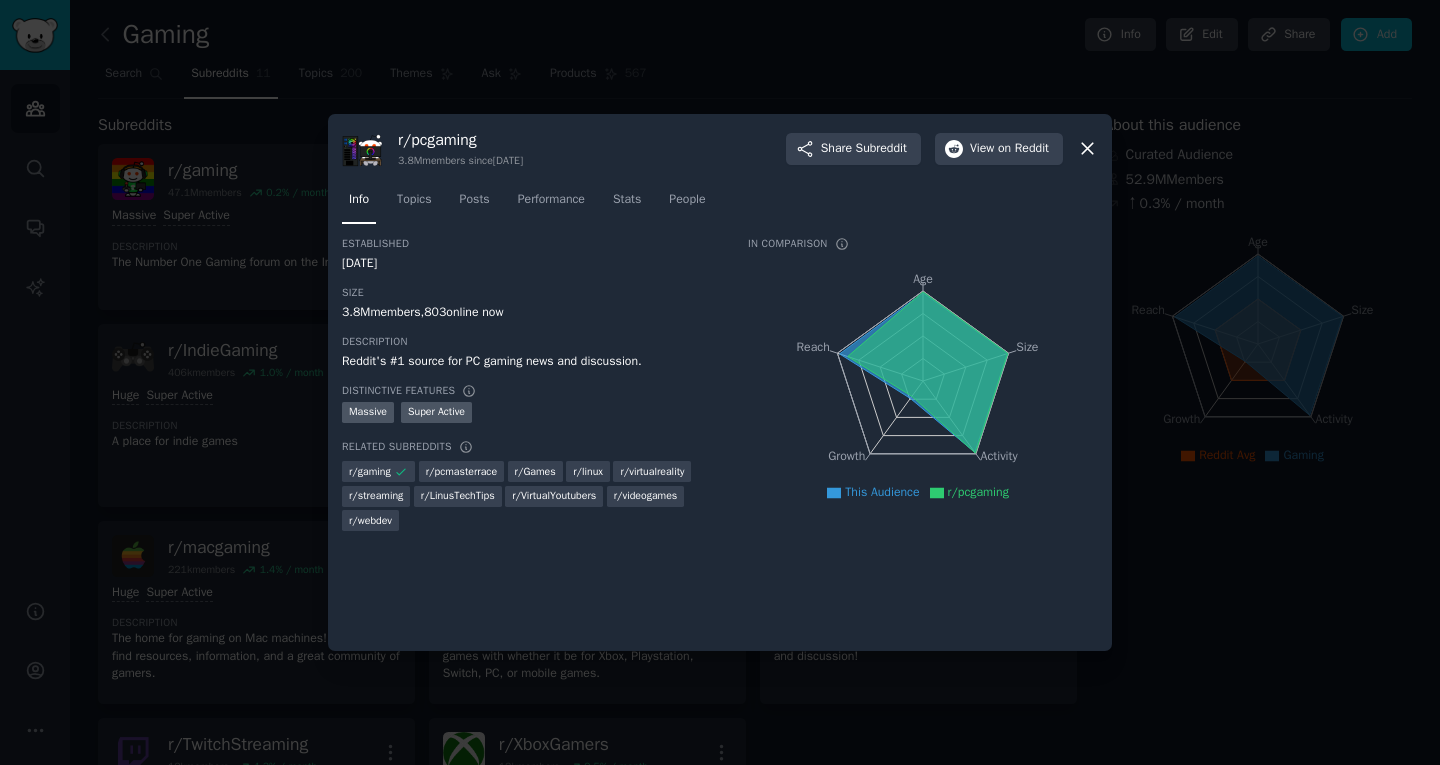 click 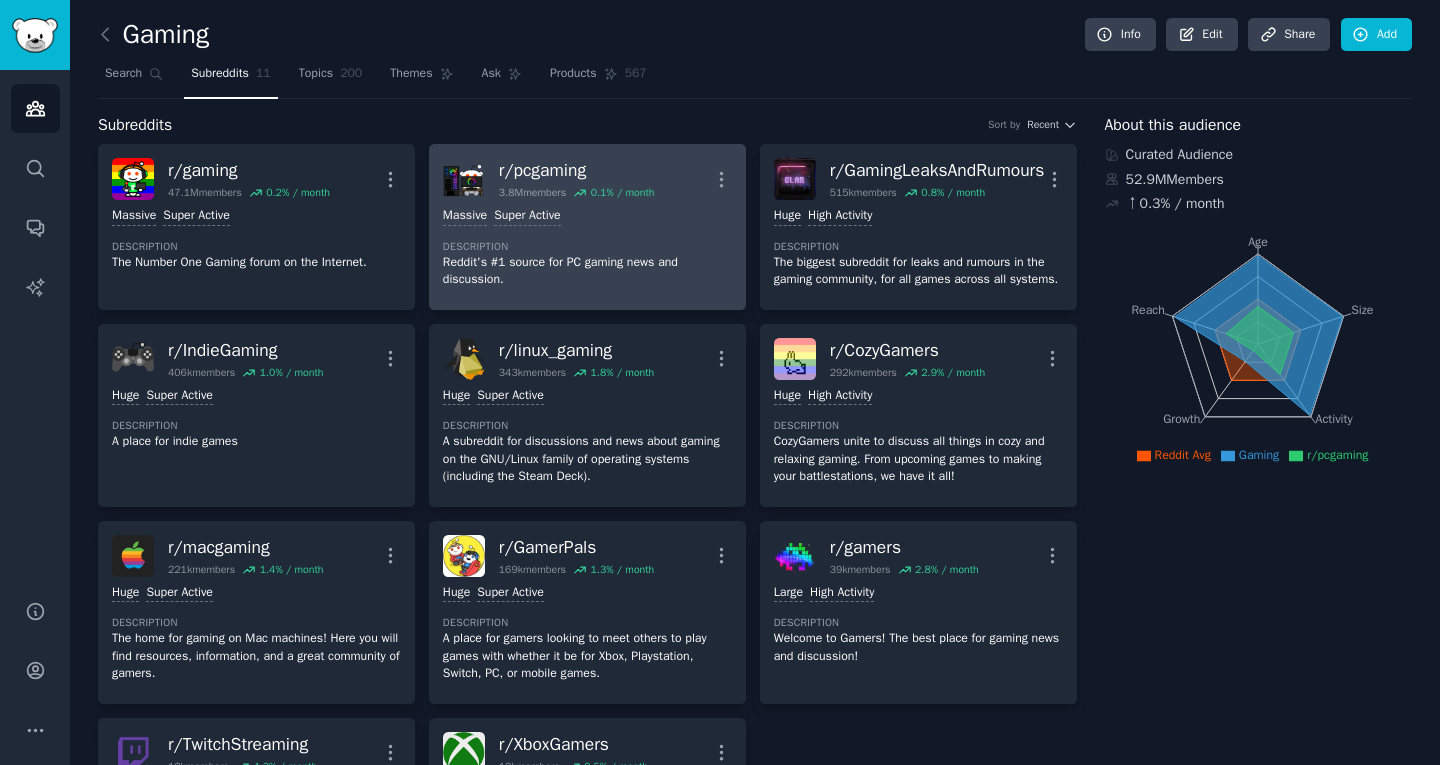 click on "r/ pcgaming" at bounding box center (577, 170) 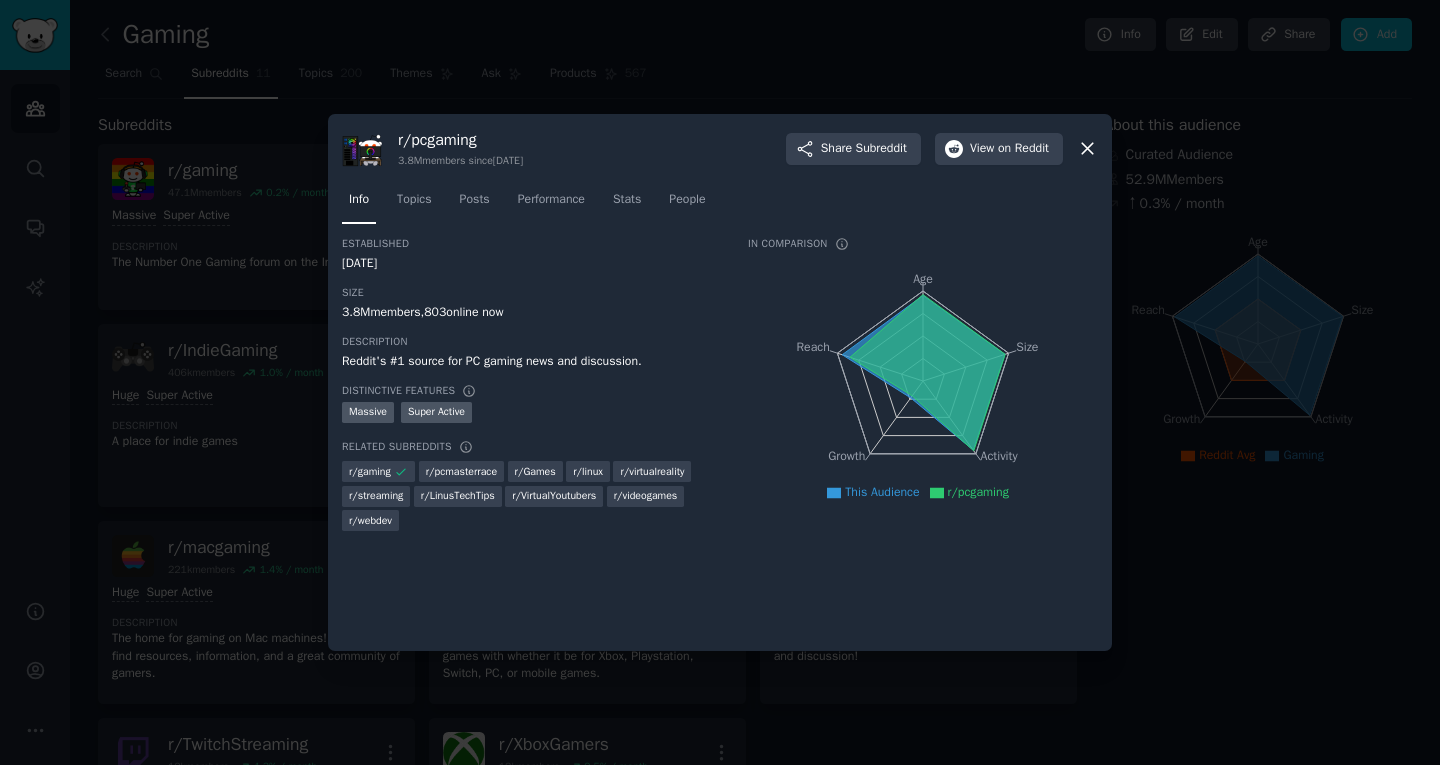 click 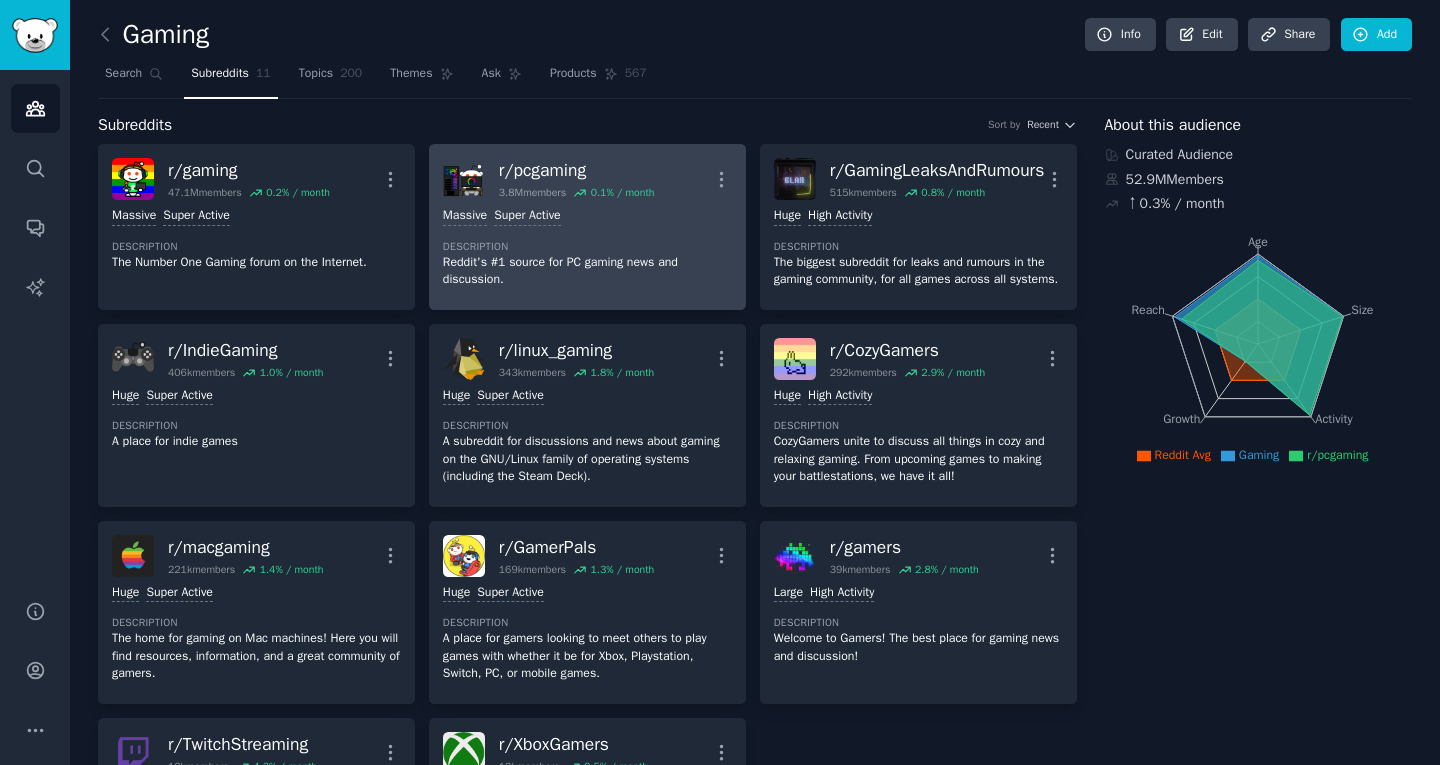 click on "Reddit's #1 source for PC gaming news and discussion." at bounding box center [587, 271] 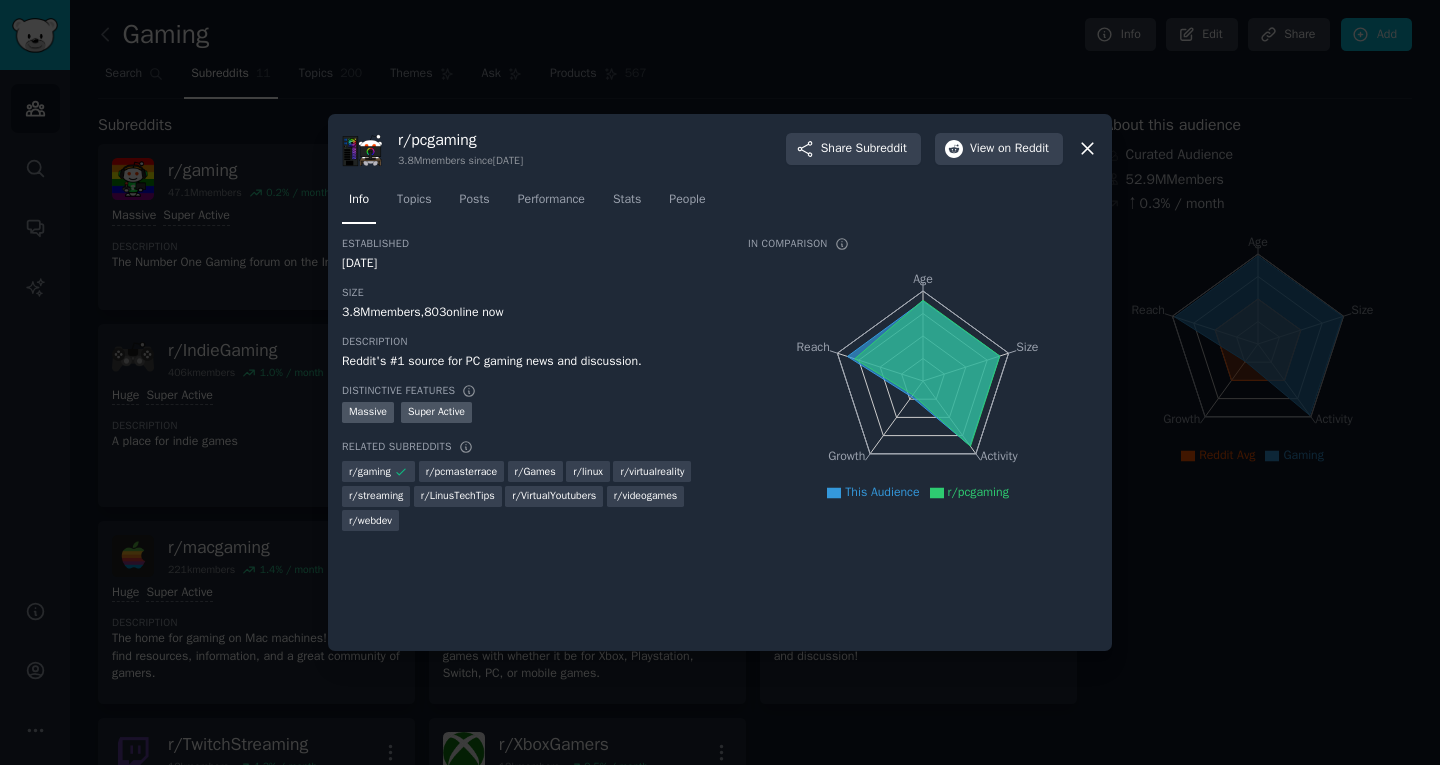 click 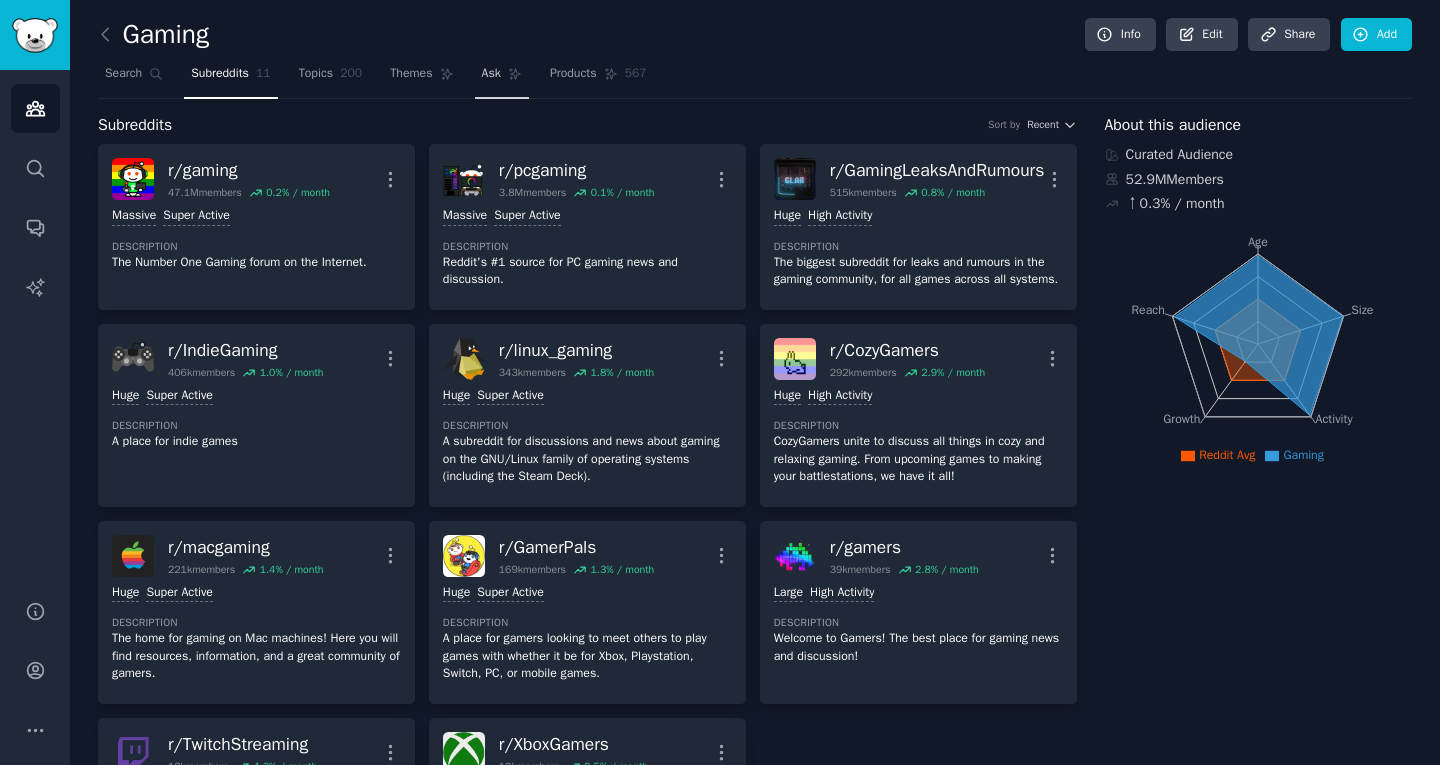 click on "Ask" at bounding box center (491, 74) 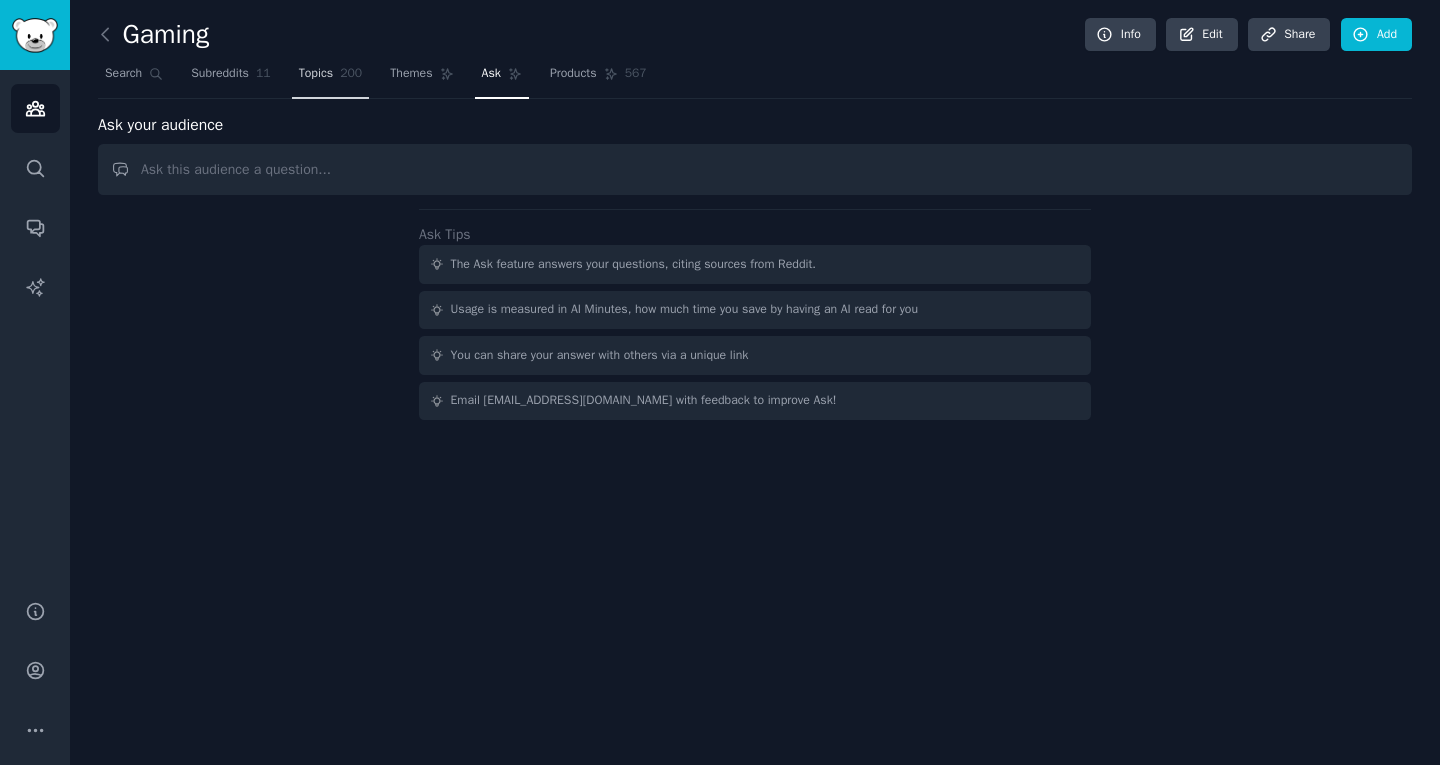drag, startPoint x: 328, startPoint y: 73, endPoint x: 363, endPoint y: 85, distance: 37 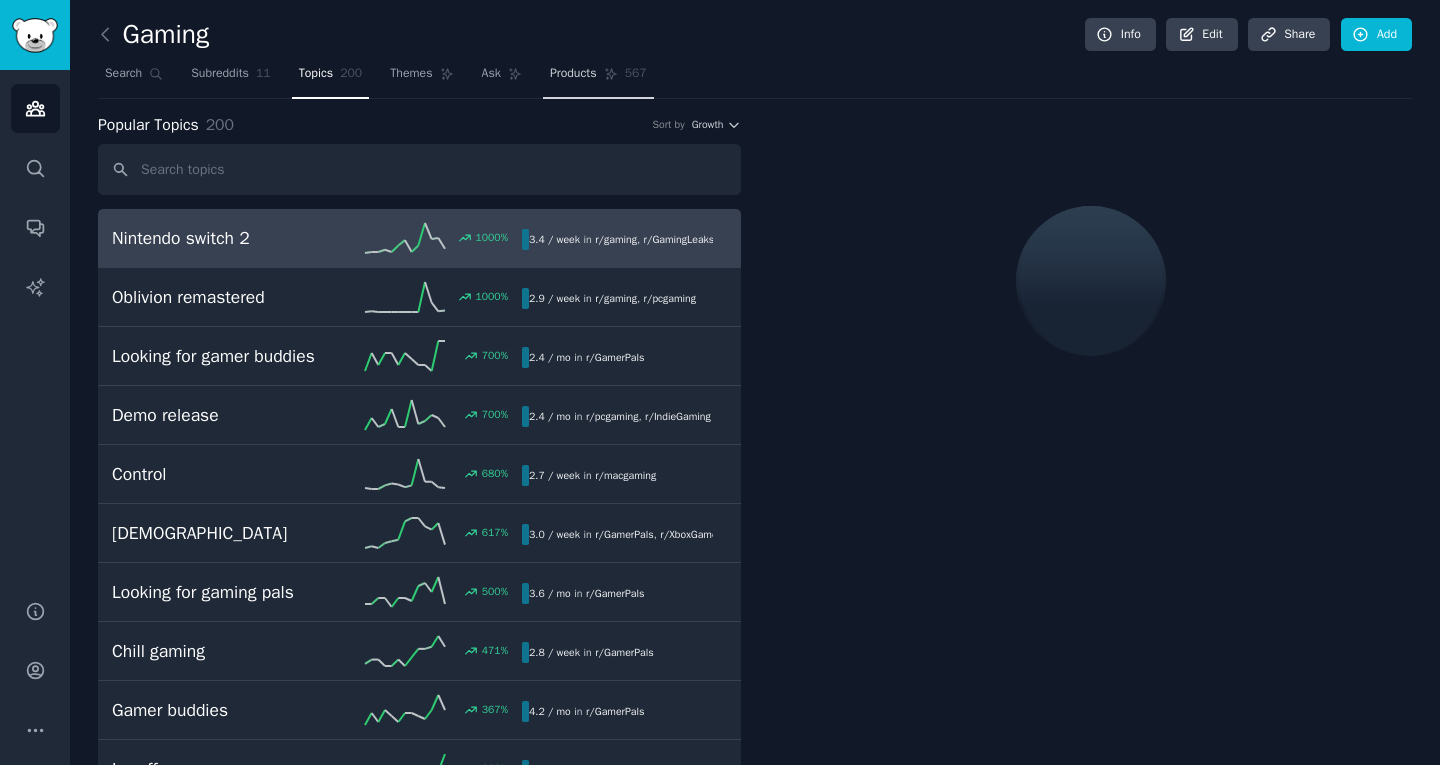 click on "567" at bounding box center [636, 74] 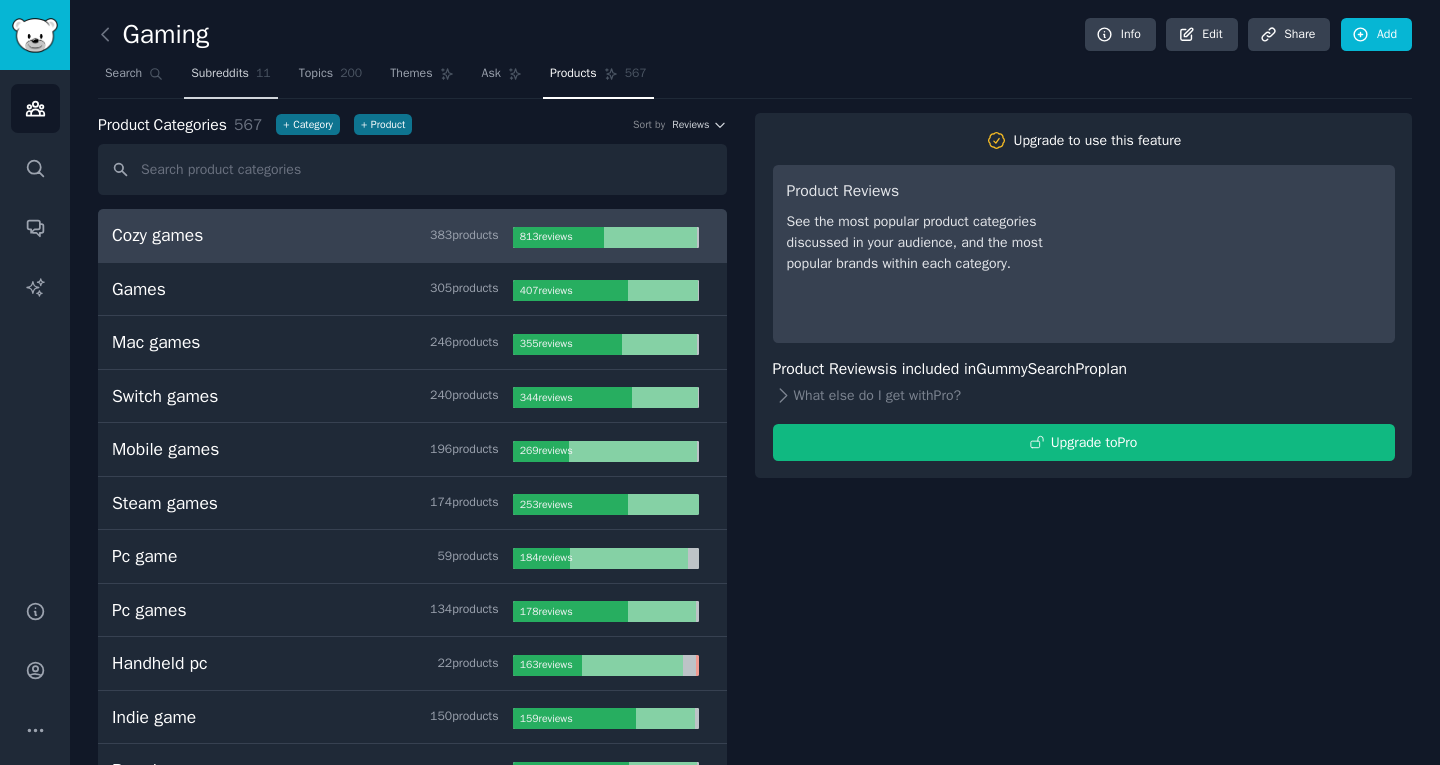drag, startPoint x: 339, startPoint y: 75, endPoint x: 277, endPoint y: 79, distance: 62.1289 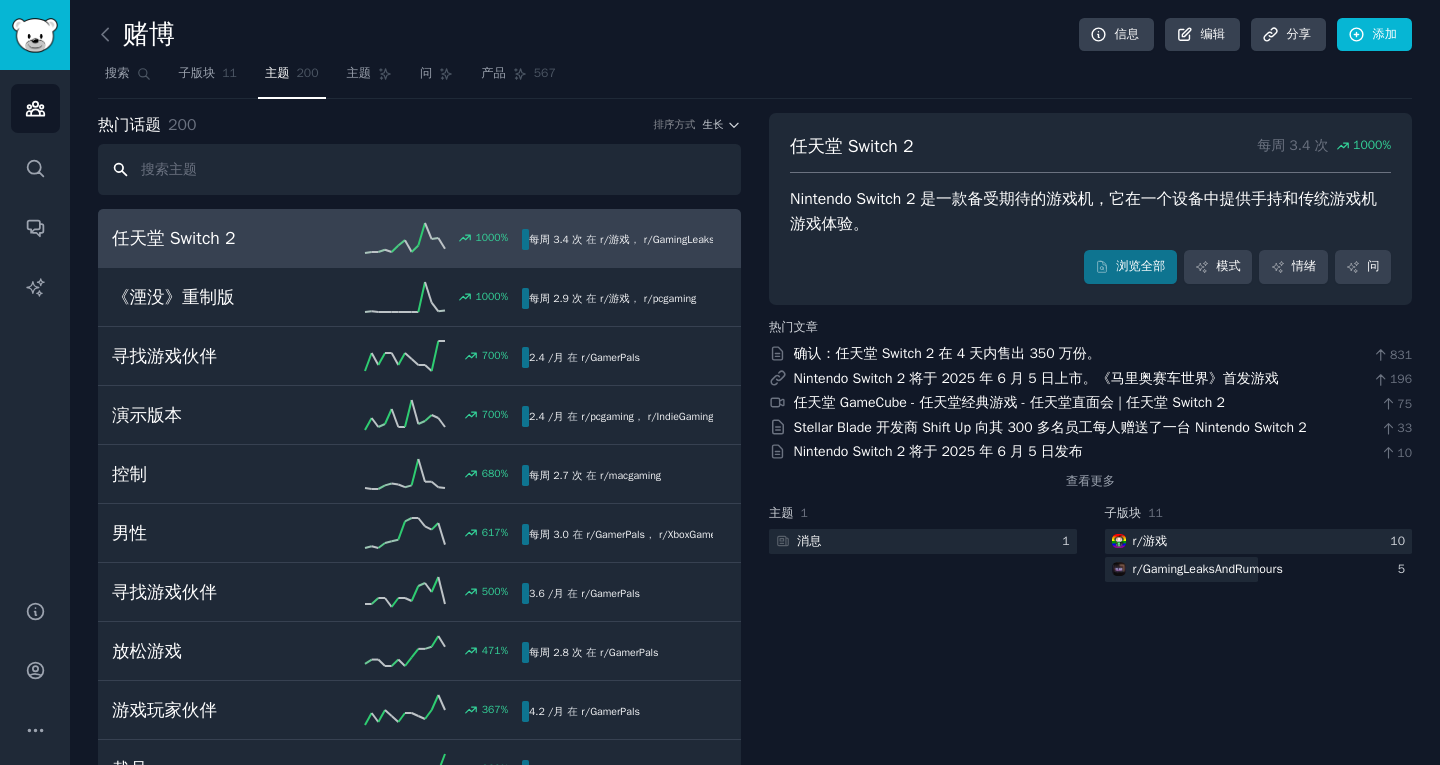click at bounding box center (419, 169) 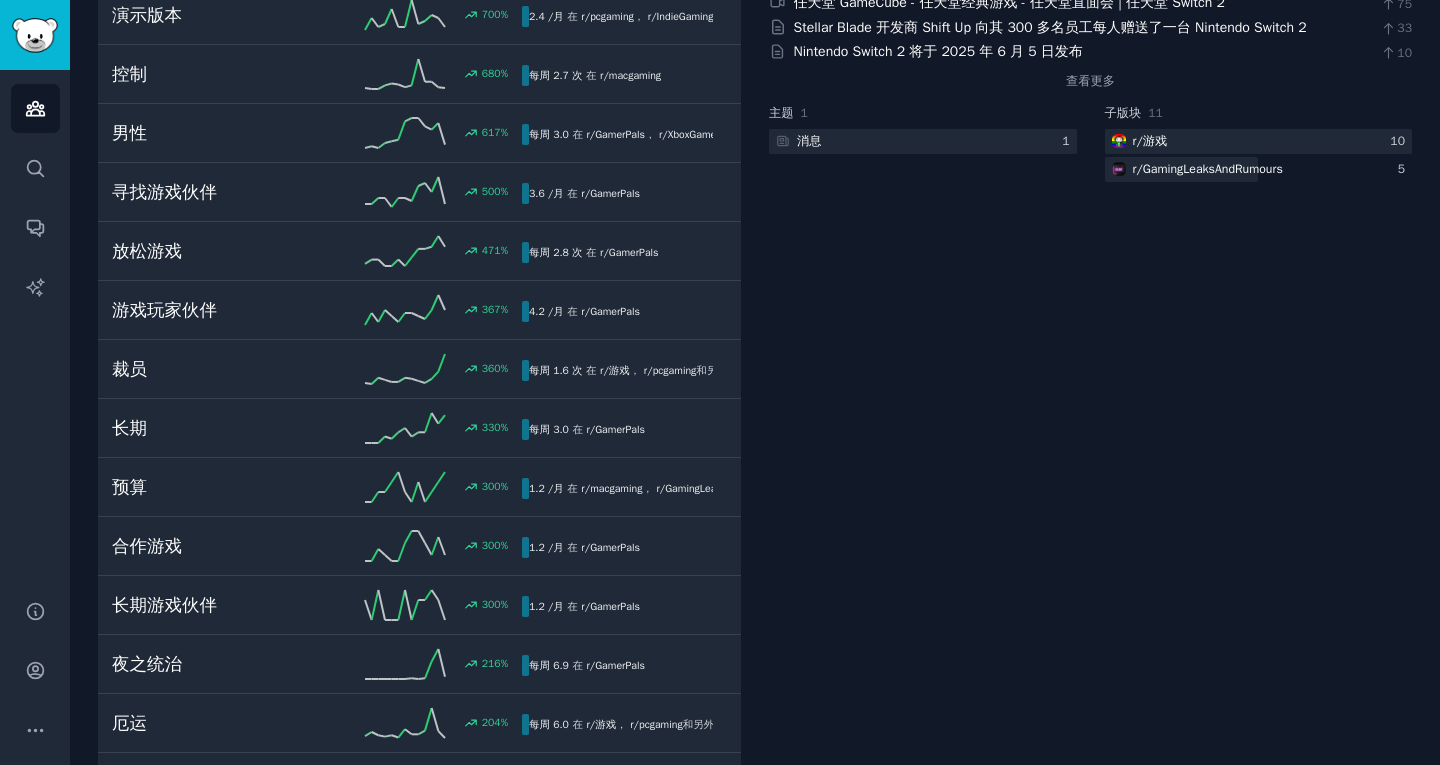 scroll, scrollTop: 0, scrollLeft: 0, axis: both 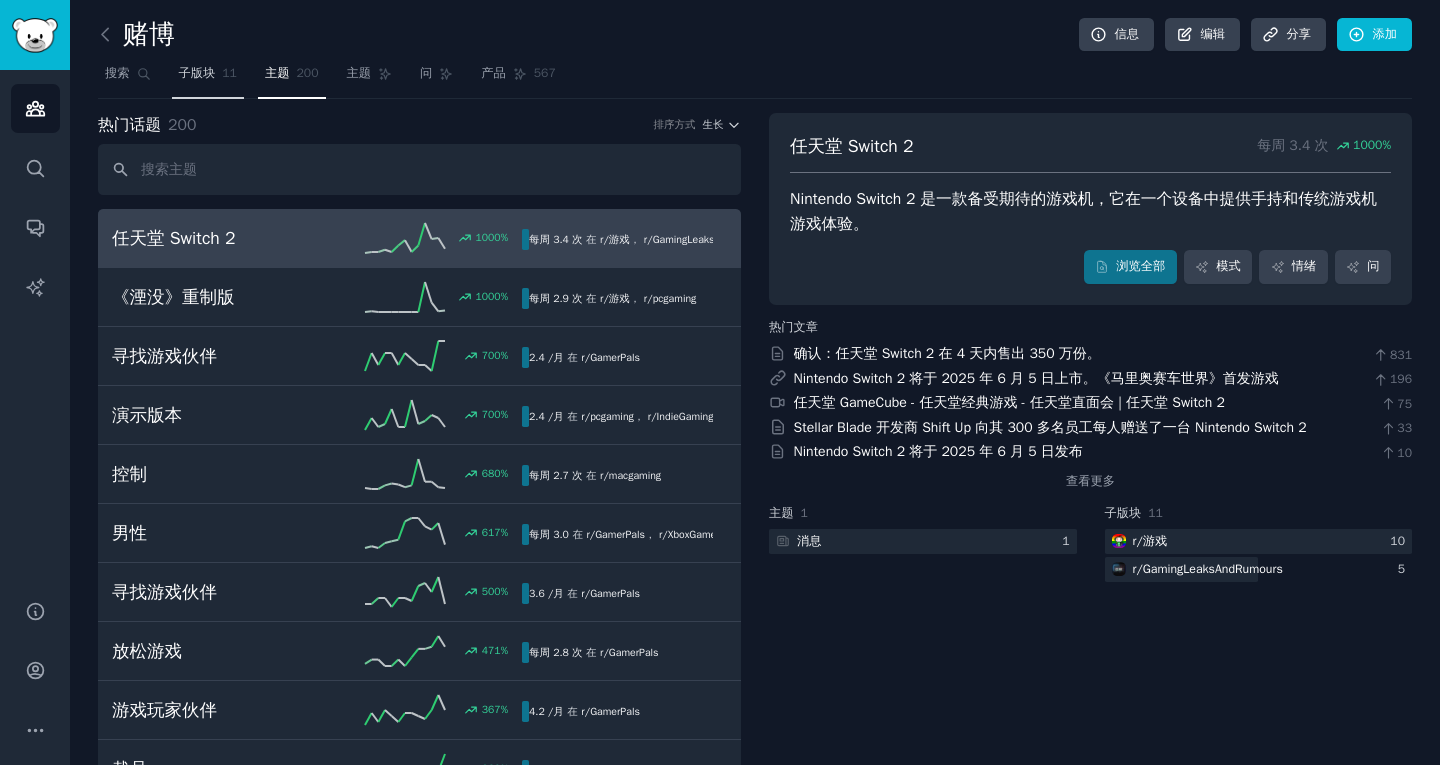 click on "子版块" at bounding box center [197, 73] 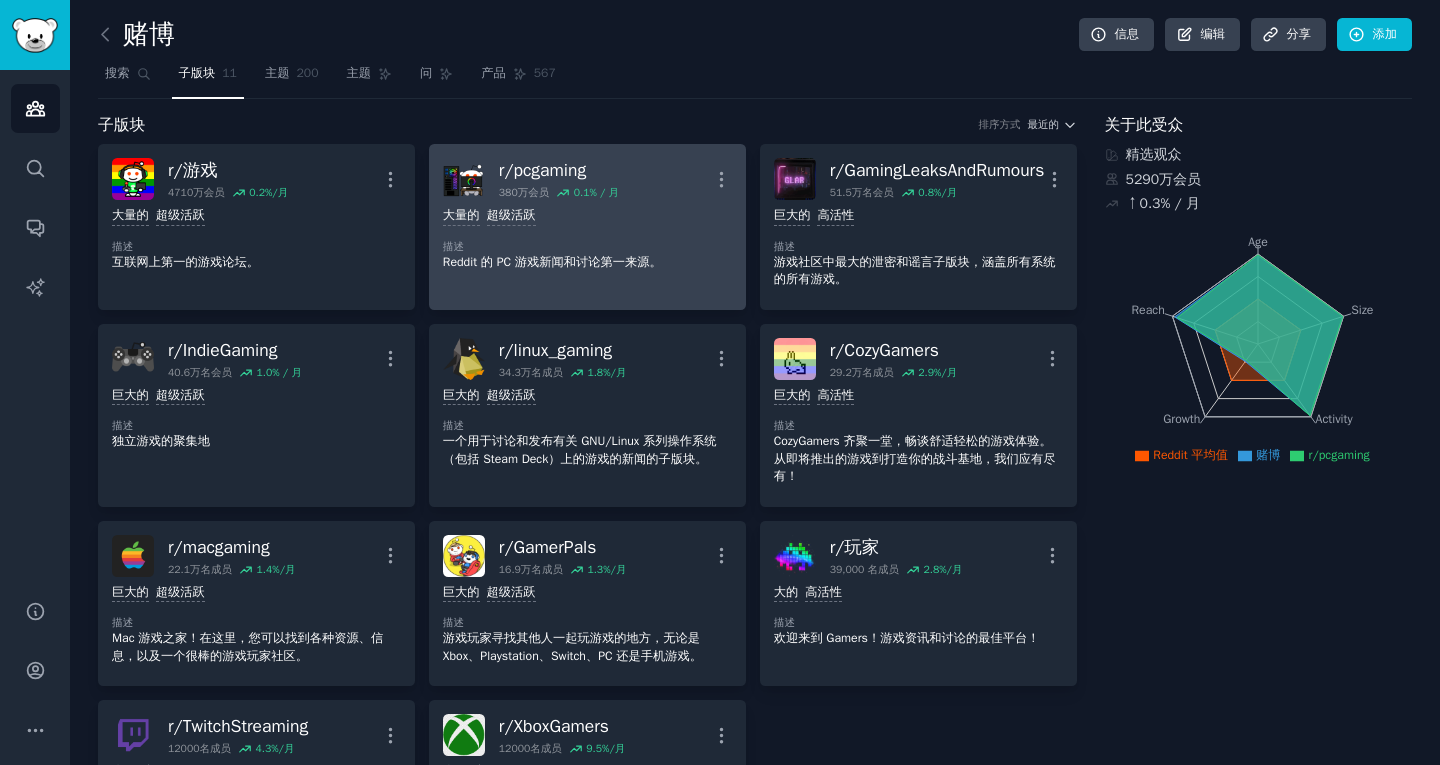 click on "0.1  % / 月" at bounding box center [596, 193] 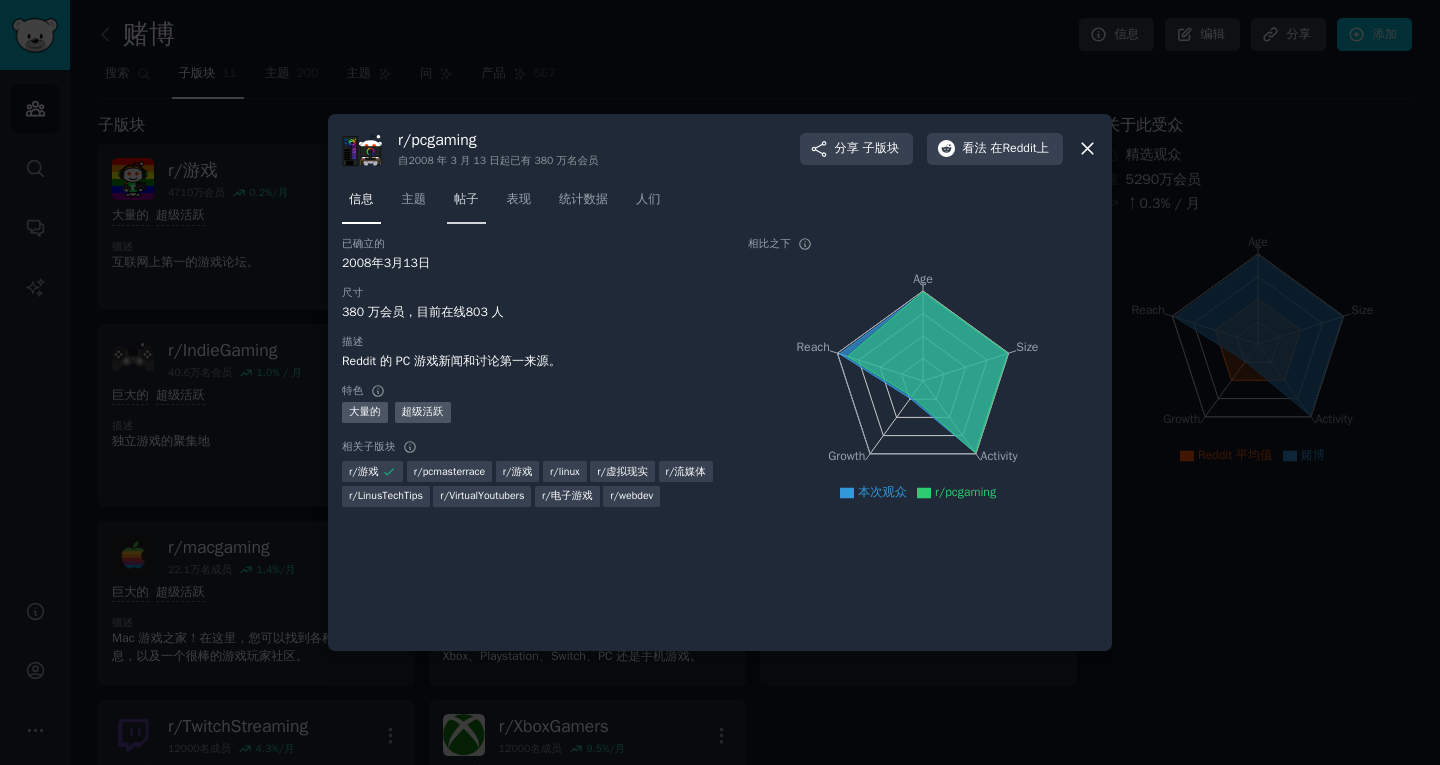click on "帖子" at bounding box center [466, 204] 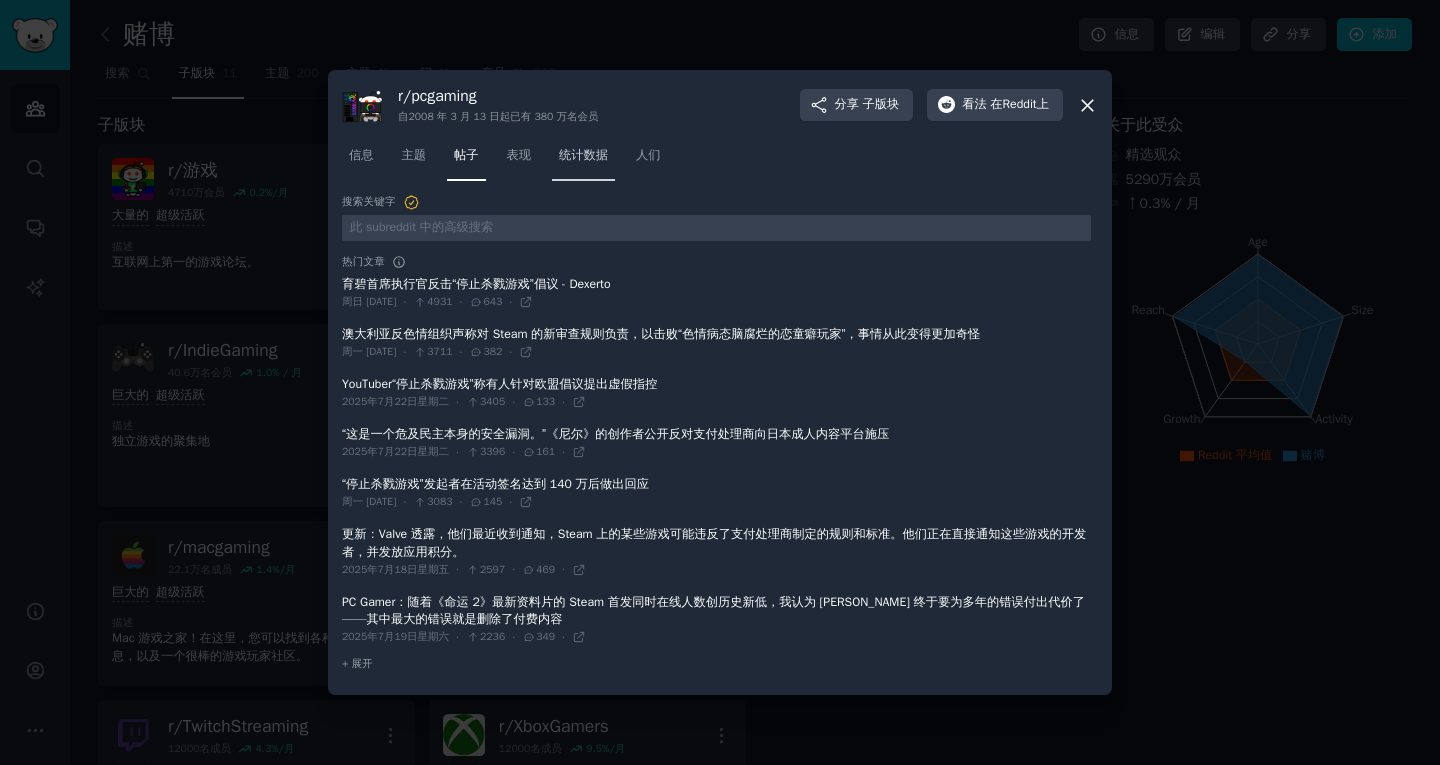 click on "统计数据" at bounding box center [583, 155] 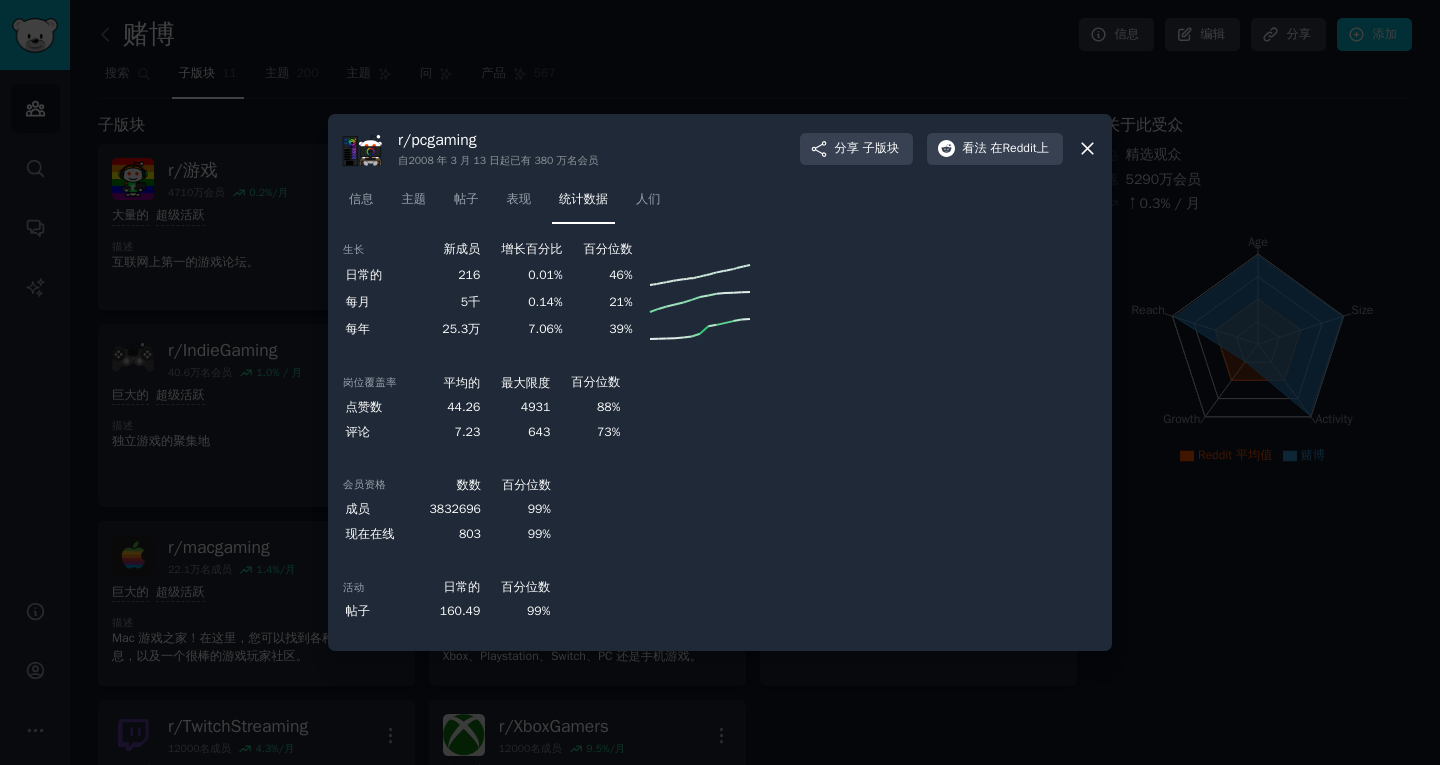 click on "信息 主题 帖子 表现 统计数据 人们" at bounding box center [720, 204] 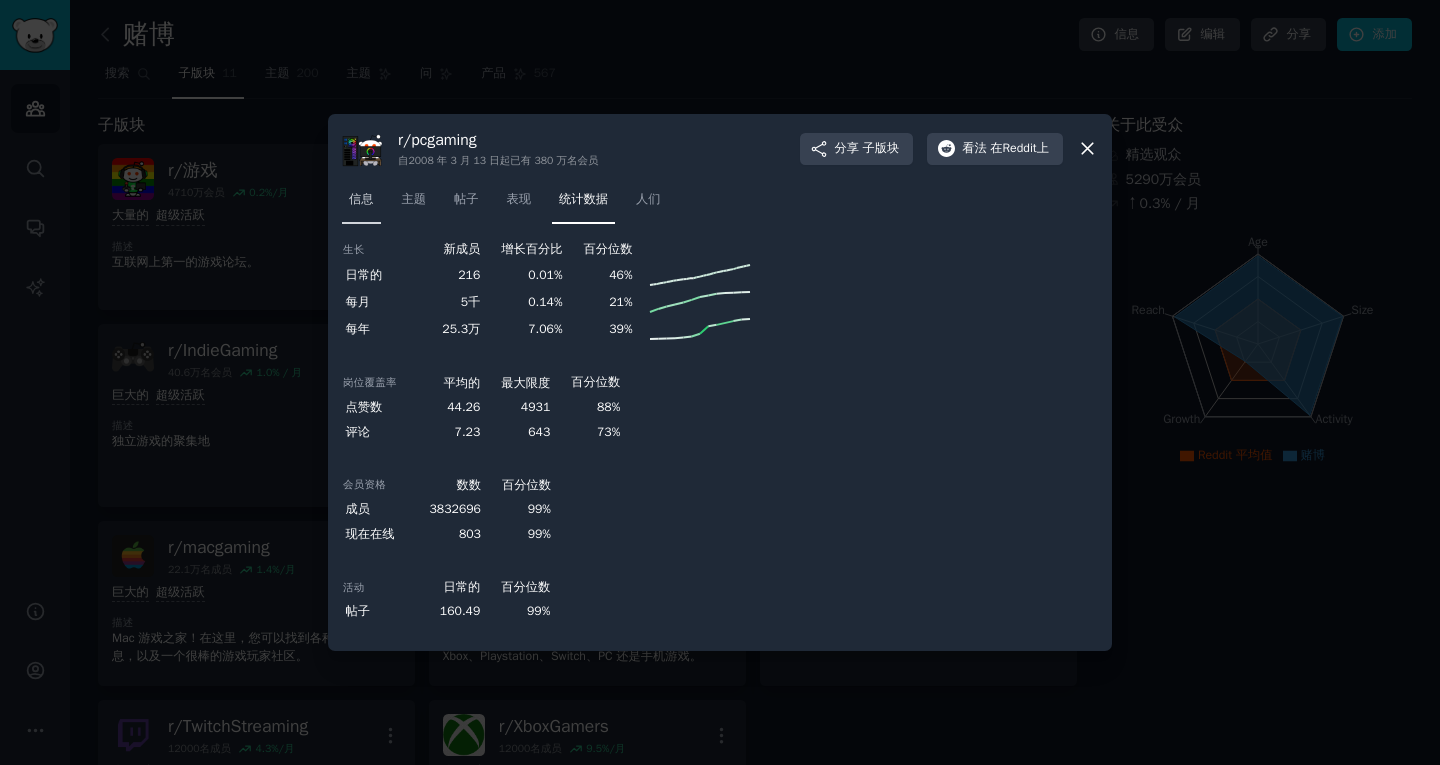 click on "信息" at bounding box center (361, 199) 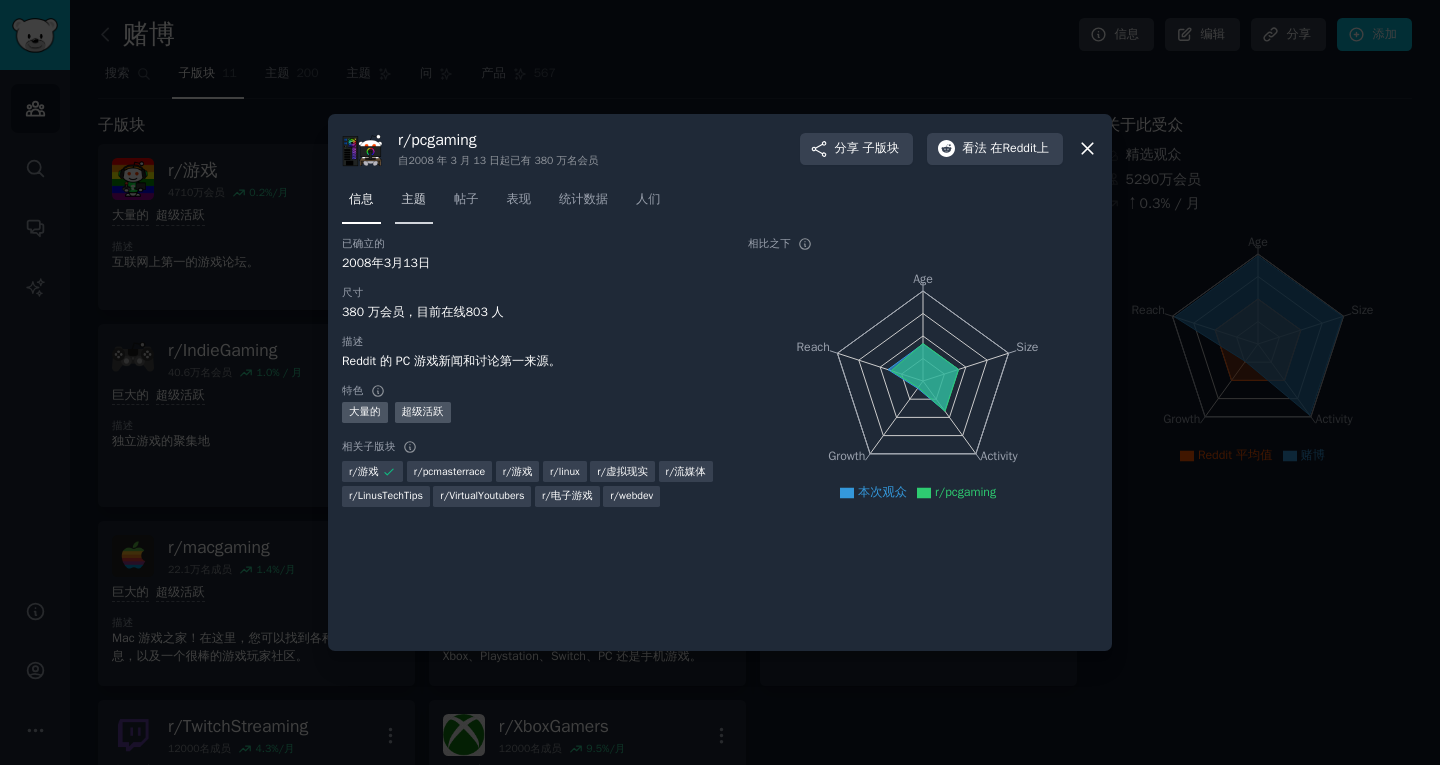 click on "主题" at bounding box center (414, 199) 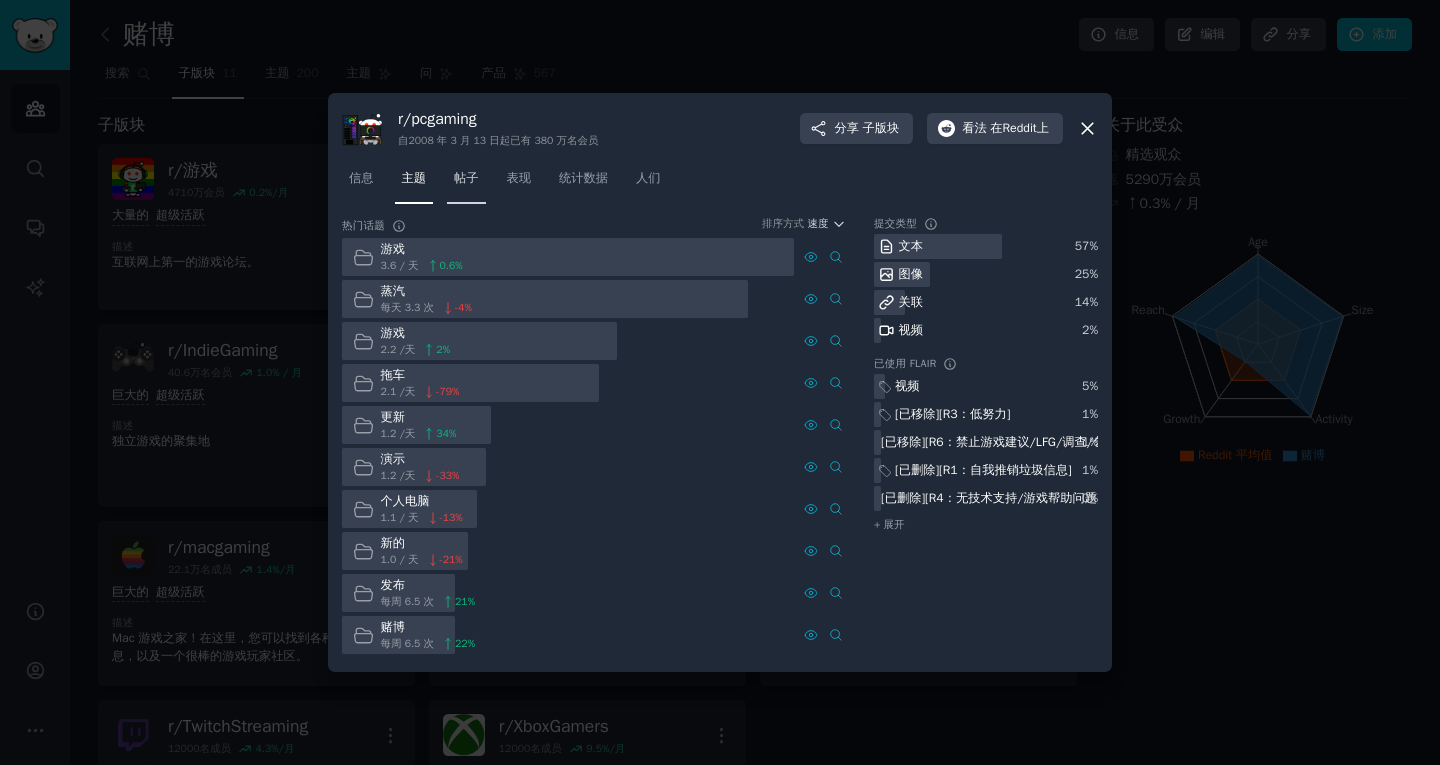 click on "帖子" at bounding box center [466, 178] 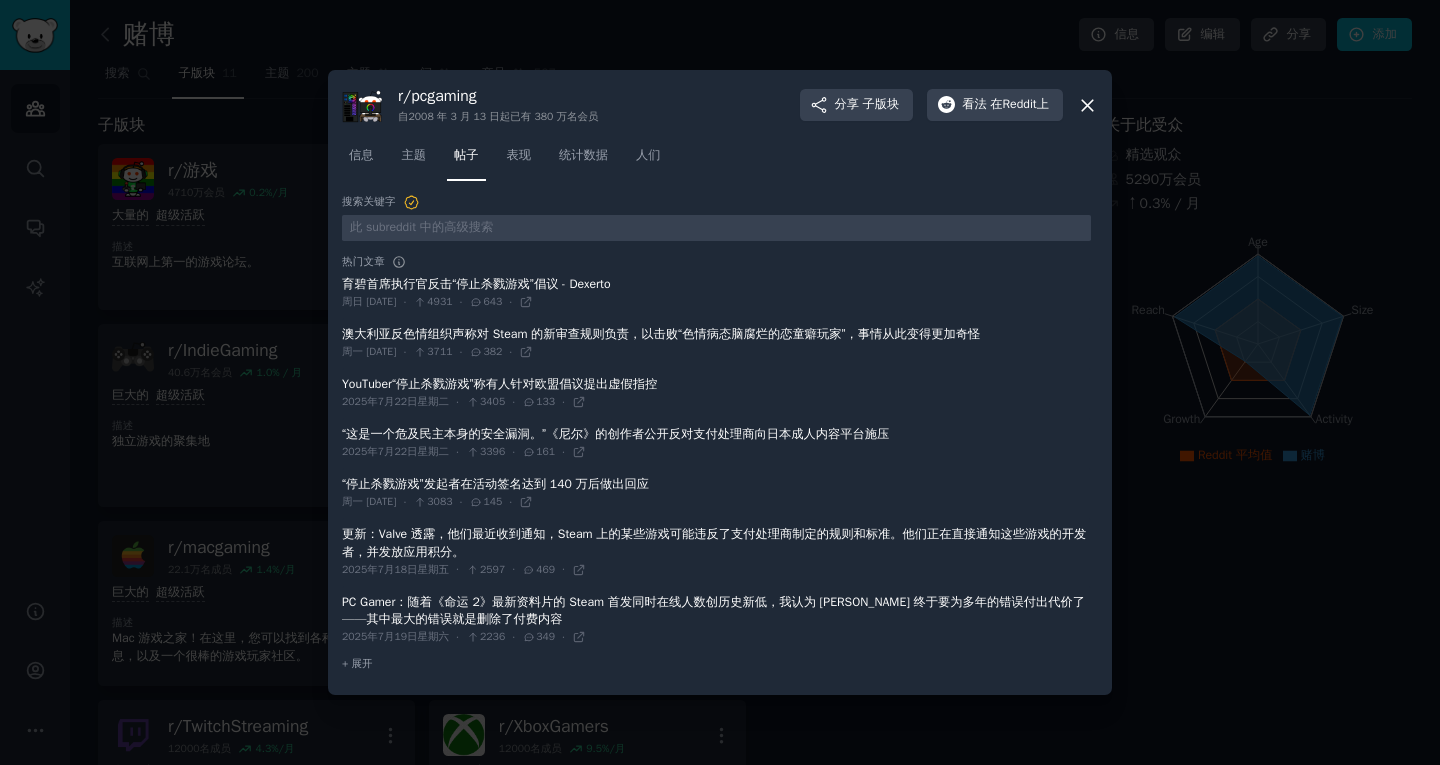 click at bounding box center [720, 382] 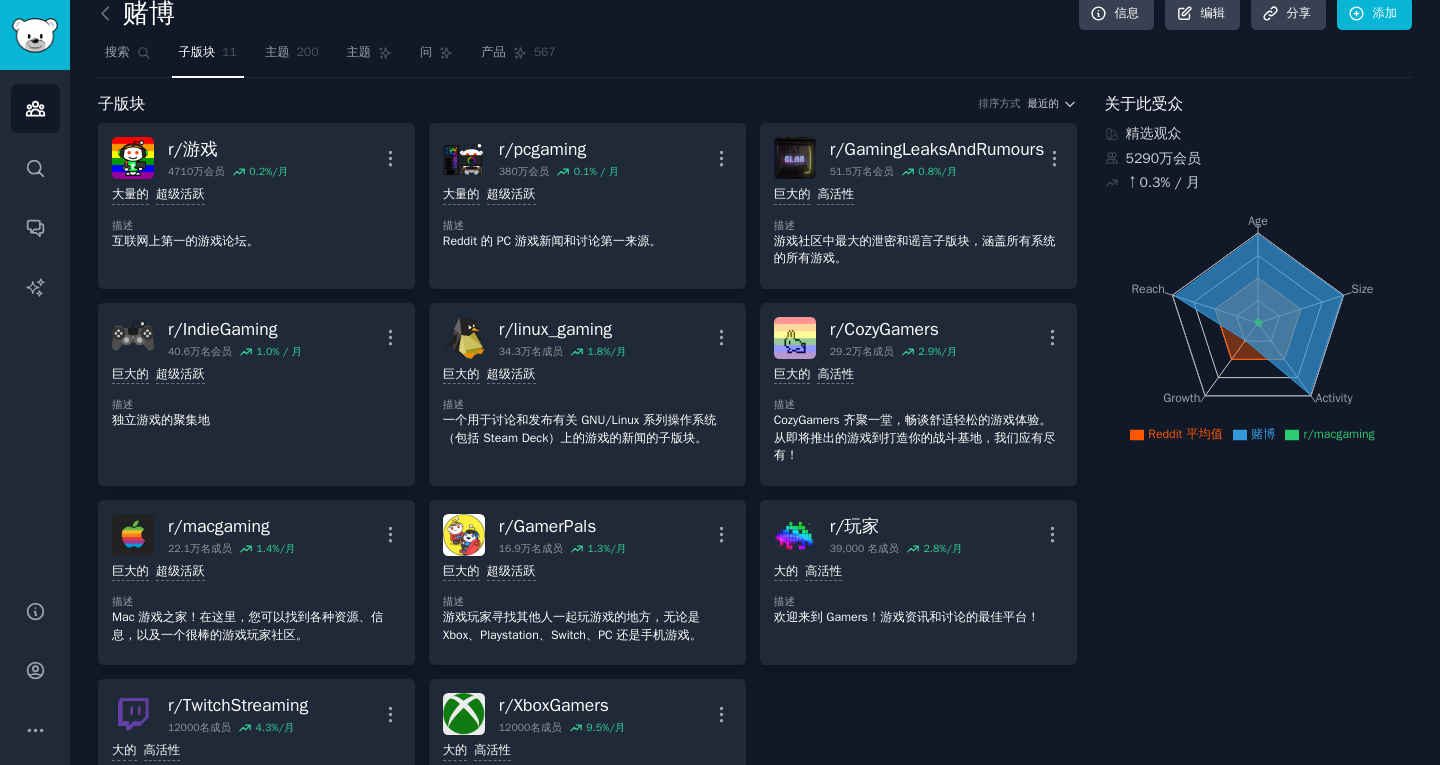 scroll, scrollTop: 0, scrollLeft: 0, axis: both 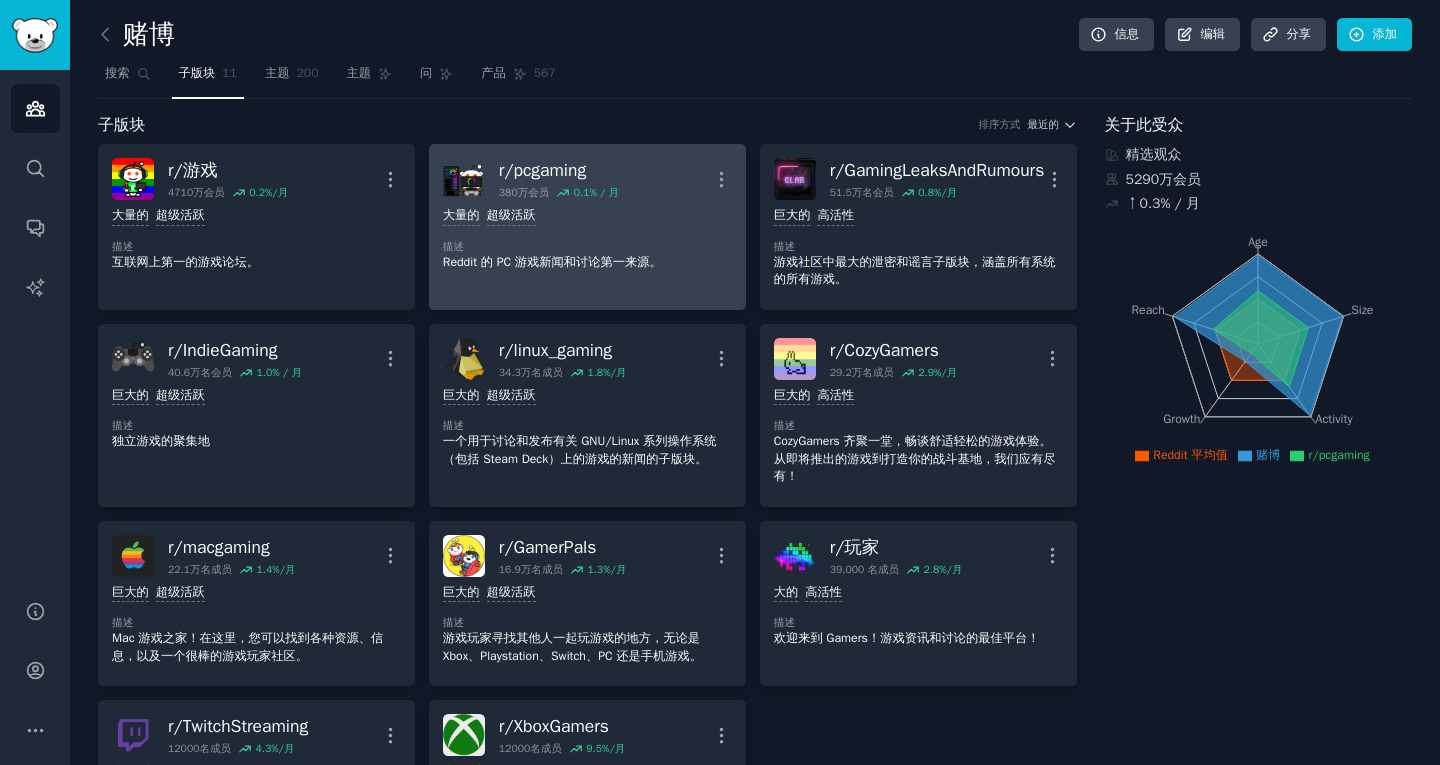 click on "大量的 超级活跃" at bounding box center (587, 216) 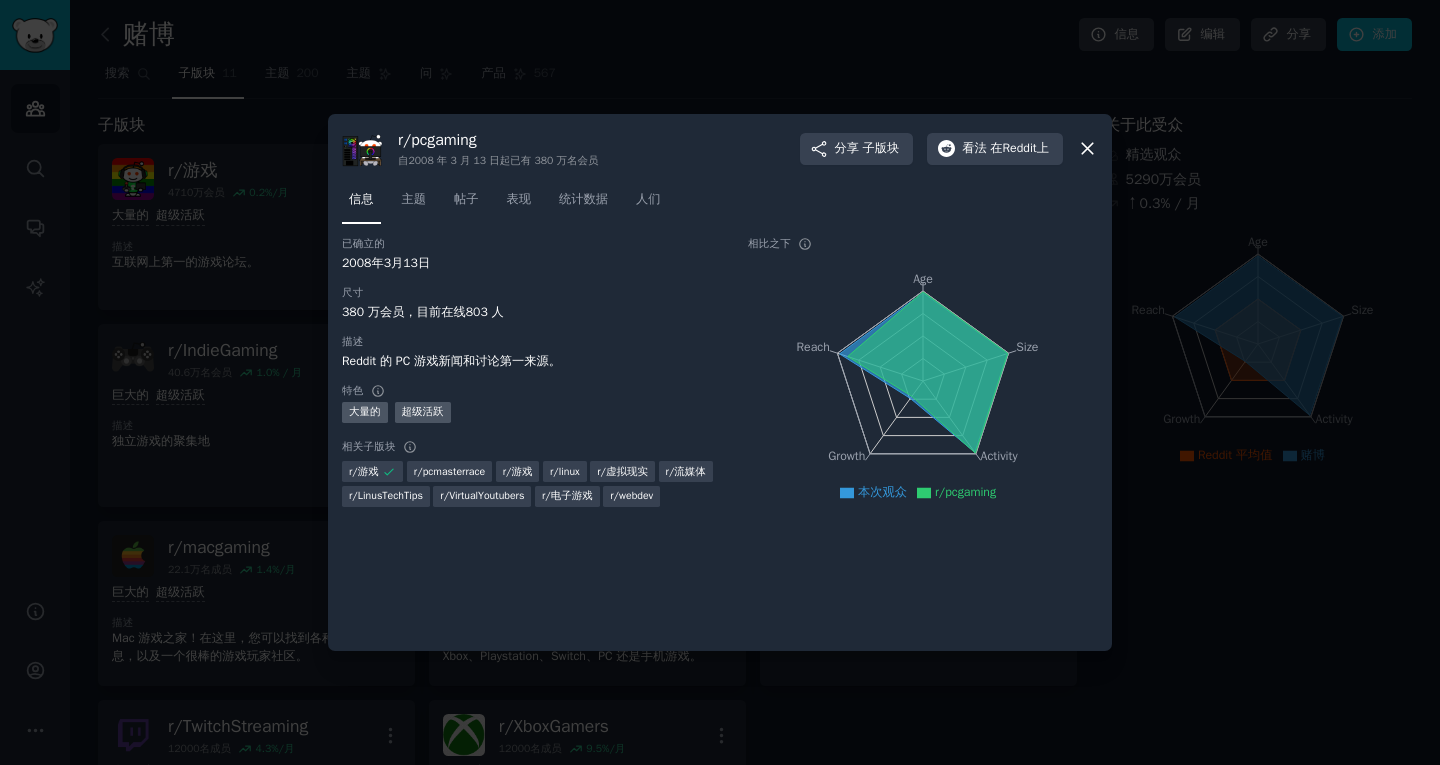 click 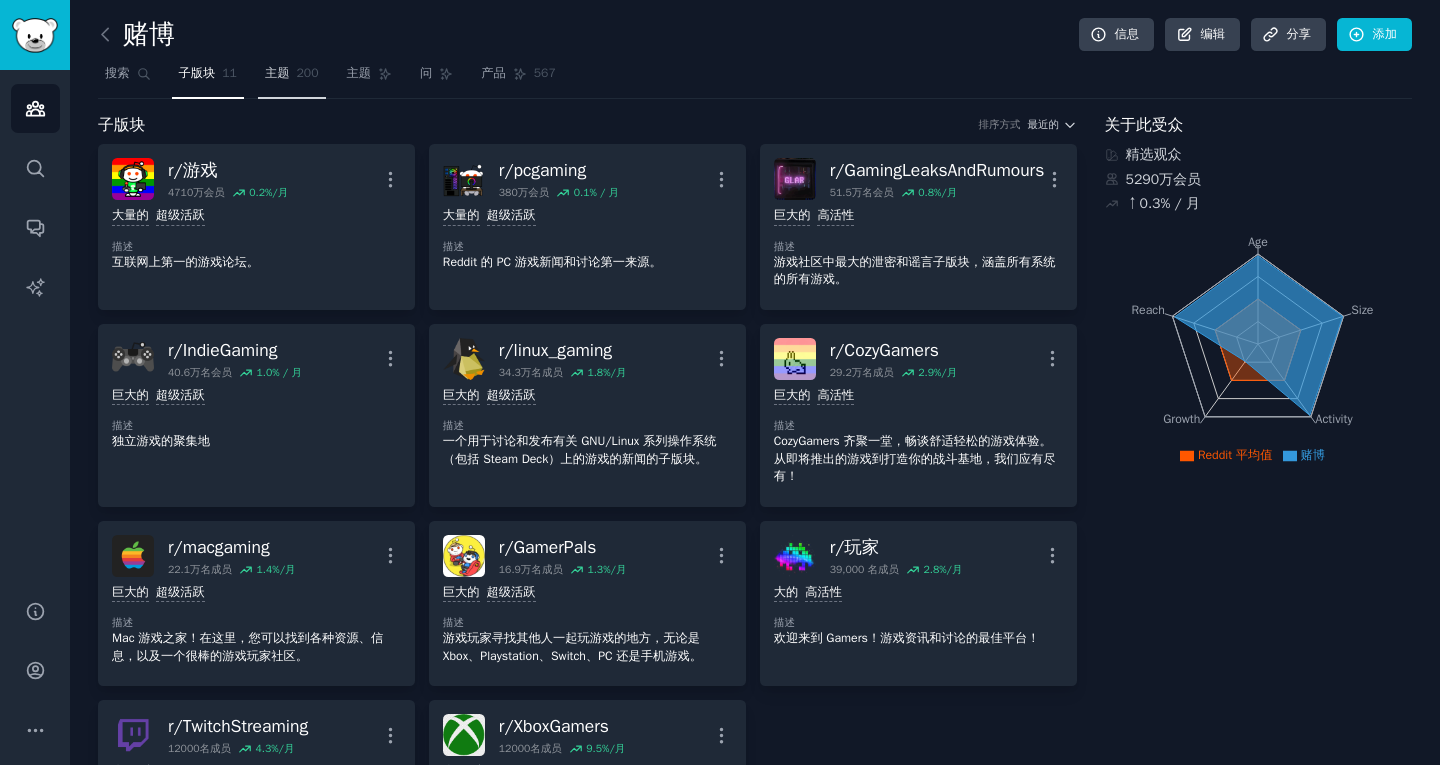 click on "主题" at bounding box center [277, 73] 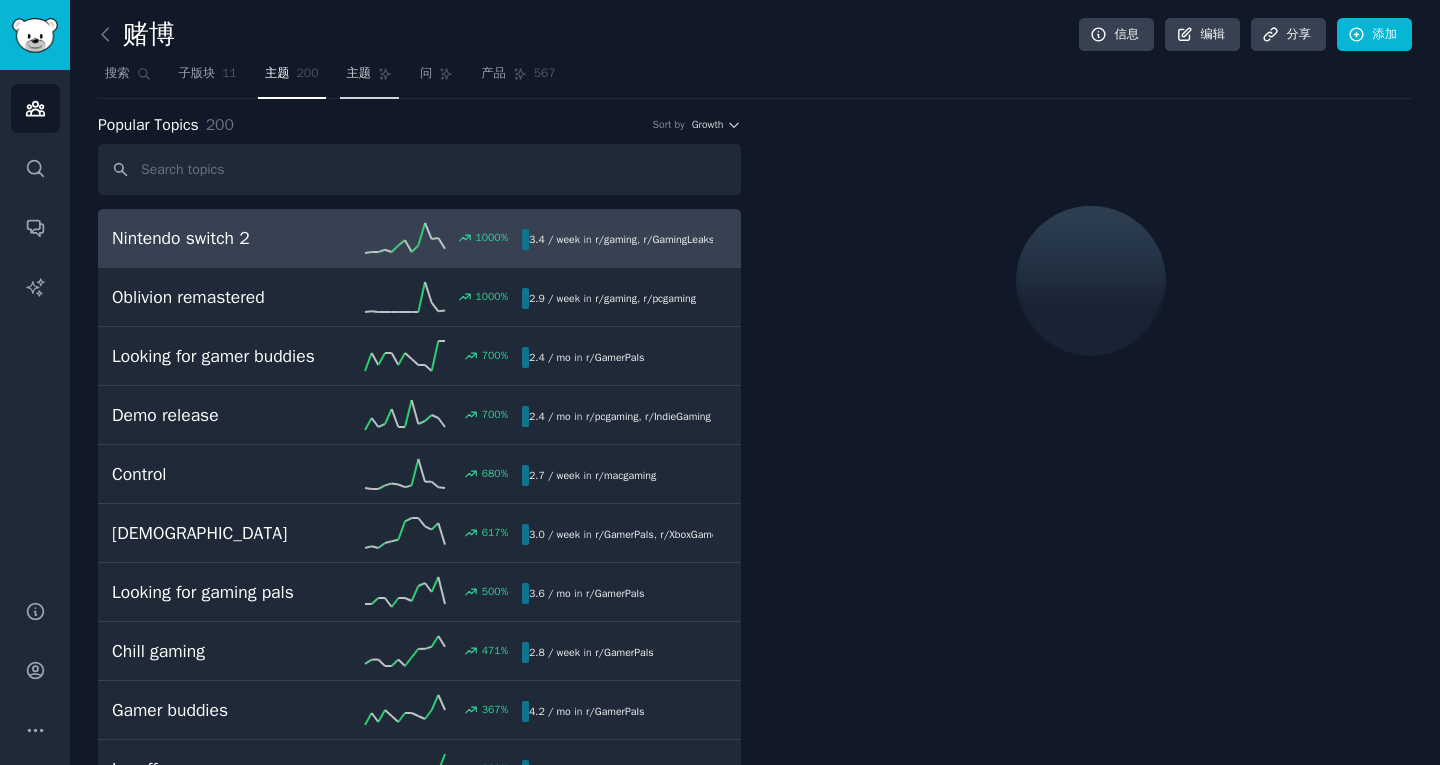 click on "主题" at bounding box center (359, 73) 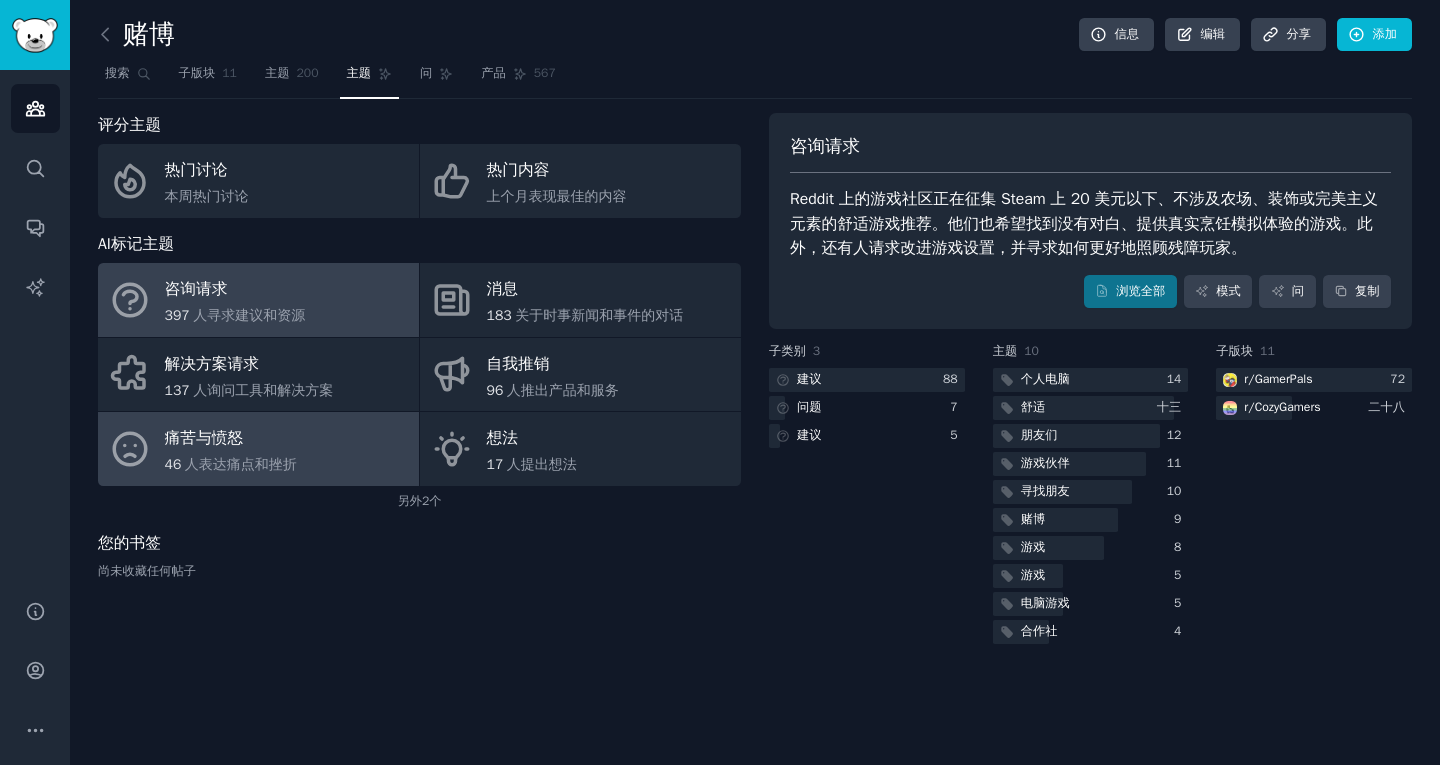 click on "痛苦与愤怒" at bounding box center [231, 439] 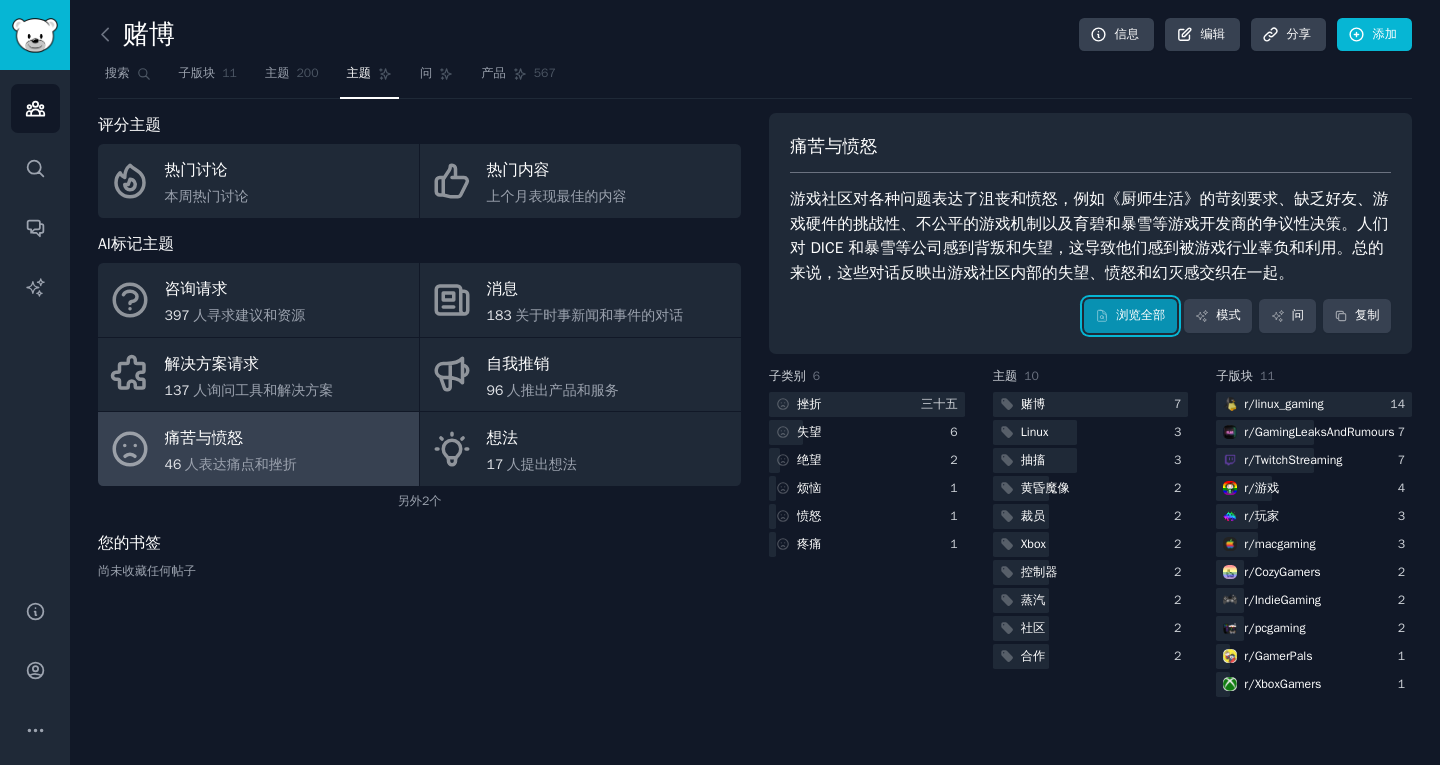 click on "浏览全部" at bounding box center (1140, 315) 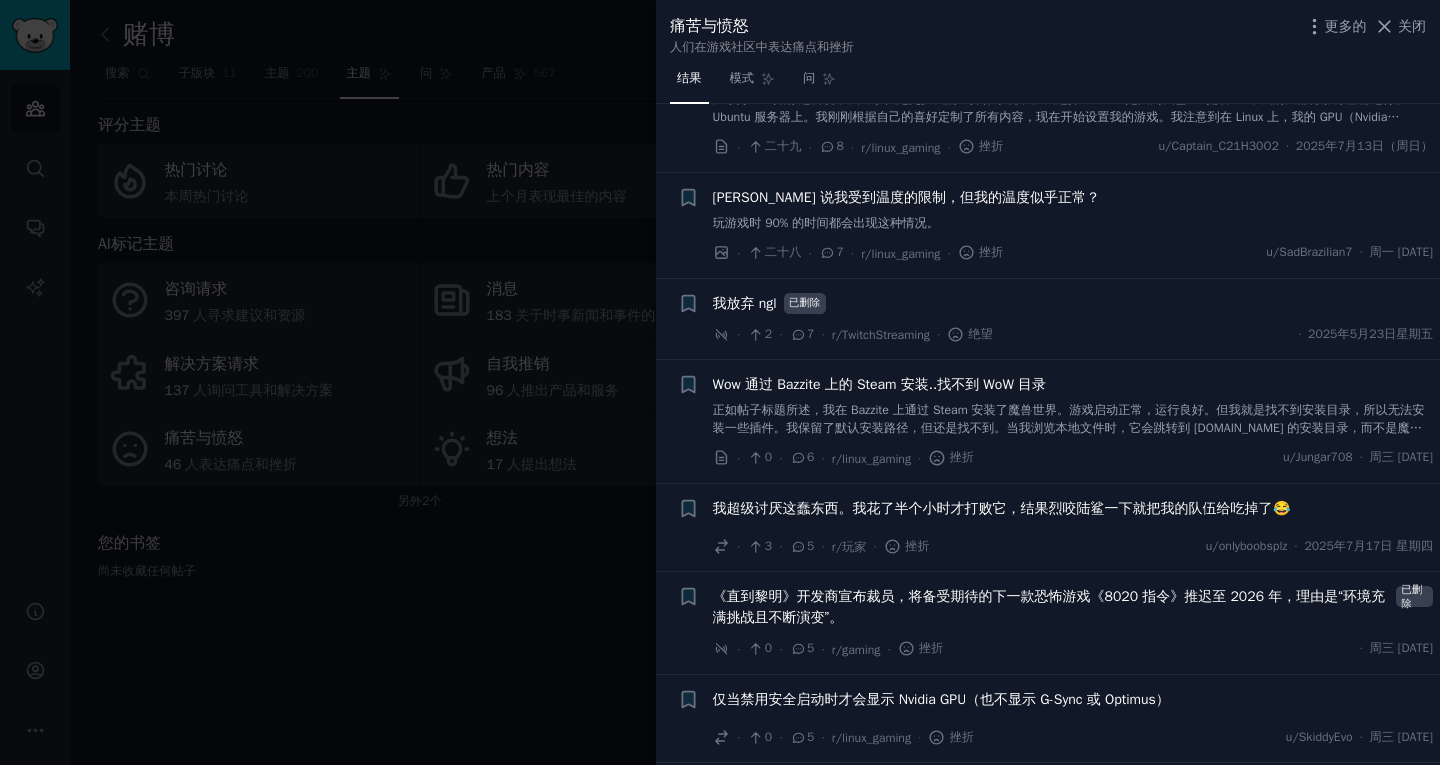 scroll, scrollTop: 3500, scrollLeft: 0, axis: vertical 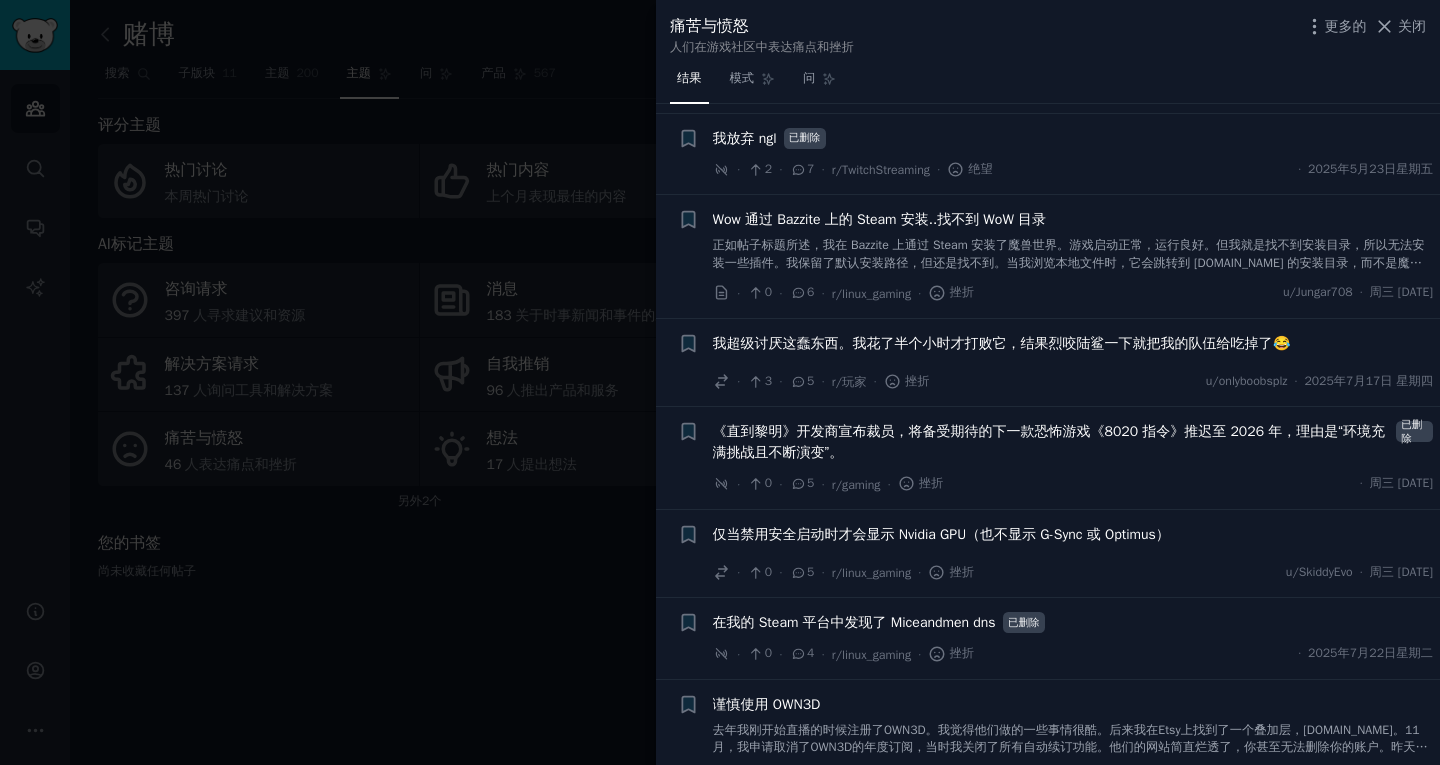 click at bounding box center (720, 382) 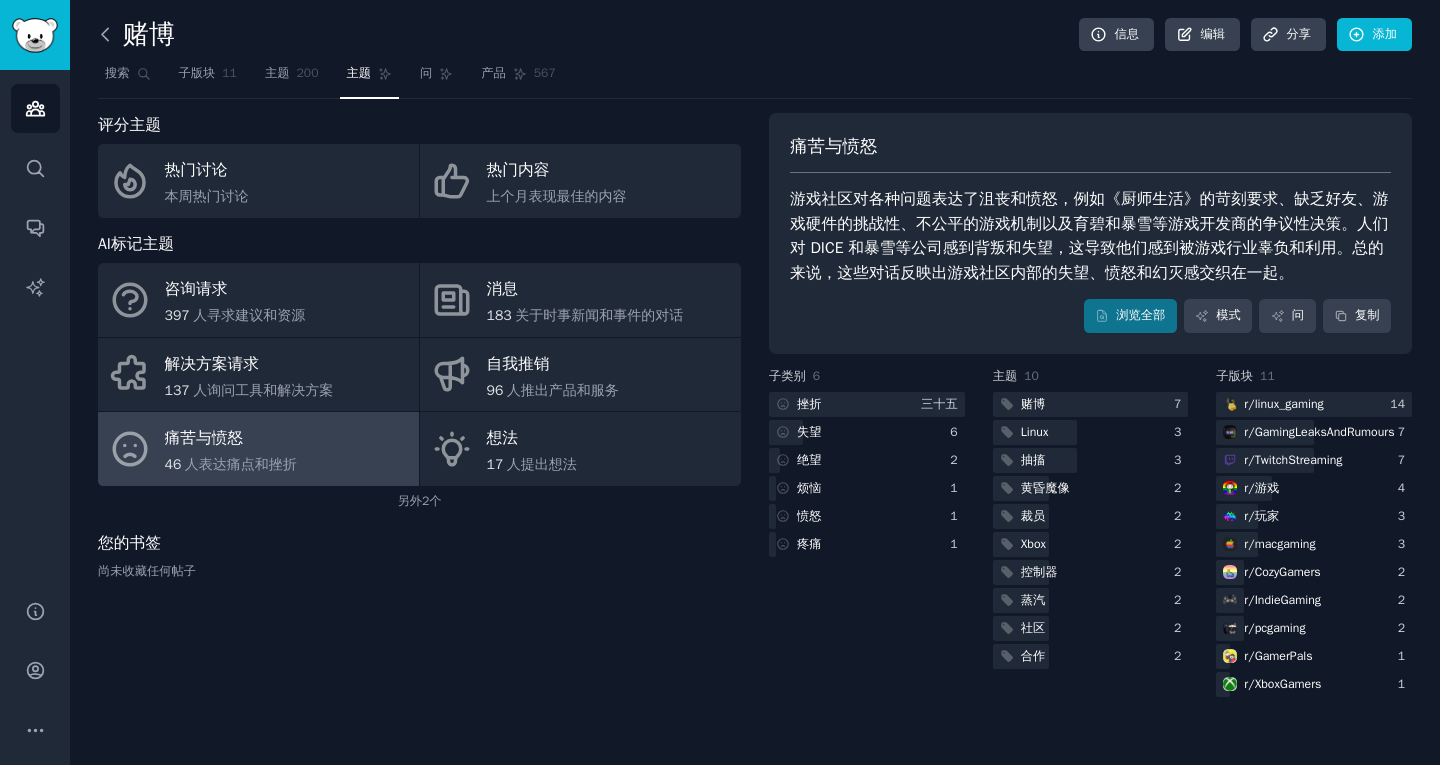 click 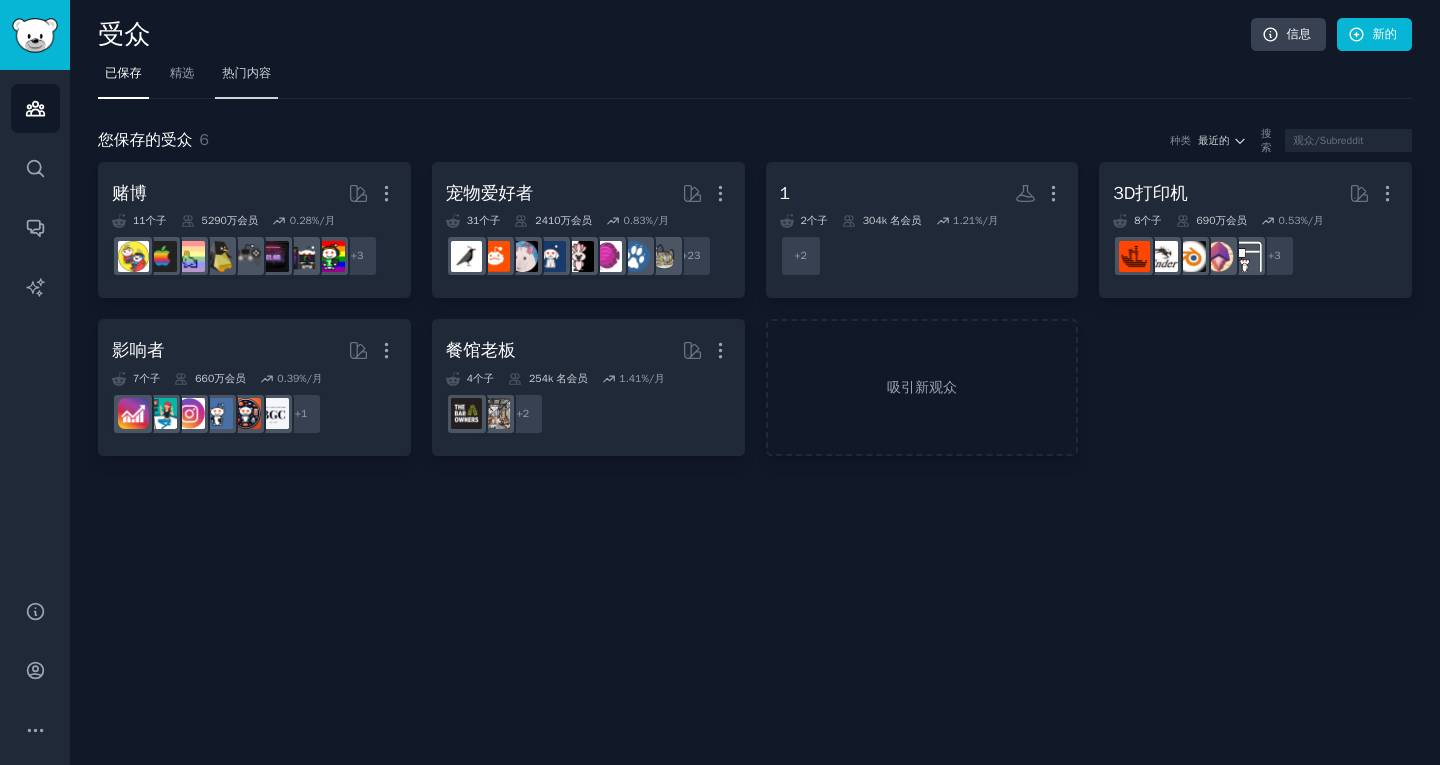 click on "热门内容" at bounding box center (246, 78) 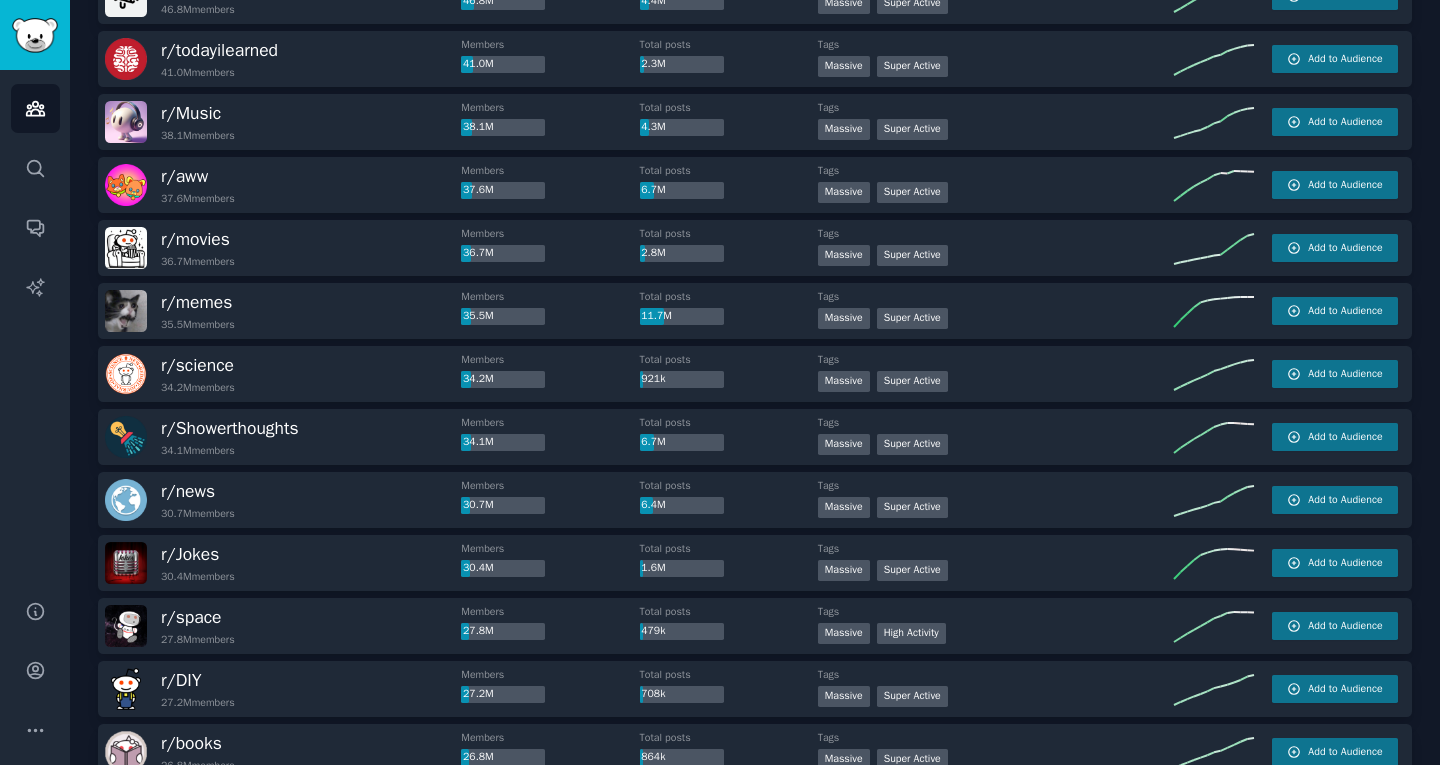 scroll, scrollTop: 600, scrollLeft: 0, axis: vertical 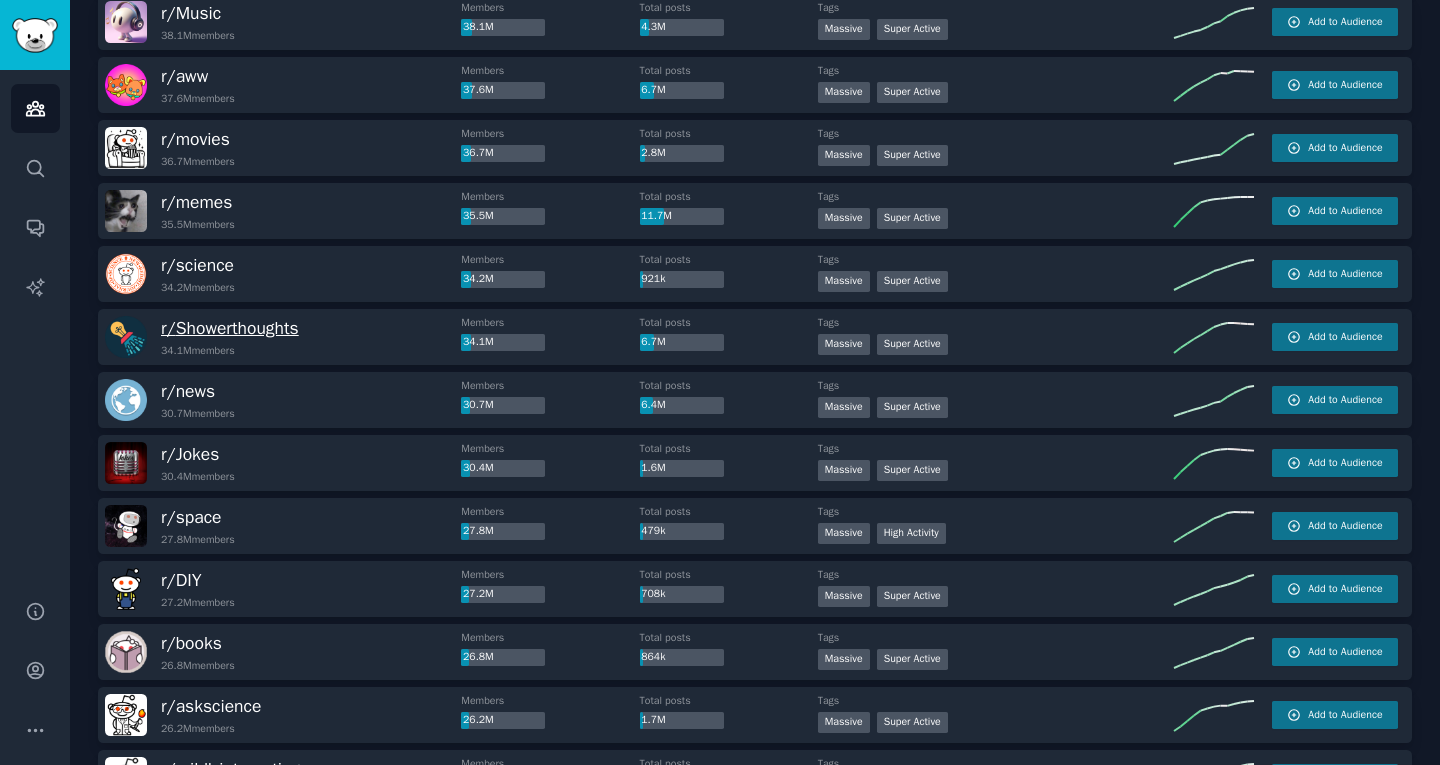 click on "r/ Showerthoughts" at bounding box center [230, 328] 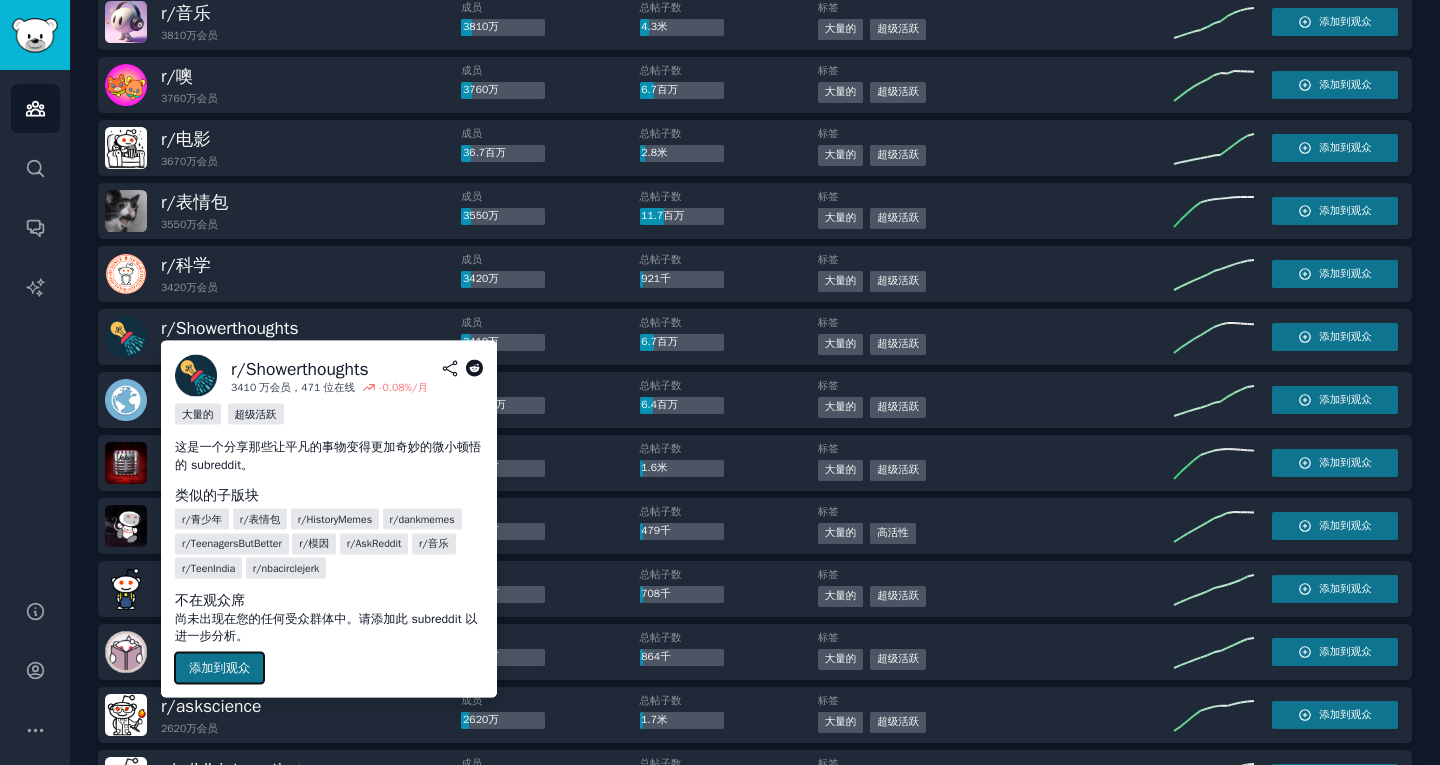 click on "添加到观众" at bounding box center [219, 668] 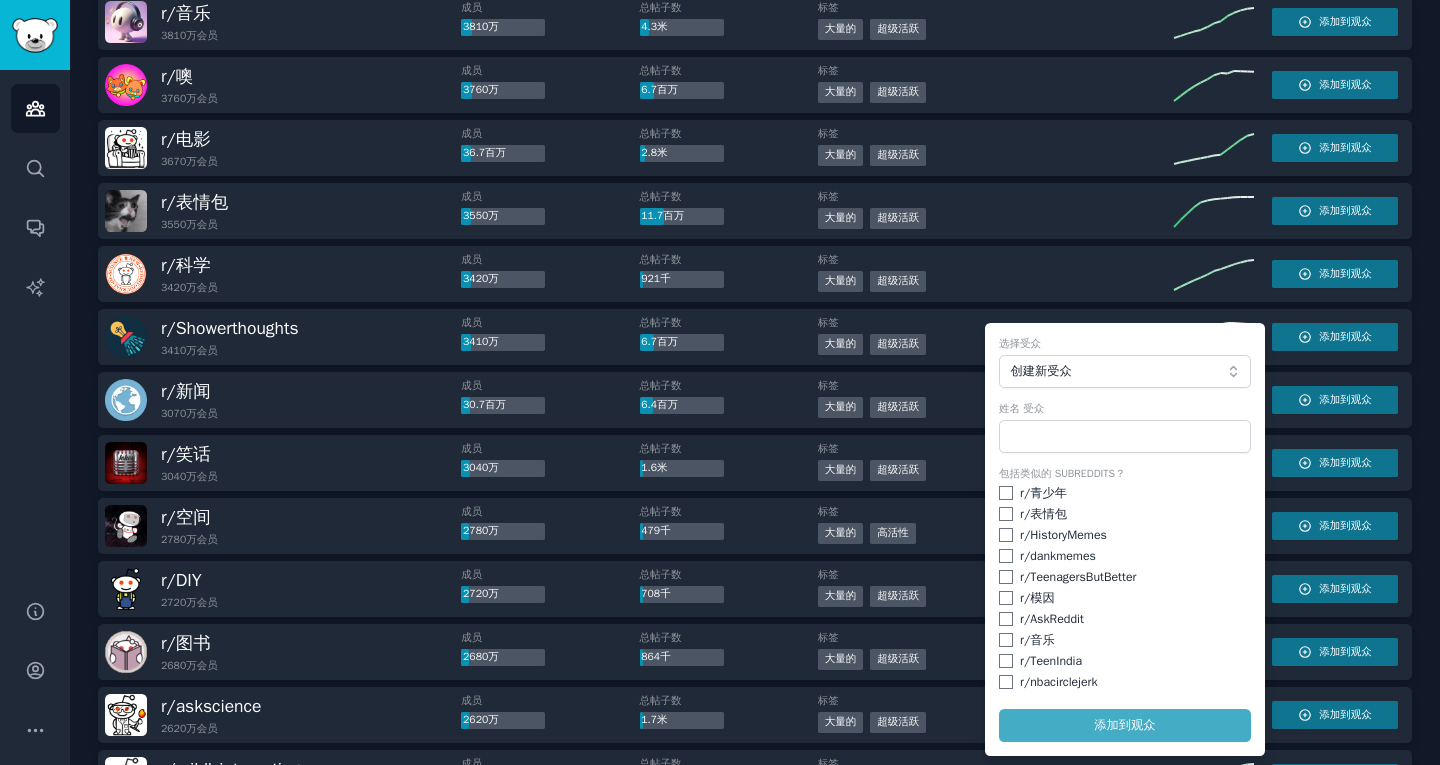 click on "选择受众 创建新受众 姓名 受众 包括类似的 Subreddits？ r/ 青少年 r/ 表情包 r/  HistoryMemes r/  dankmemes r/  TeenagersButBetter r/ 模因 r/  AskReddit r/ 音乐 r/  TeenIndia r/  nbacirclejerk 添加 到观众" at bounding box center [1125, 539] 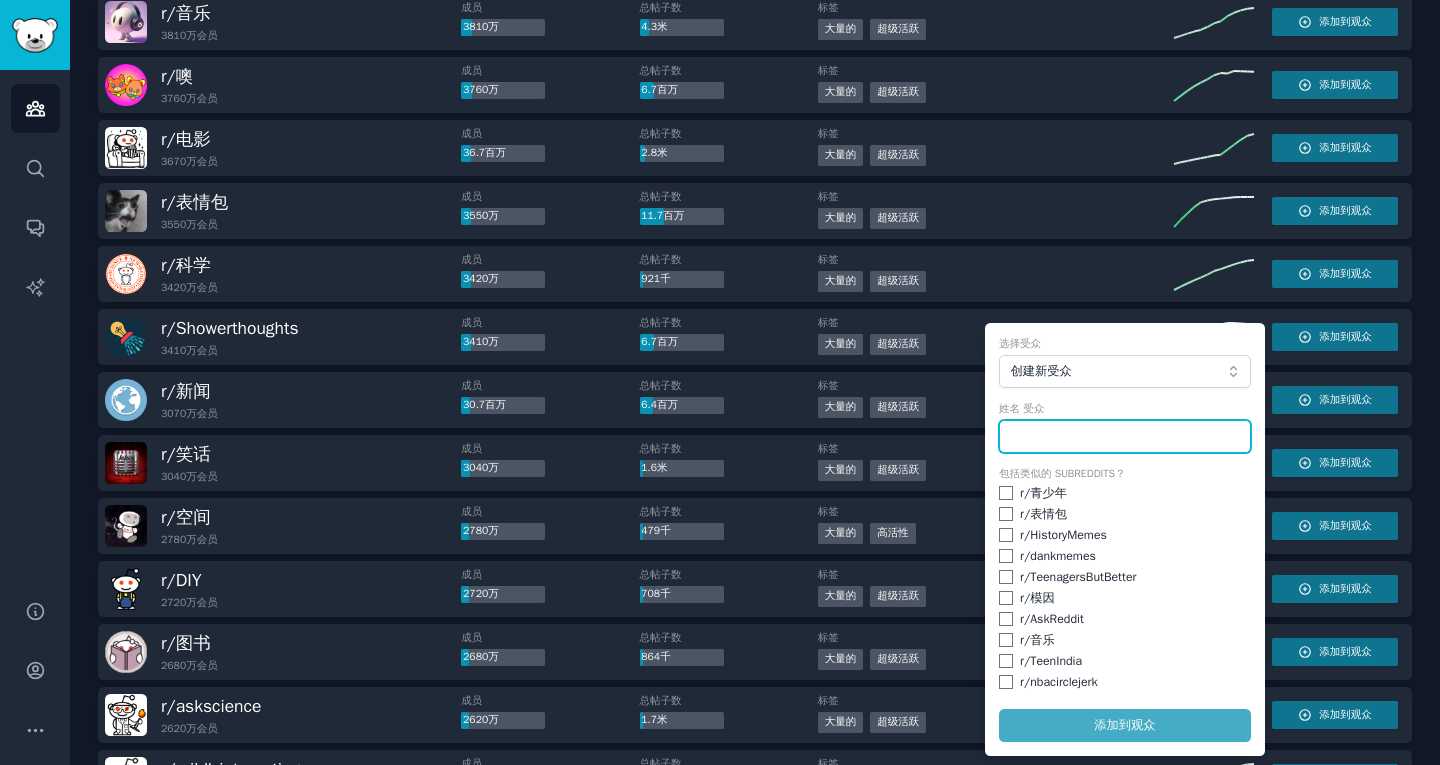 click at bounding box center [1125, 437] 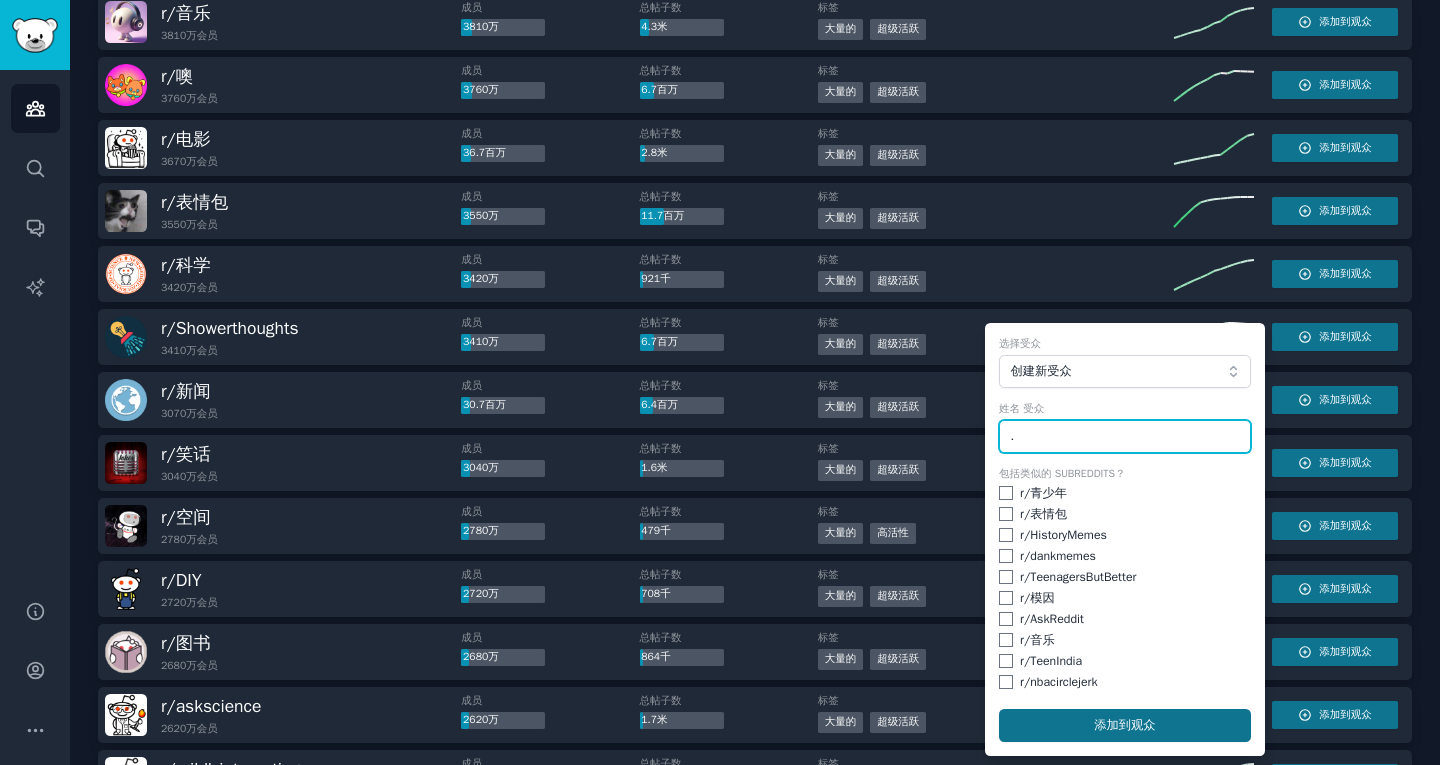 type on "." 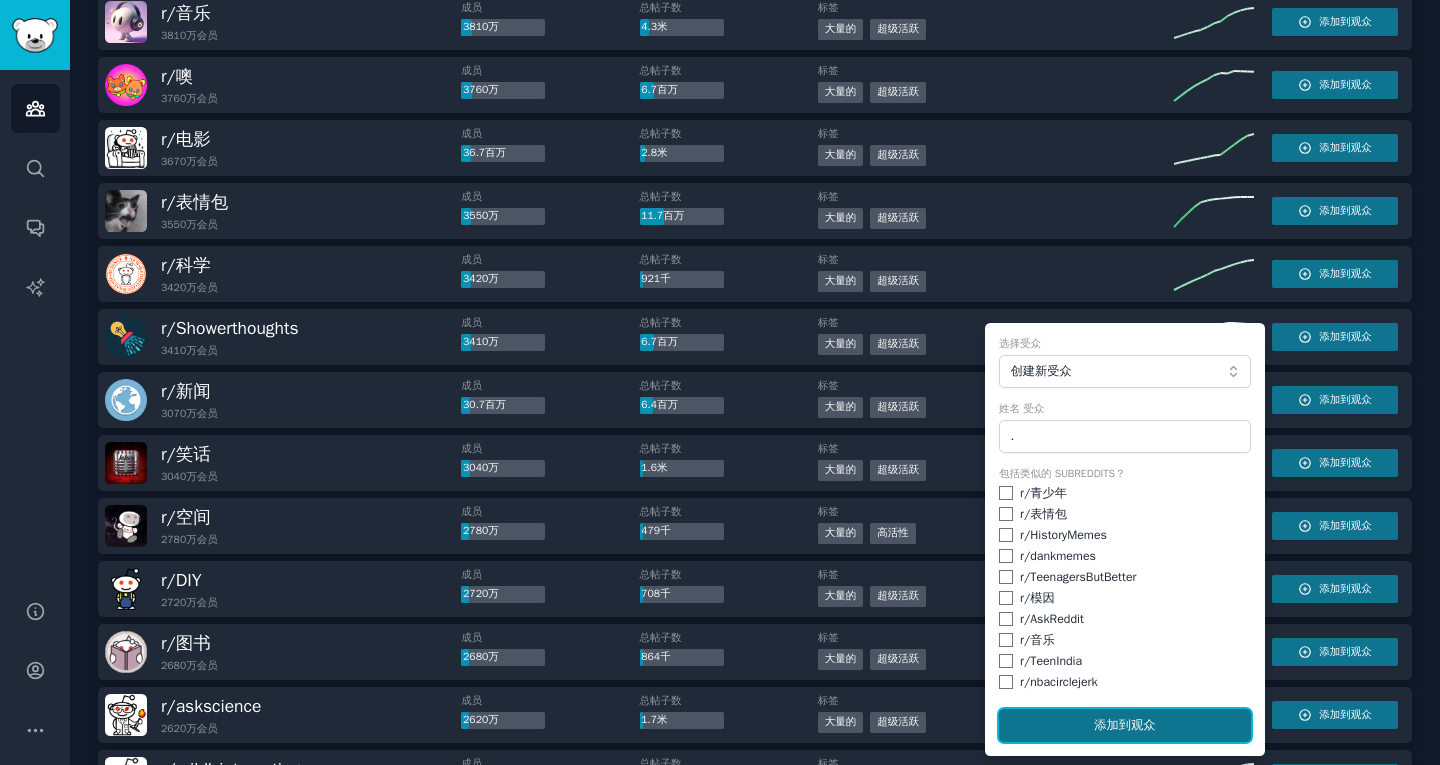 click on "添加 到观众" at bounding box center [1125, 726] 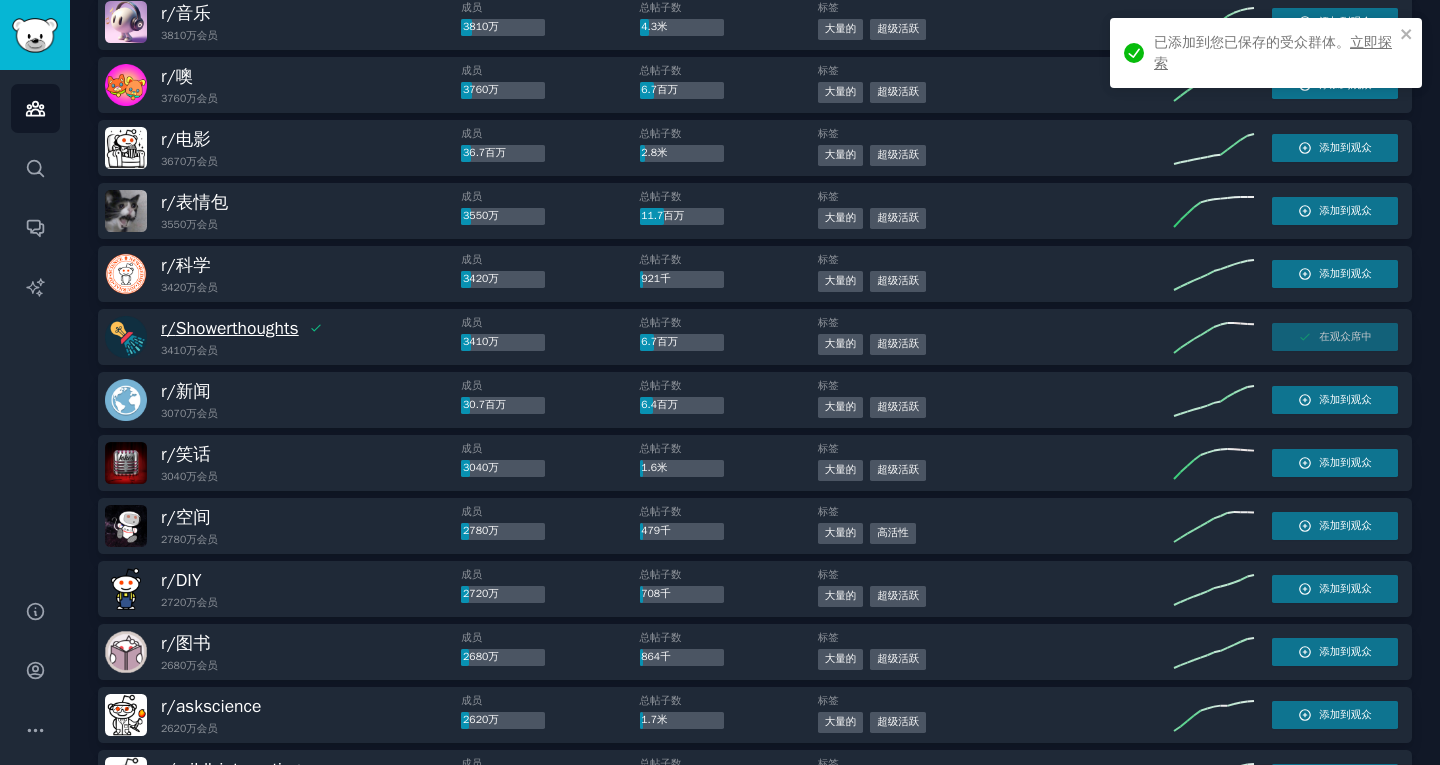 click on "Showerthoughts" at bounding box center (237, 328) 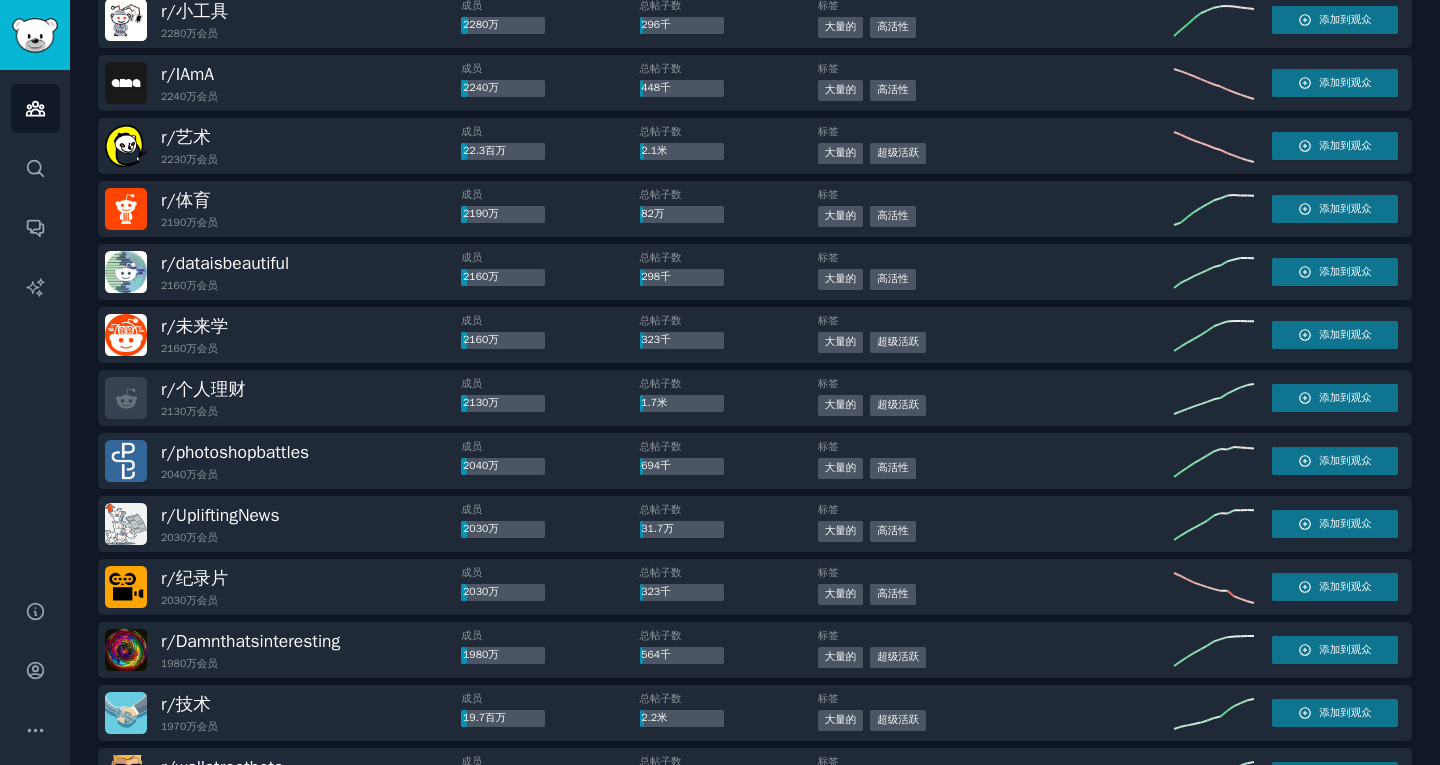 scroll, scrollTop: 1800, scrollLeft: 0, axis: vertical 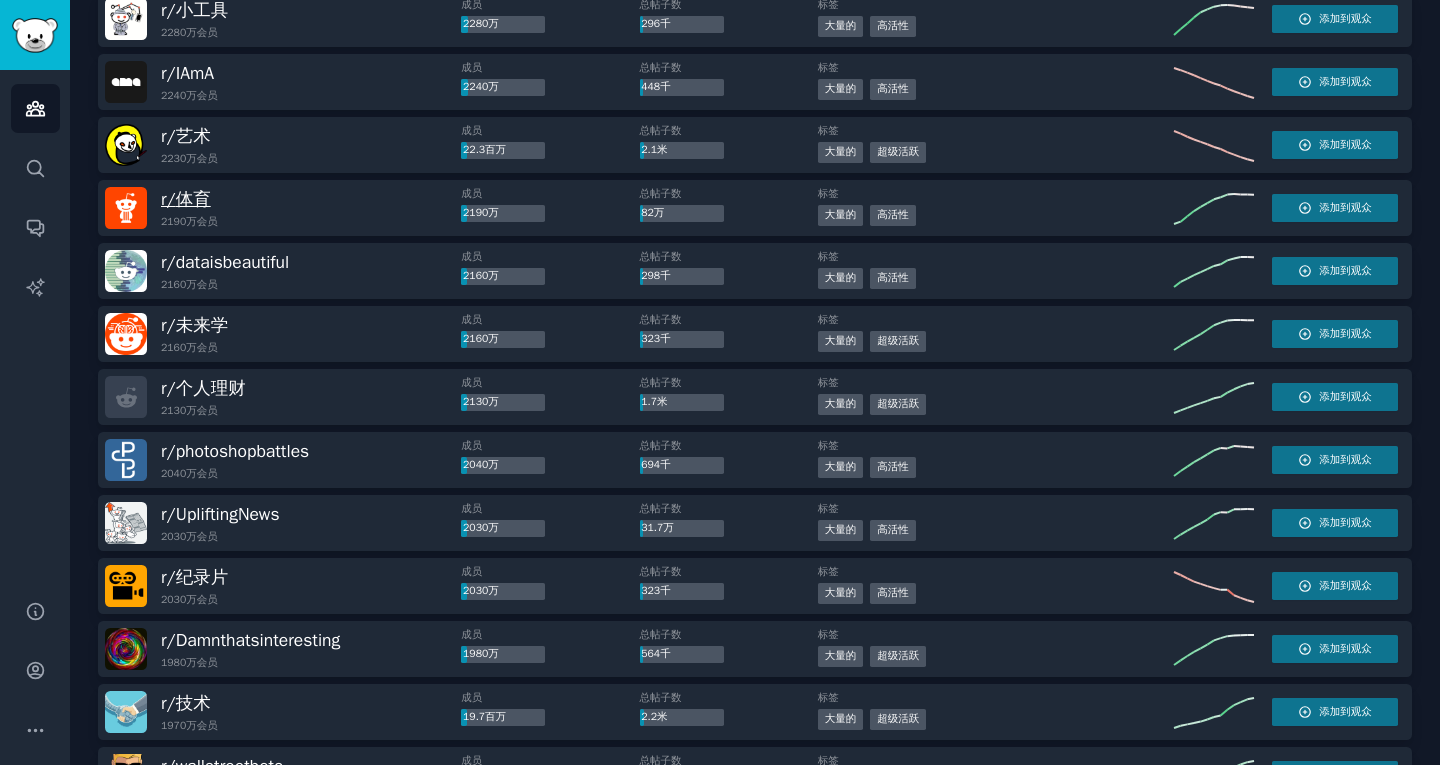 click on "体育" at bounding box center [193, 199] 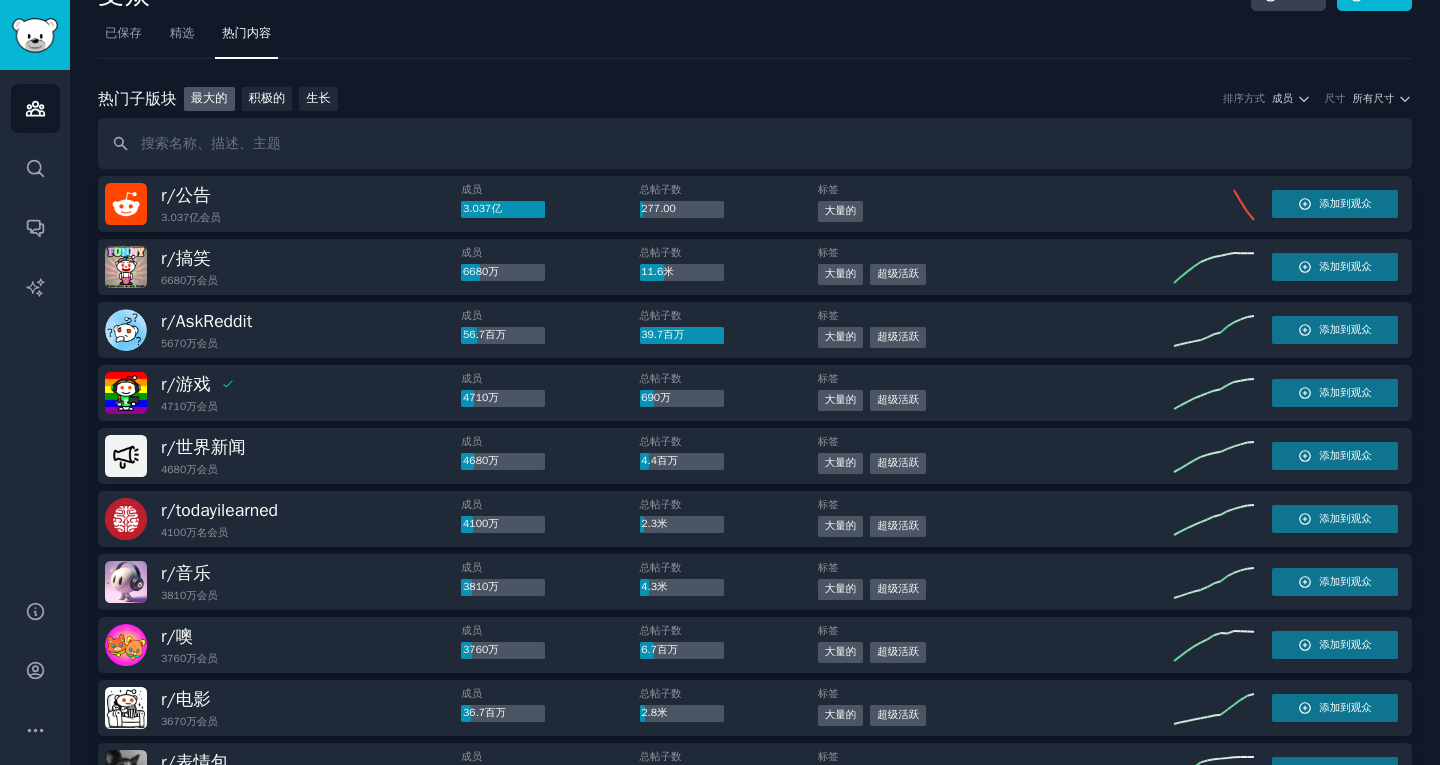 scroll, scrollTop: 0, scrollLeft: 0, axis: both 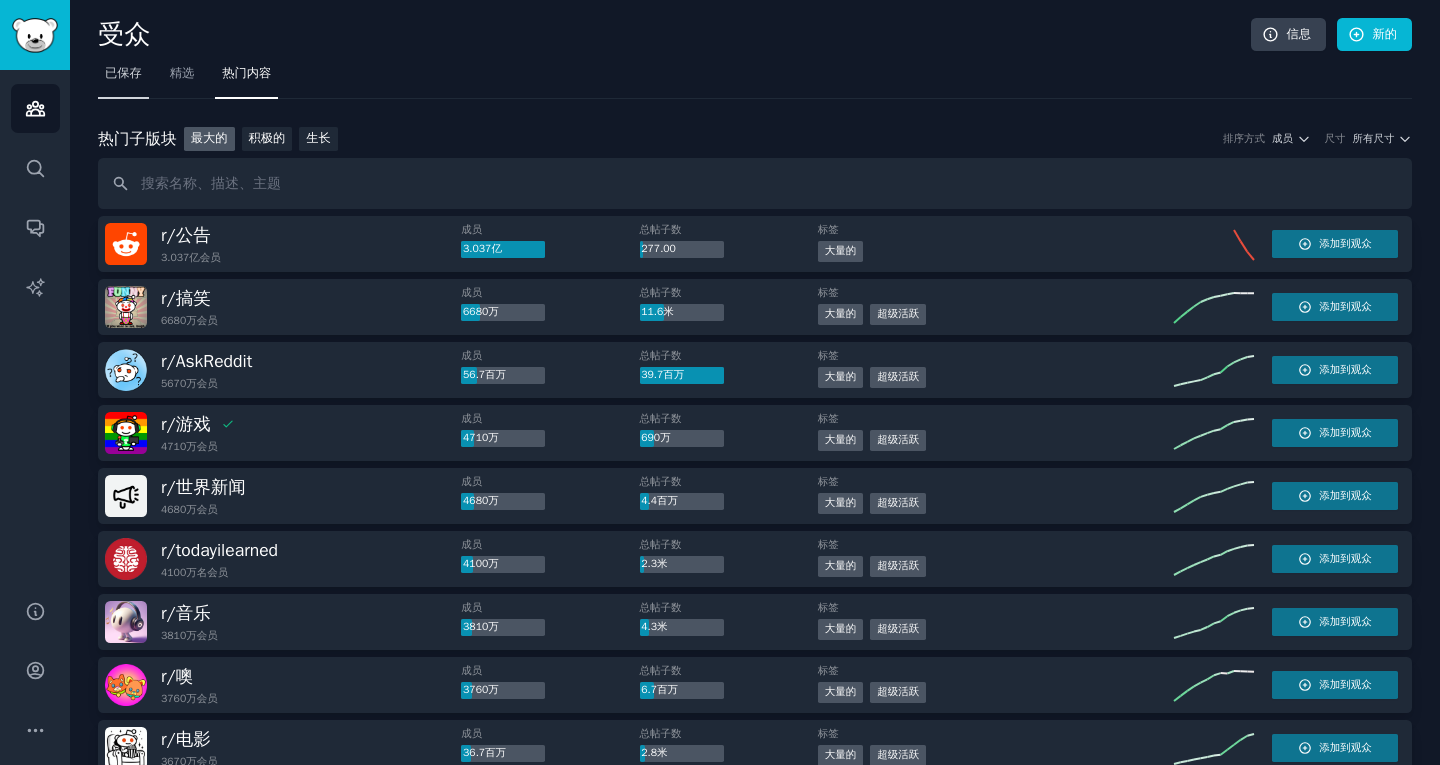 click on "已保存" at bounding box center (123, 78) 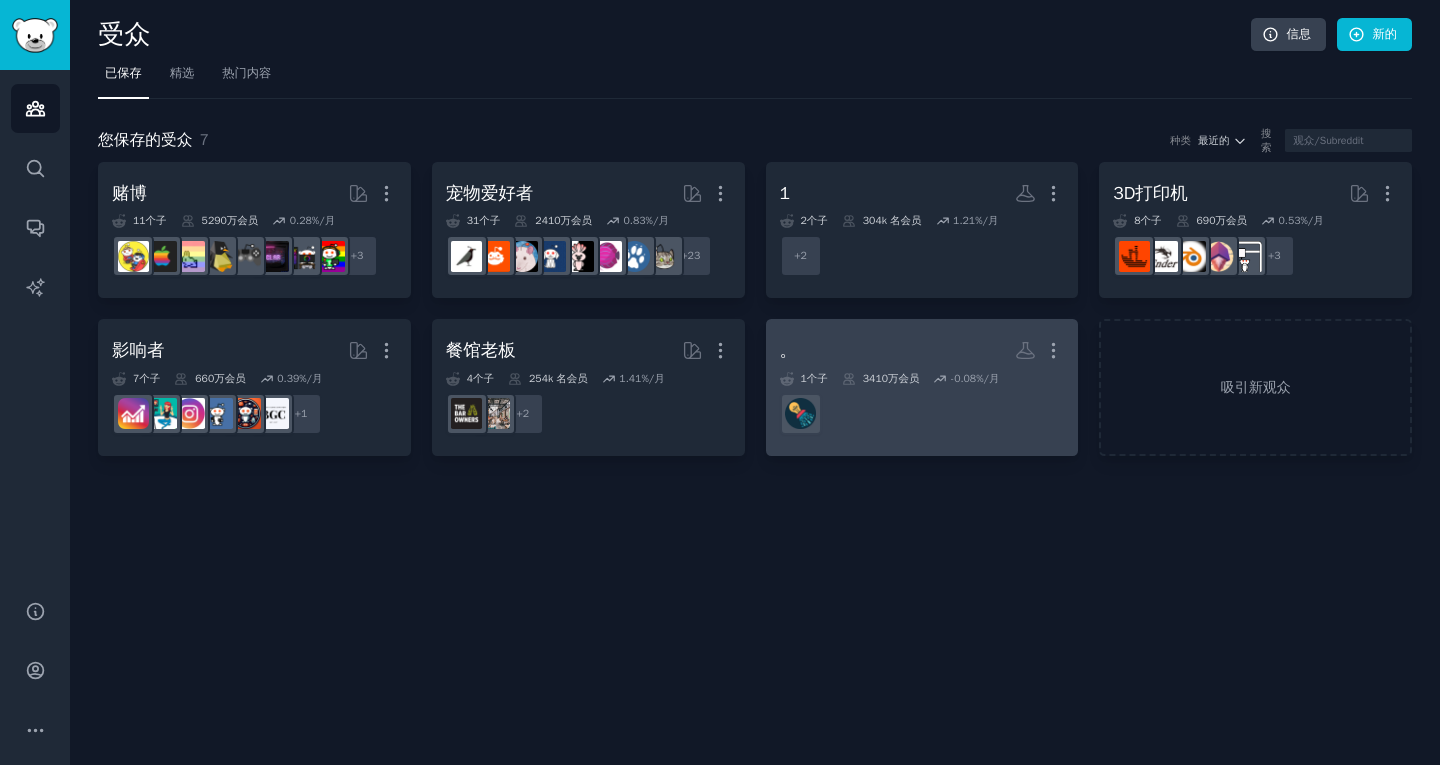 click on "。 更多的" at bounding box center [922, 350] 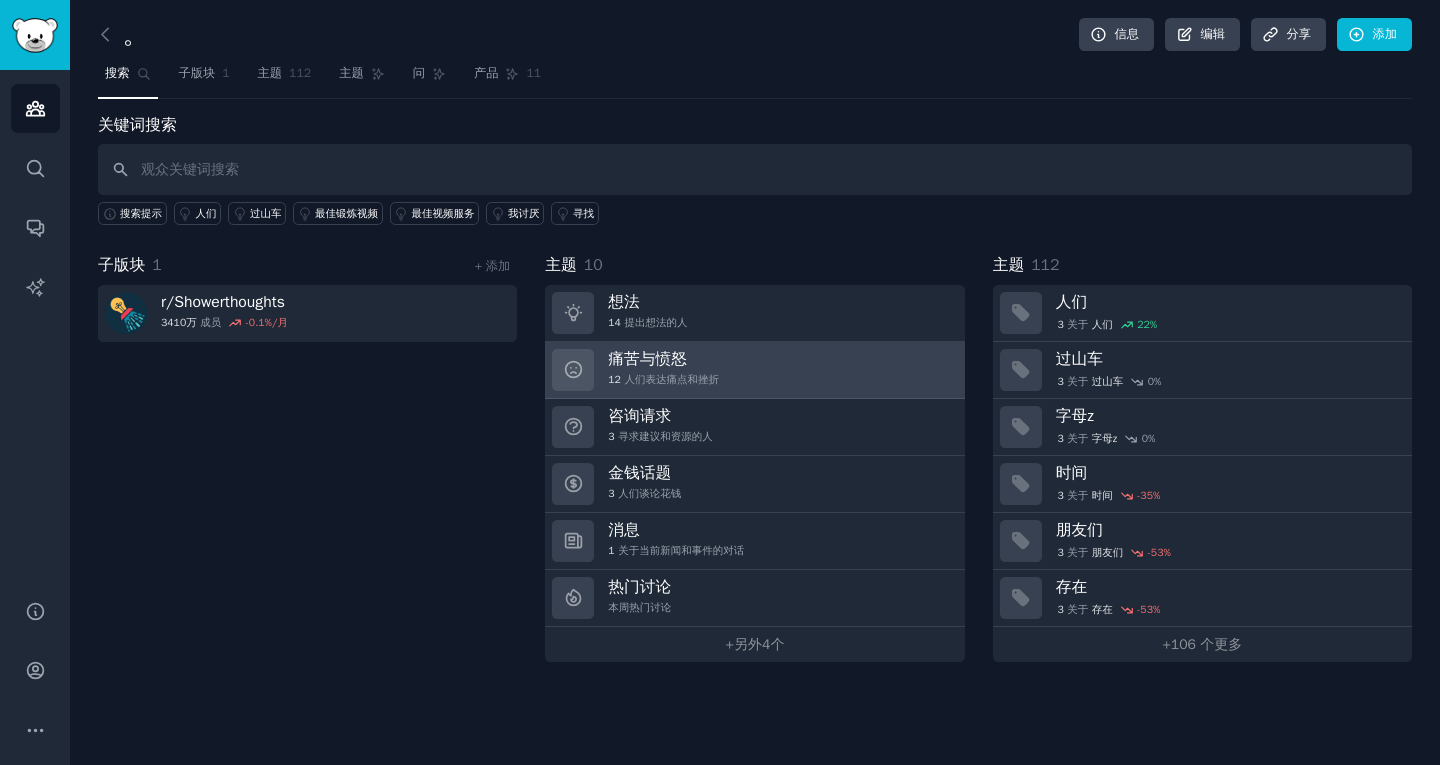 click on "痛苦与愤怒 12 人们表达痛点和挫折" at bounding box center [754, 370] 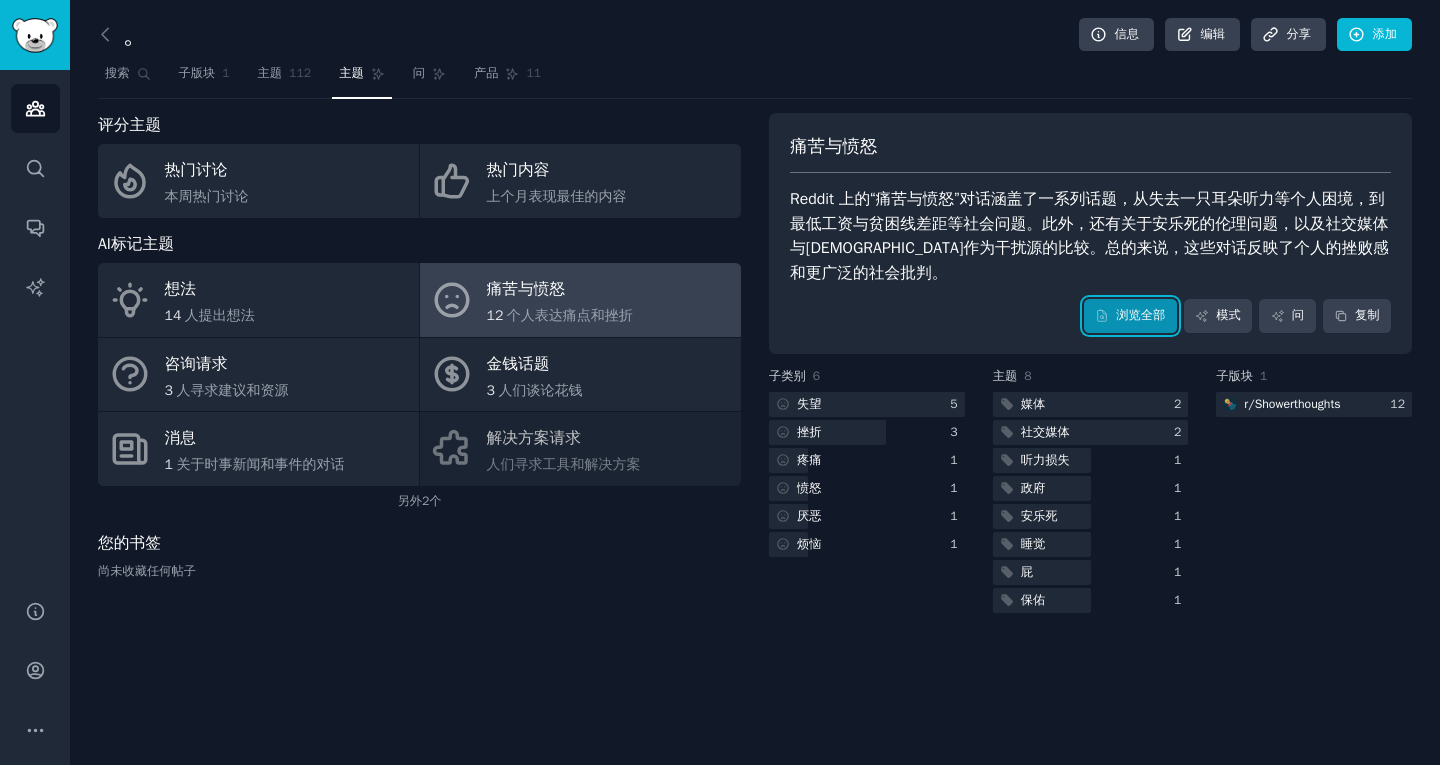 click on "浏览全部" at bounding box center (1140, 315) 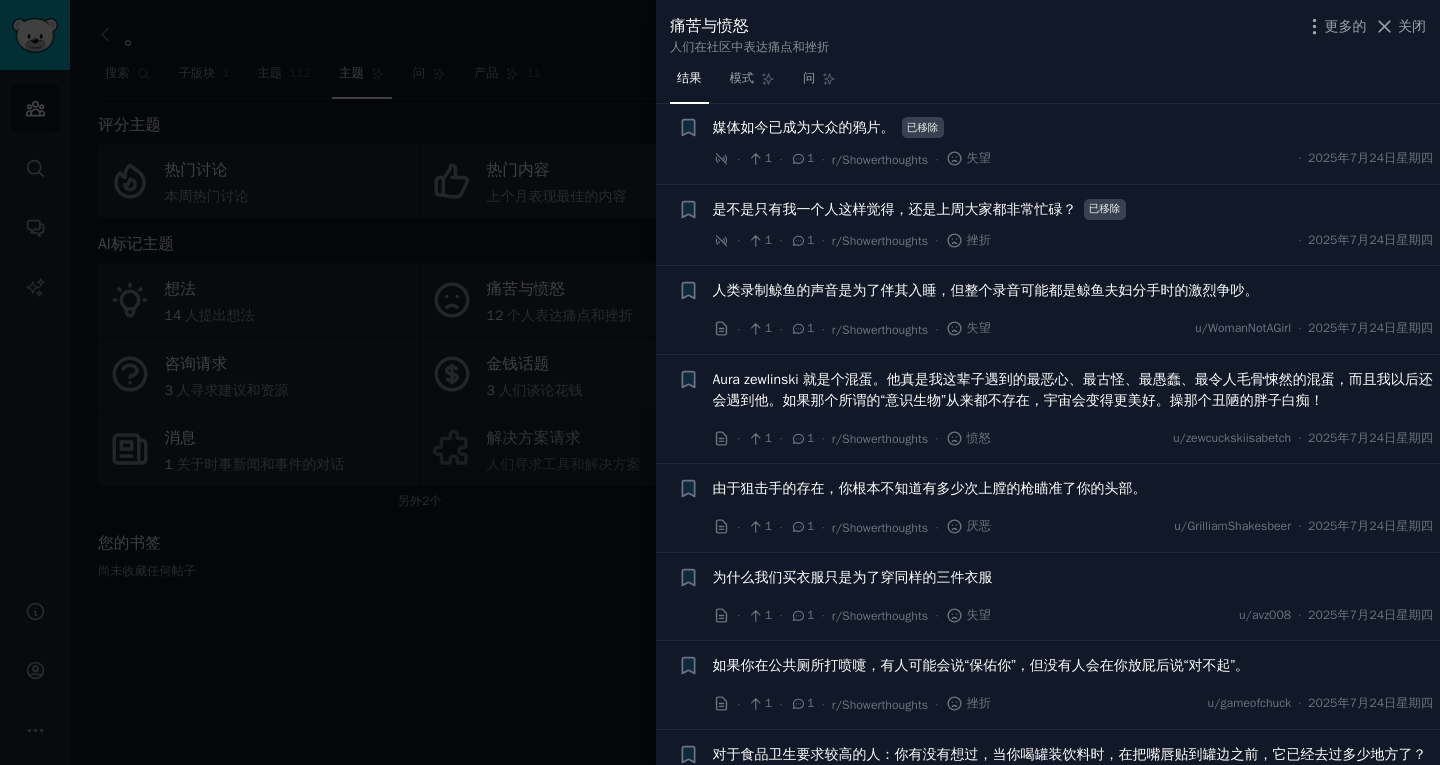 scroll, scrollTop: 453, scrollLeft: 0, axis: vertical 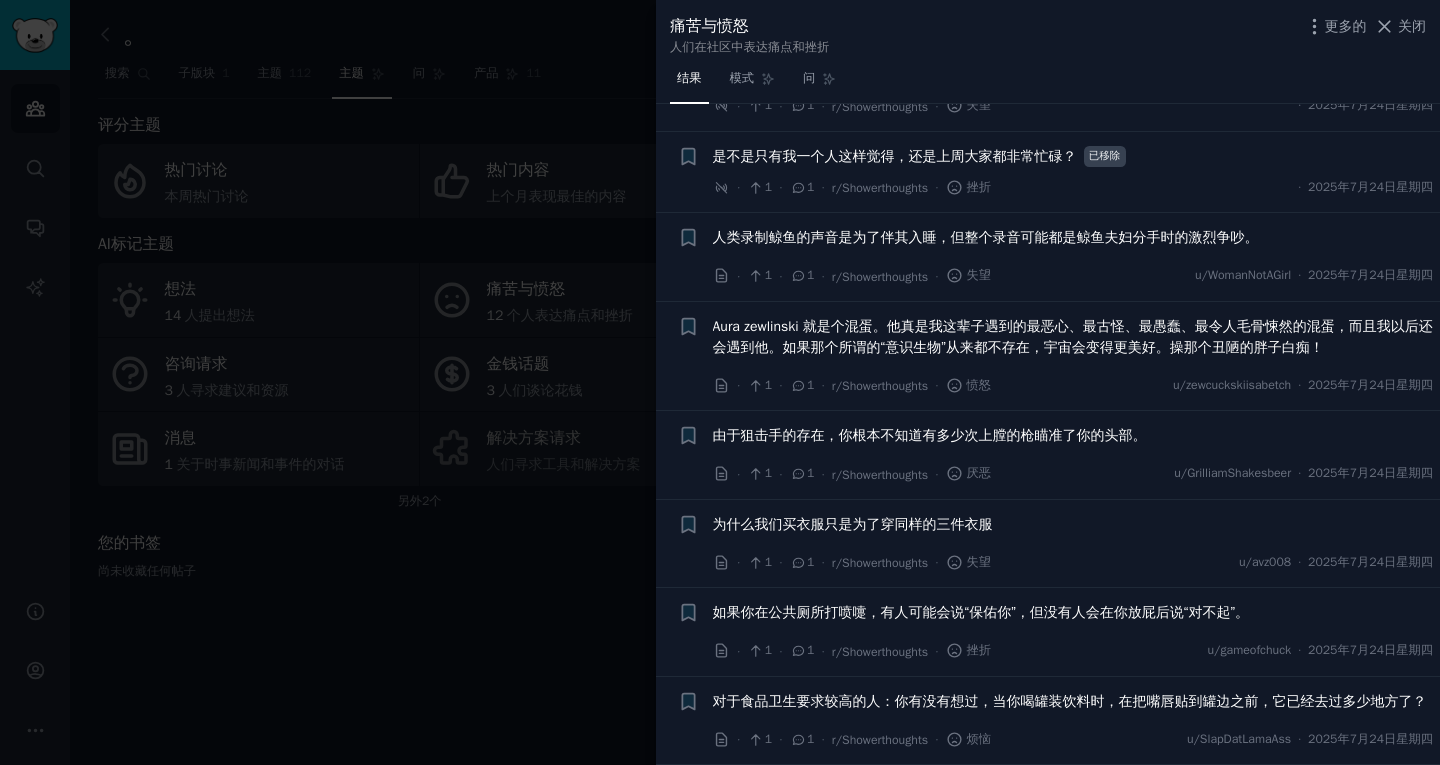 click at bounding box center (720, 382) 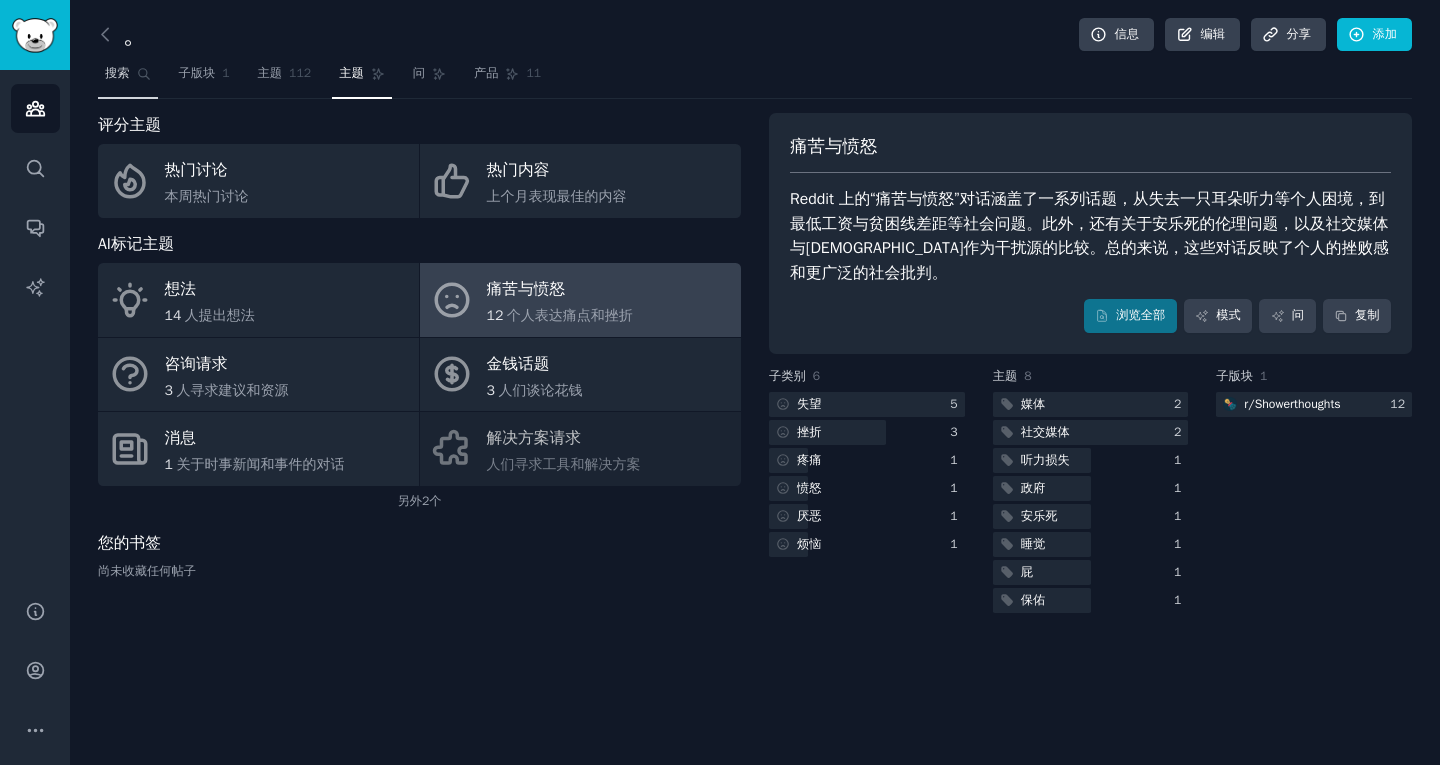 click on "搜索" at bounding box center [128, 78] 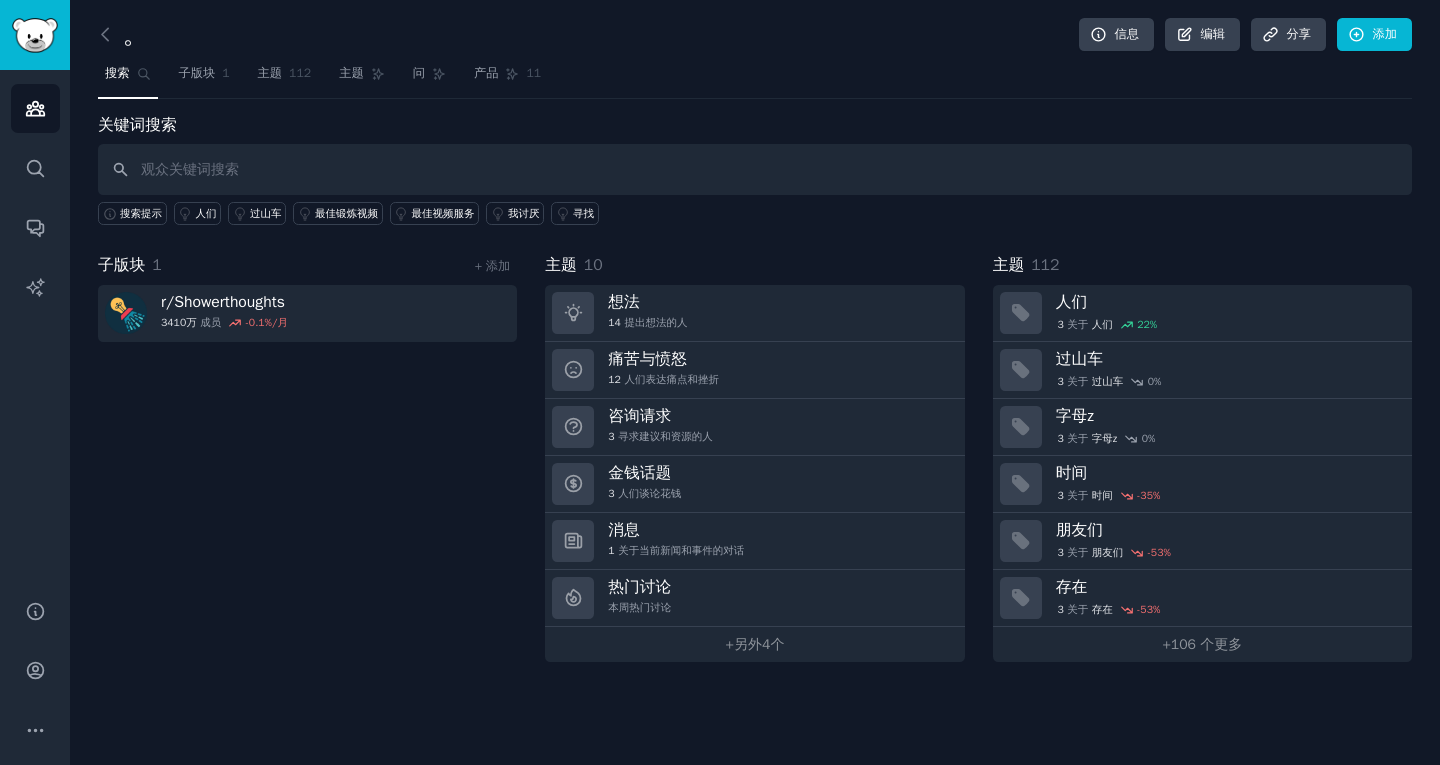 click at bounding box center (110, 35) 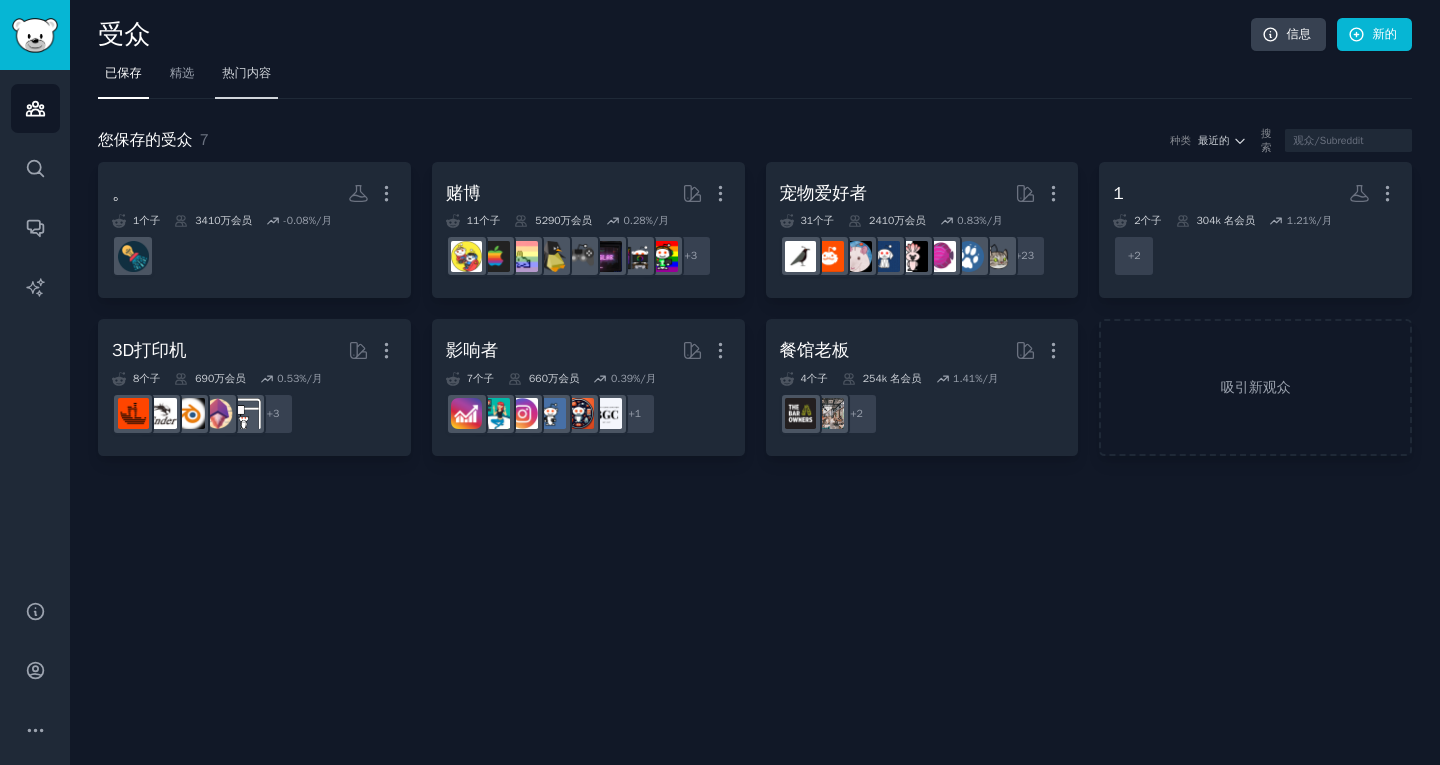 click on "热门内容" at bounding box center (246, 78) 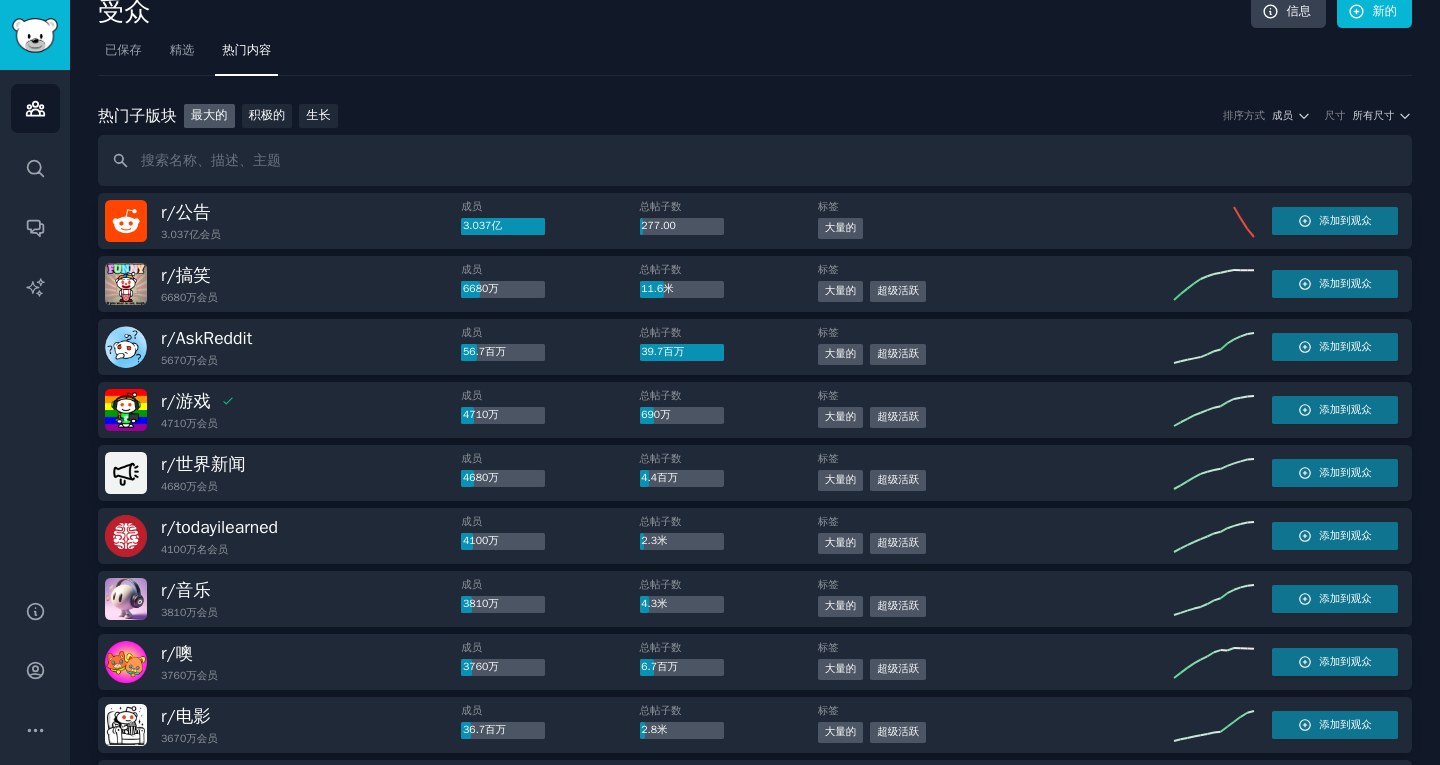 scroll, scrollTop: 0, scrollLeft: 0, axis: both 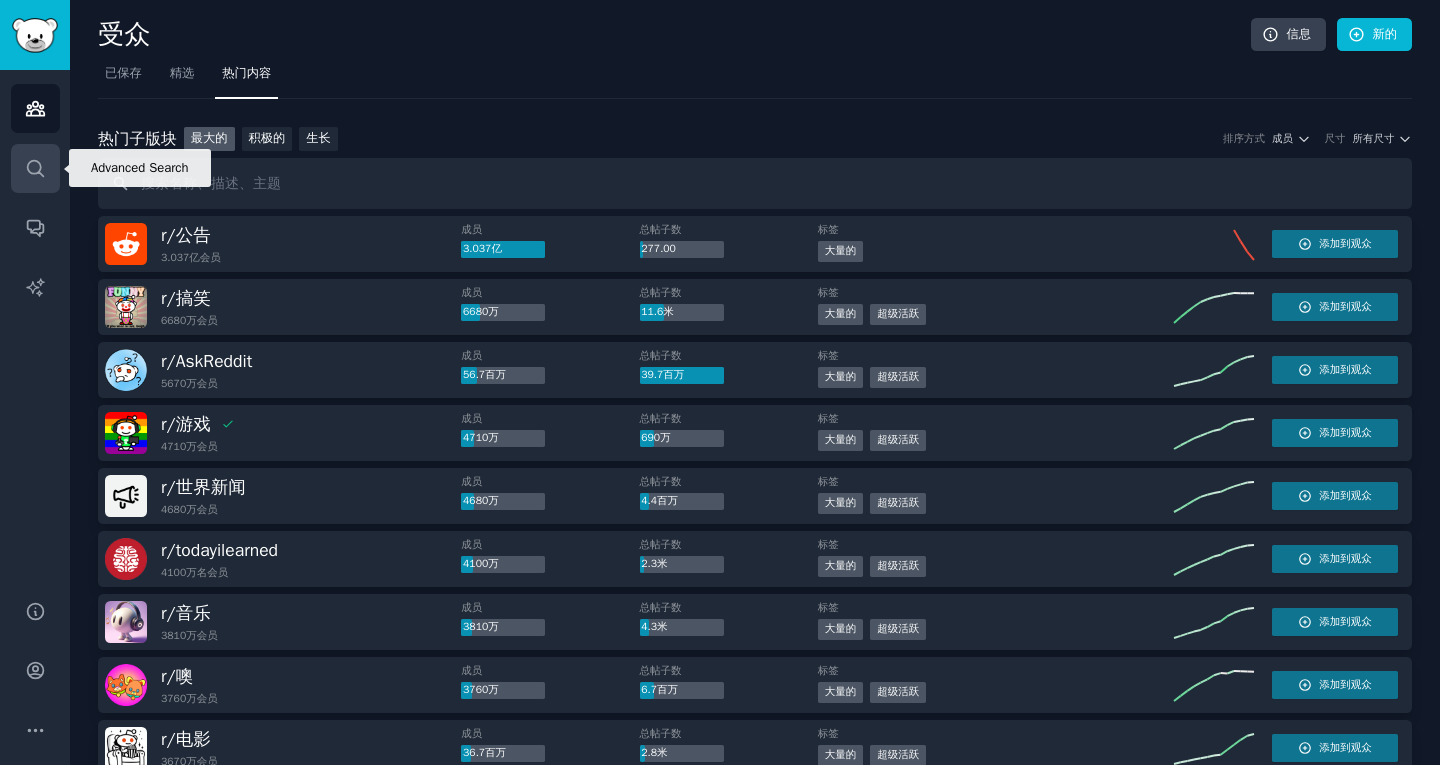 click 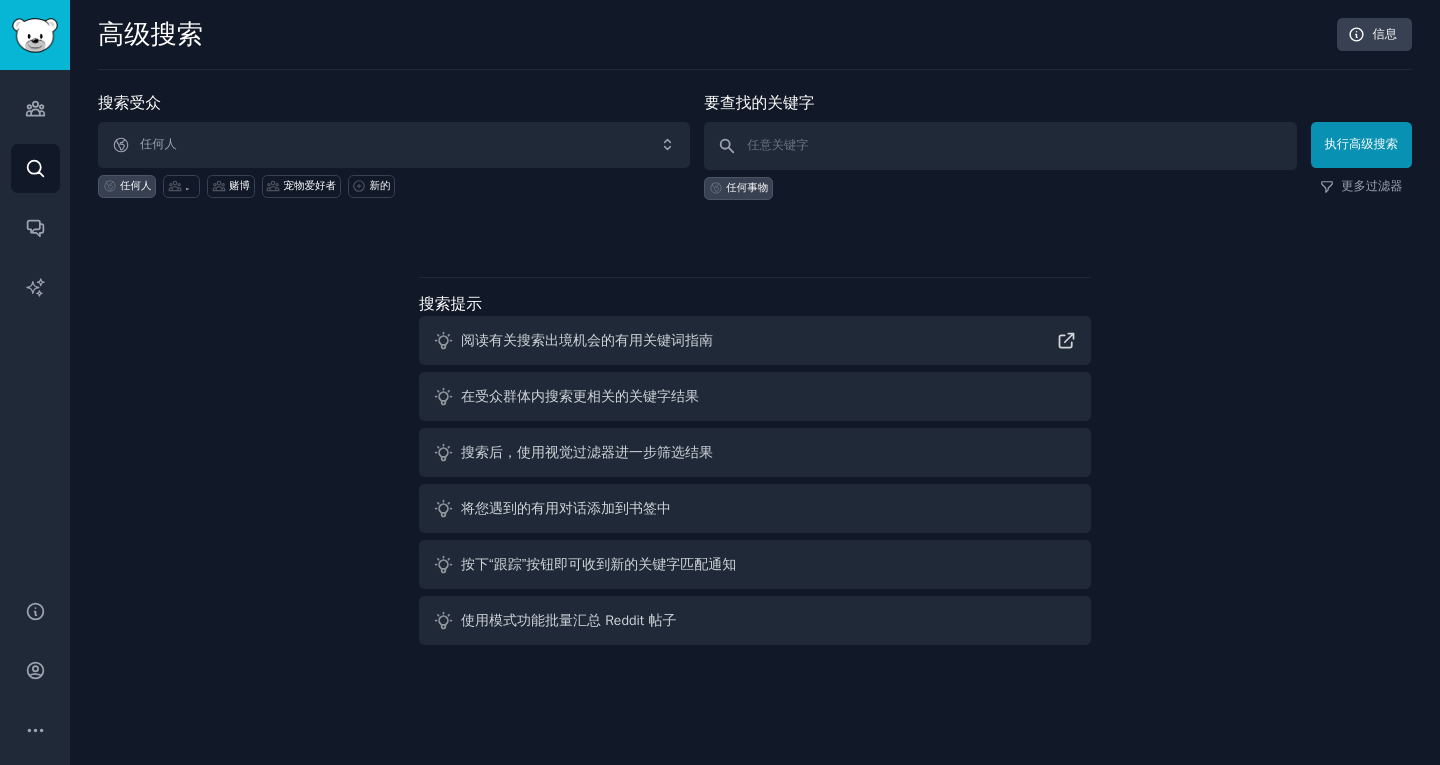 click on "要查找的关键字 任何事物" at bounding box center [1000, 145] 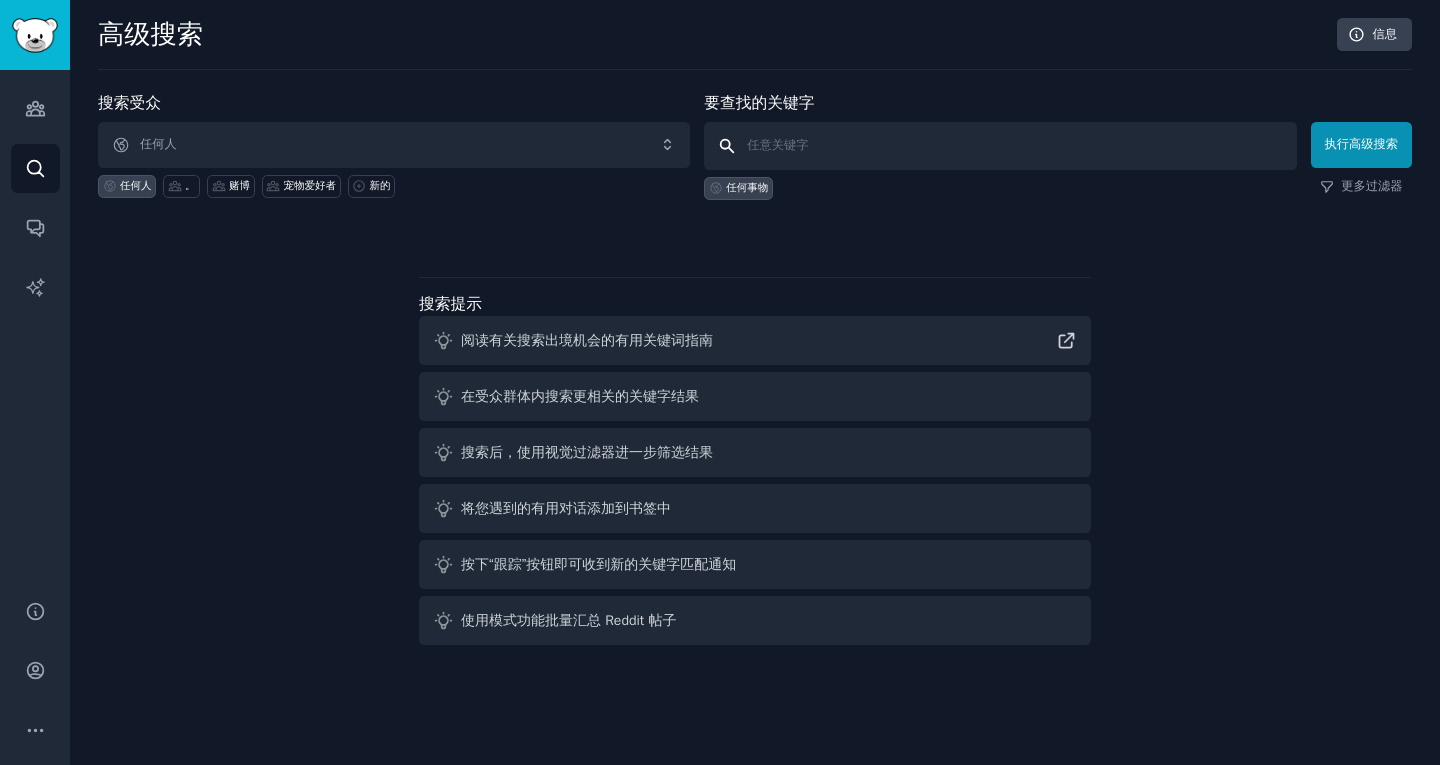 drag, startPoint x: 795, startPoint y: 128, endPoint x: 803, endPoint y: 136, distance: 11.313708 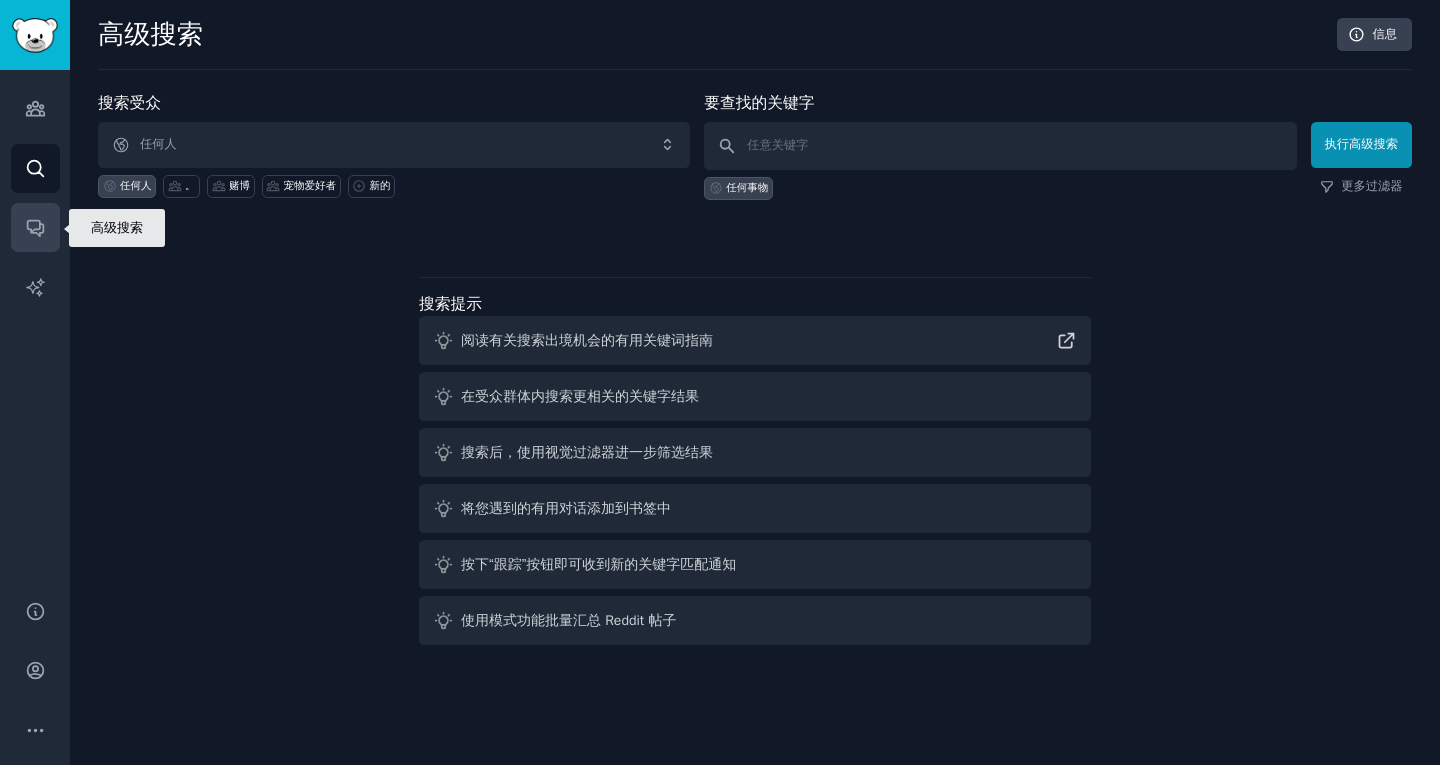 click on "对话" at bounding box center [35, 227] 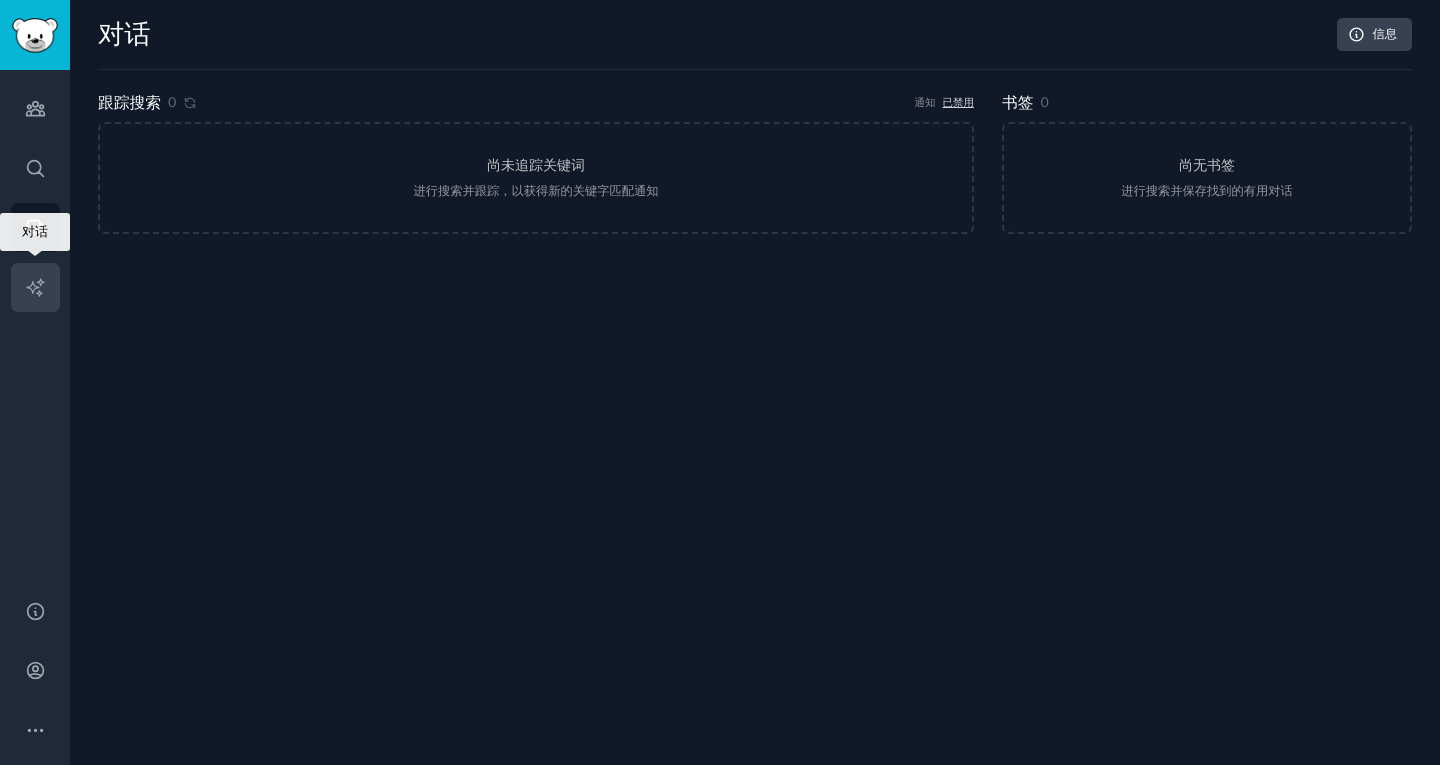 click on "人工智能报告" at bounding box center [35, 287] 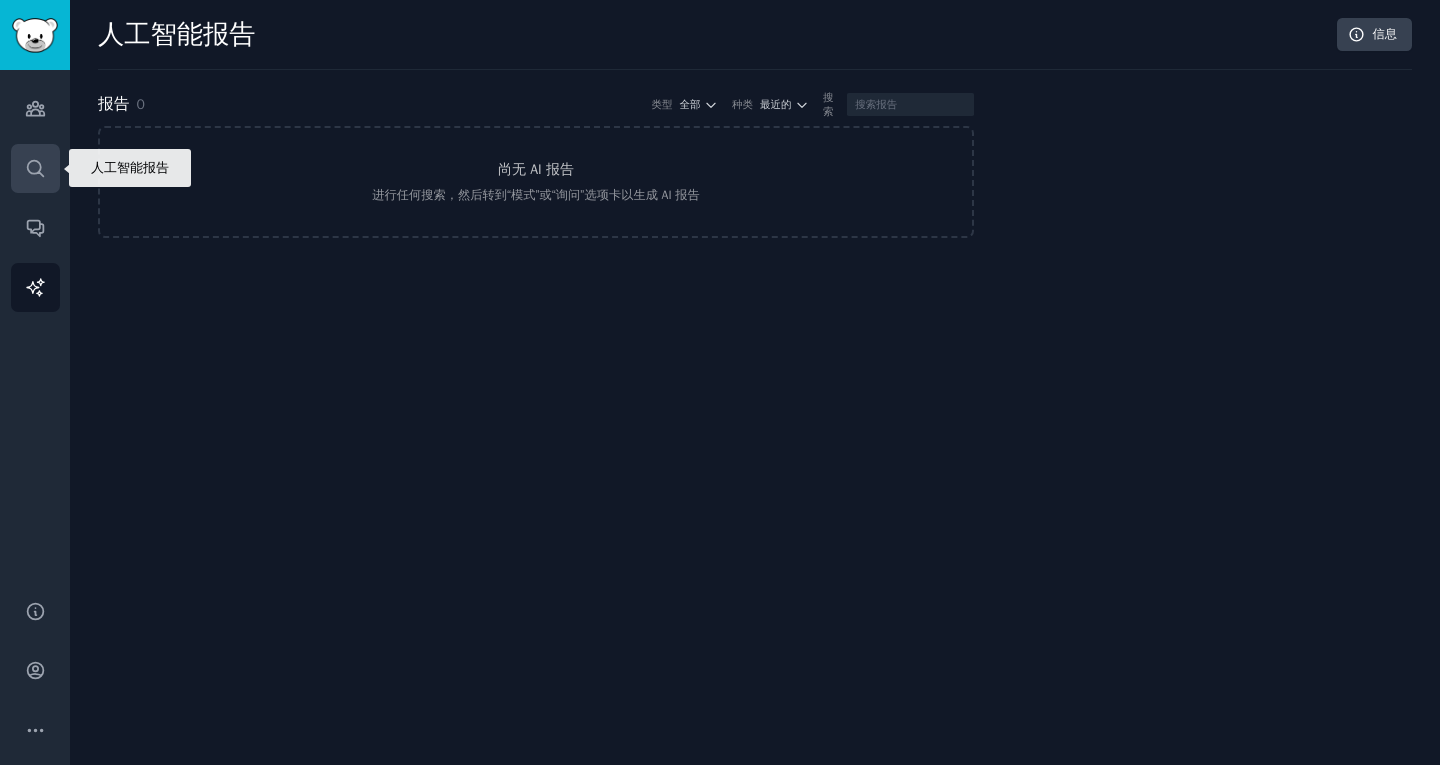 click on "搜索" at bounding box center (35, 168) 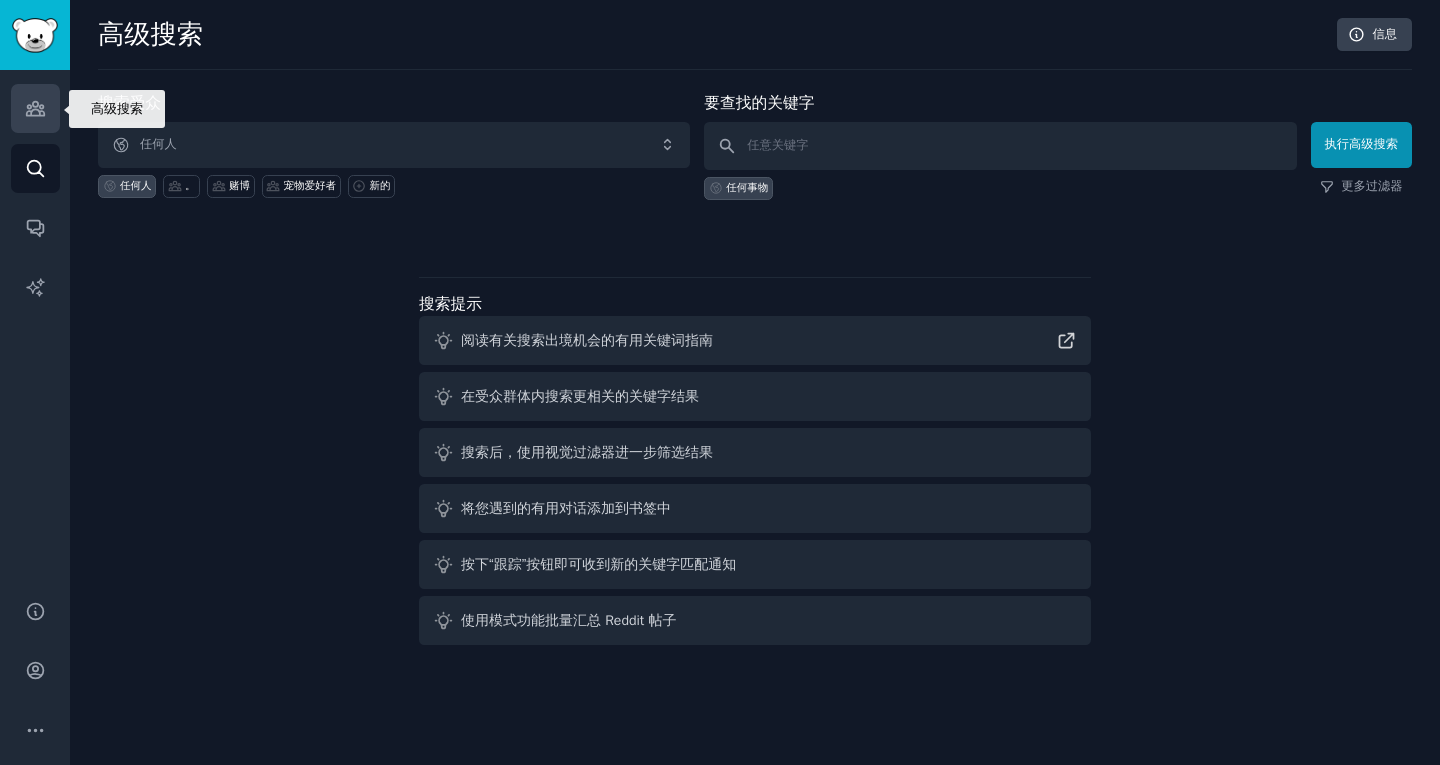click 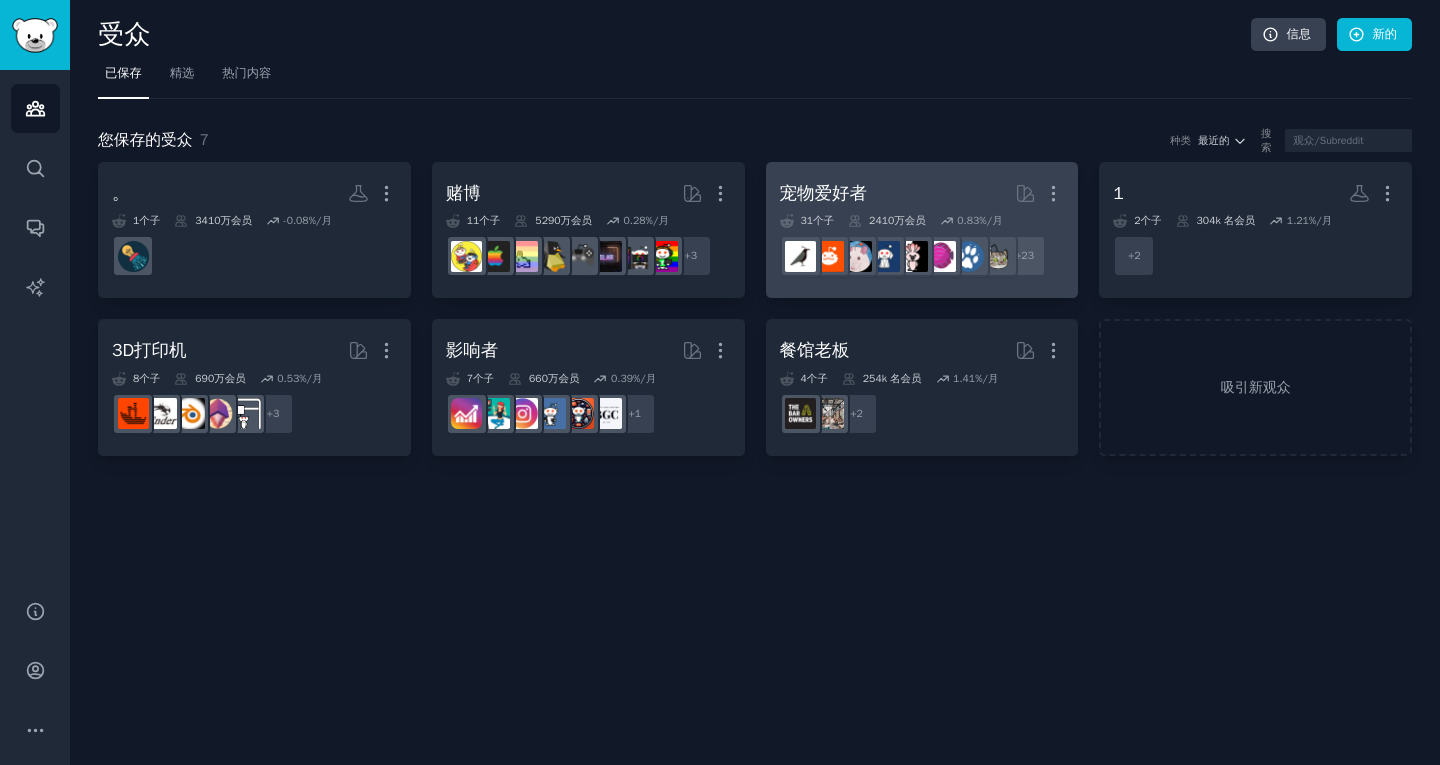 click on "宠物爱好者 更多的" at bounding box center [922, 193] 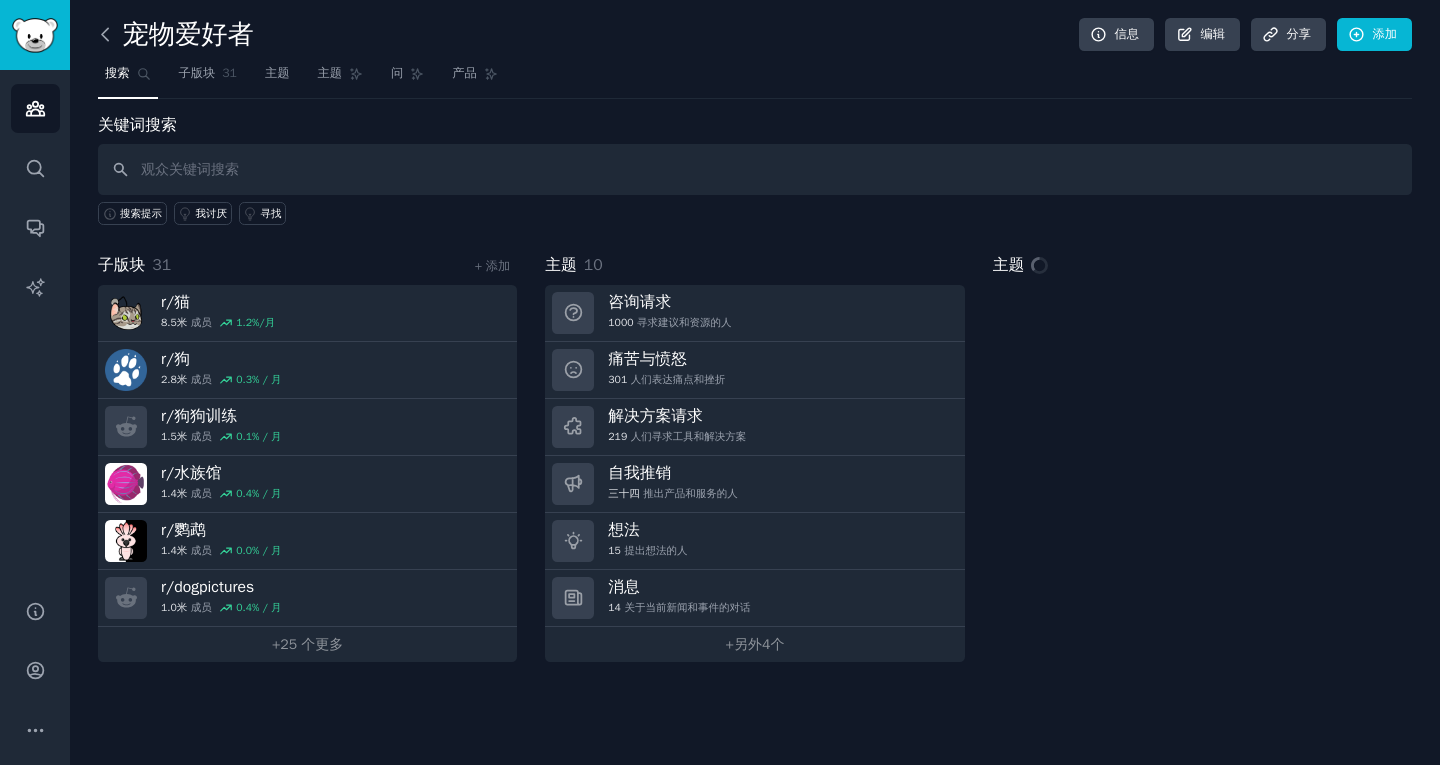 click 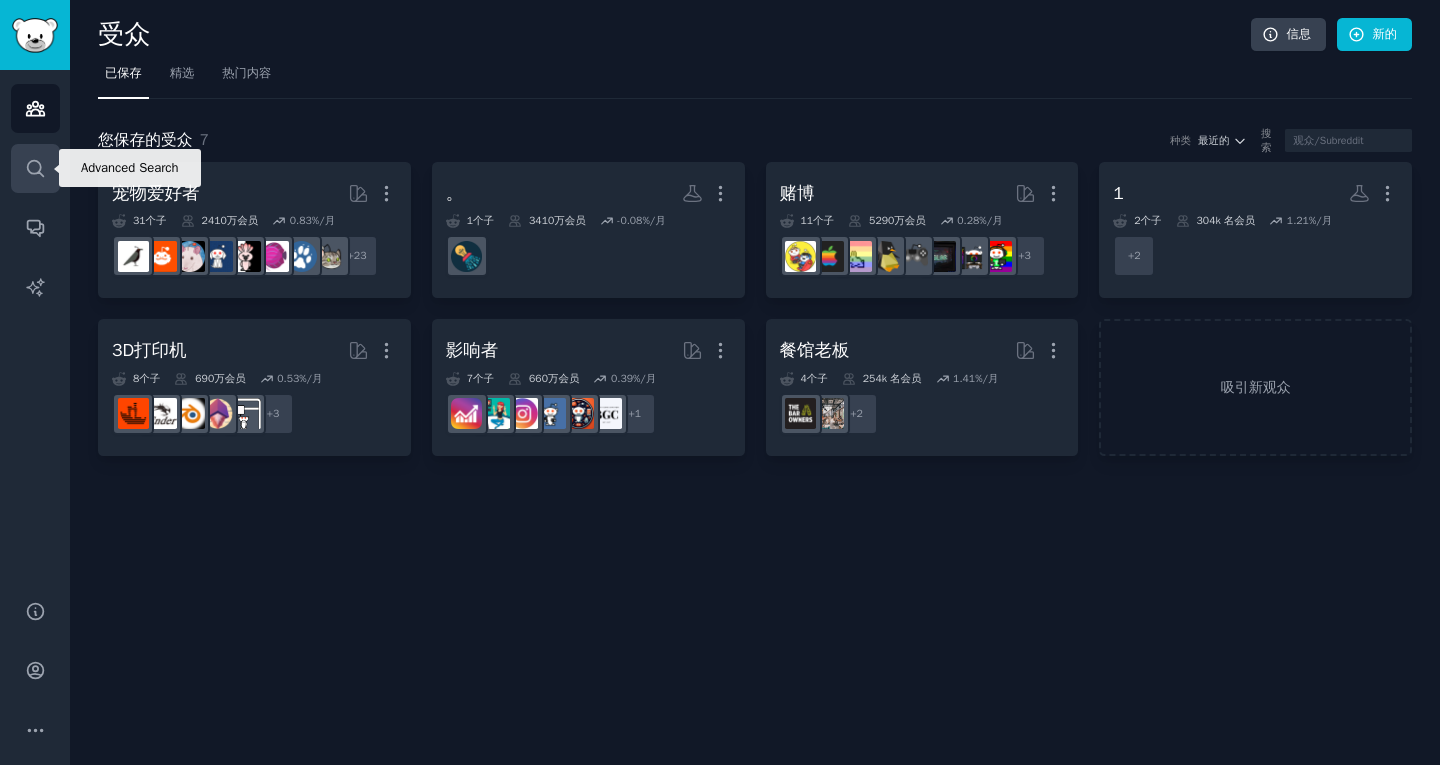 click on "搜索" at bounding box center (35, 168) 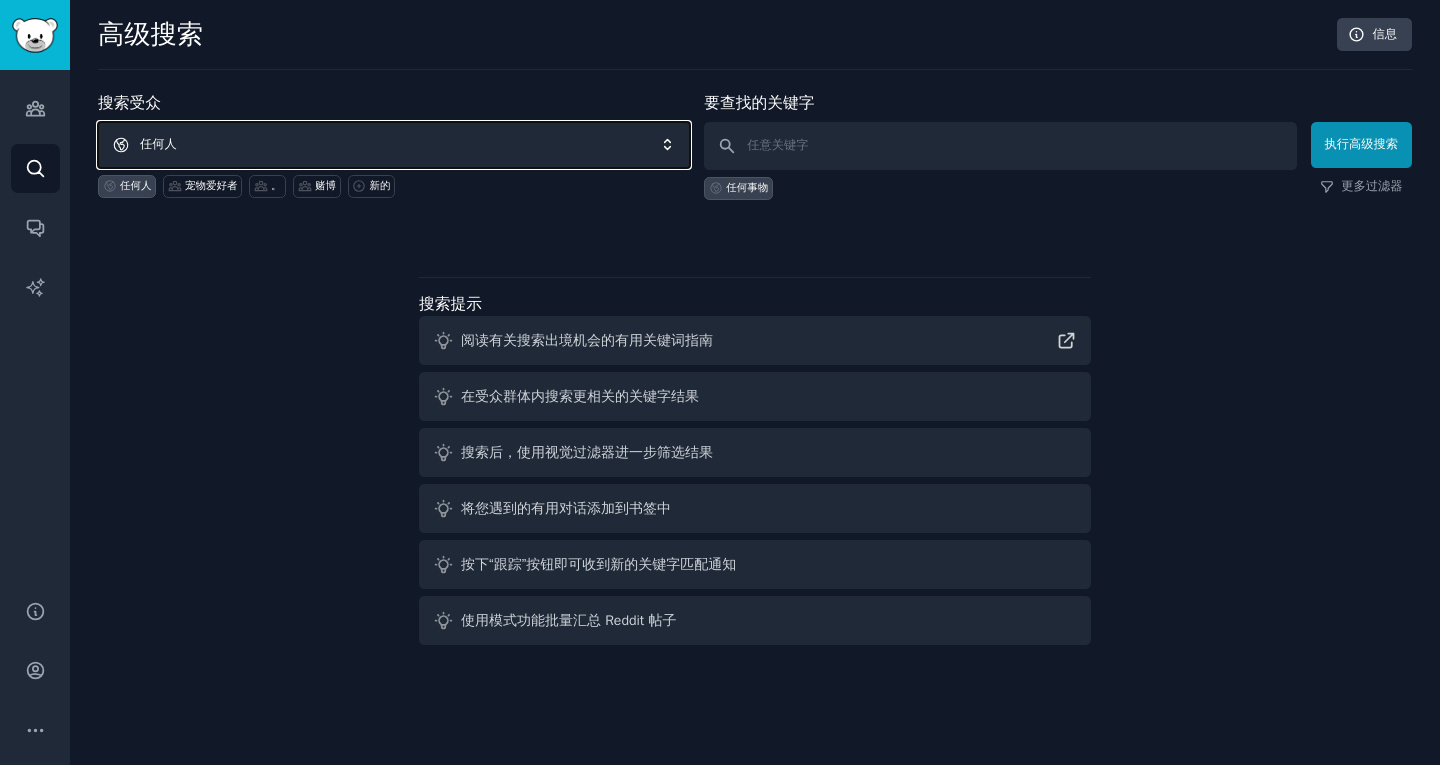 click on "任何人" at bounding box center (394, 145) 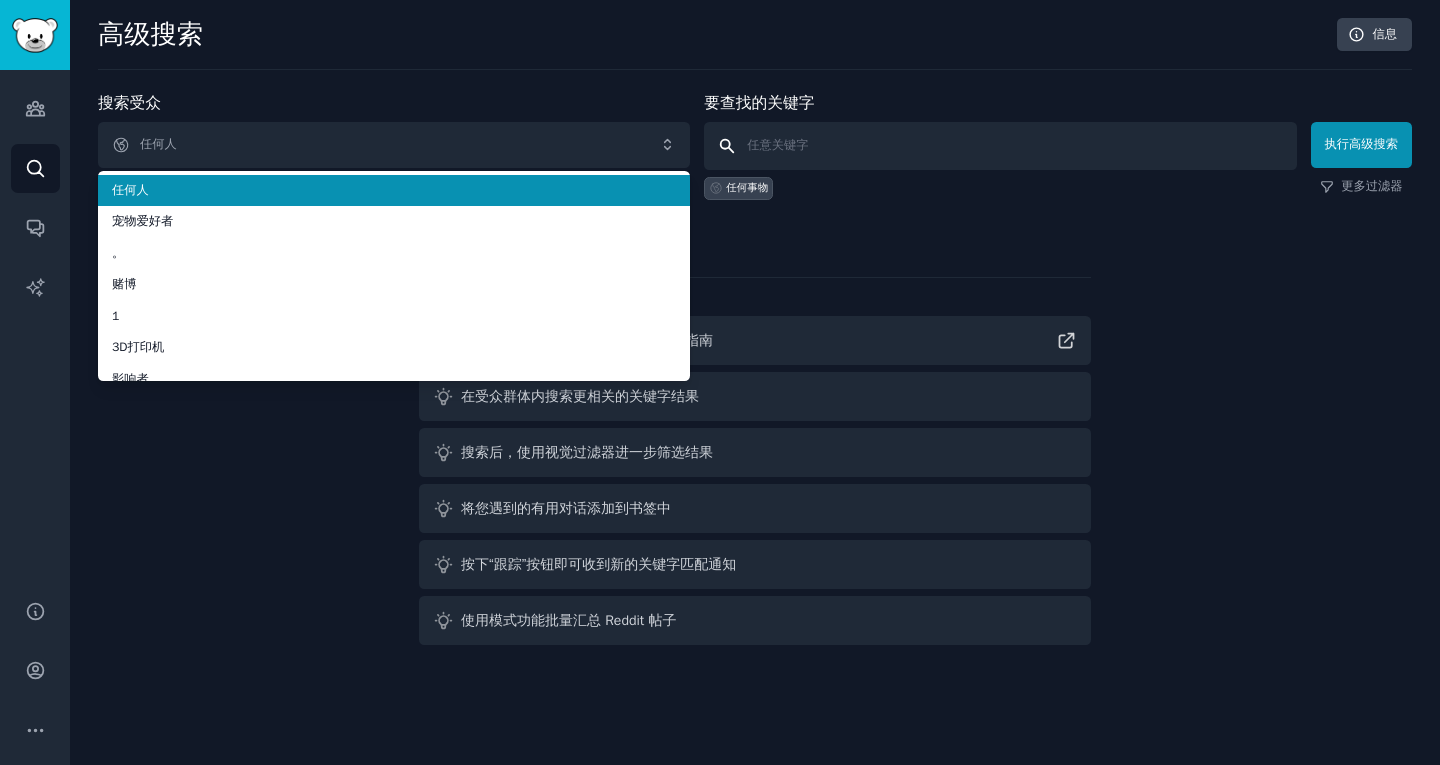 click at bounding box center [1000, 146] 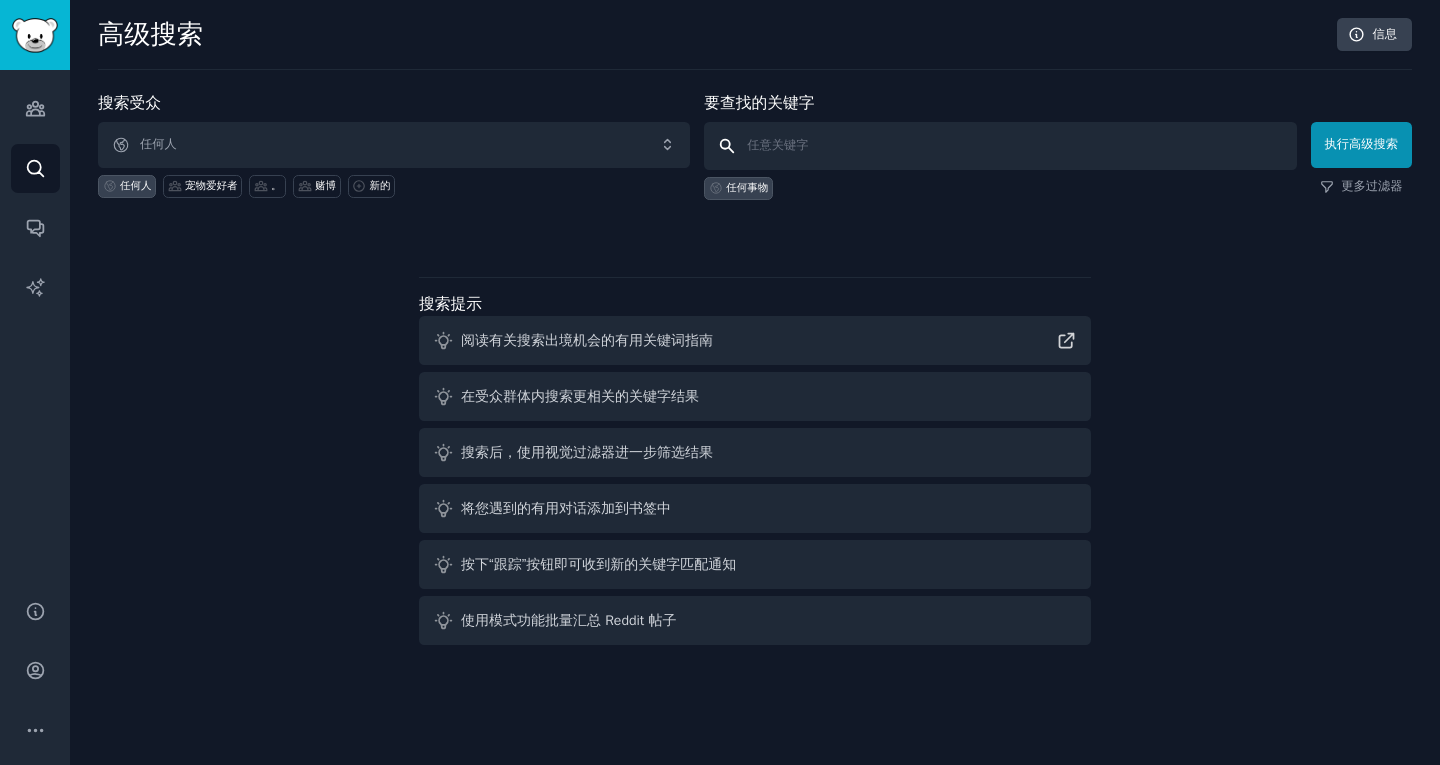 type on "O" 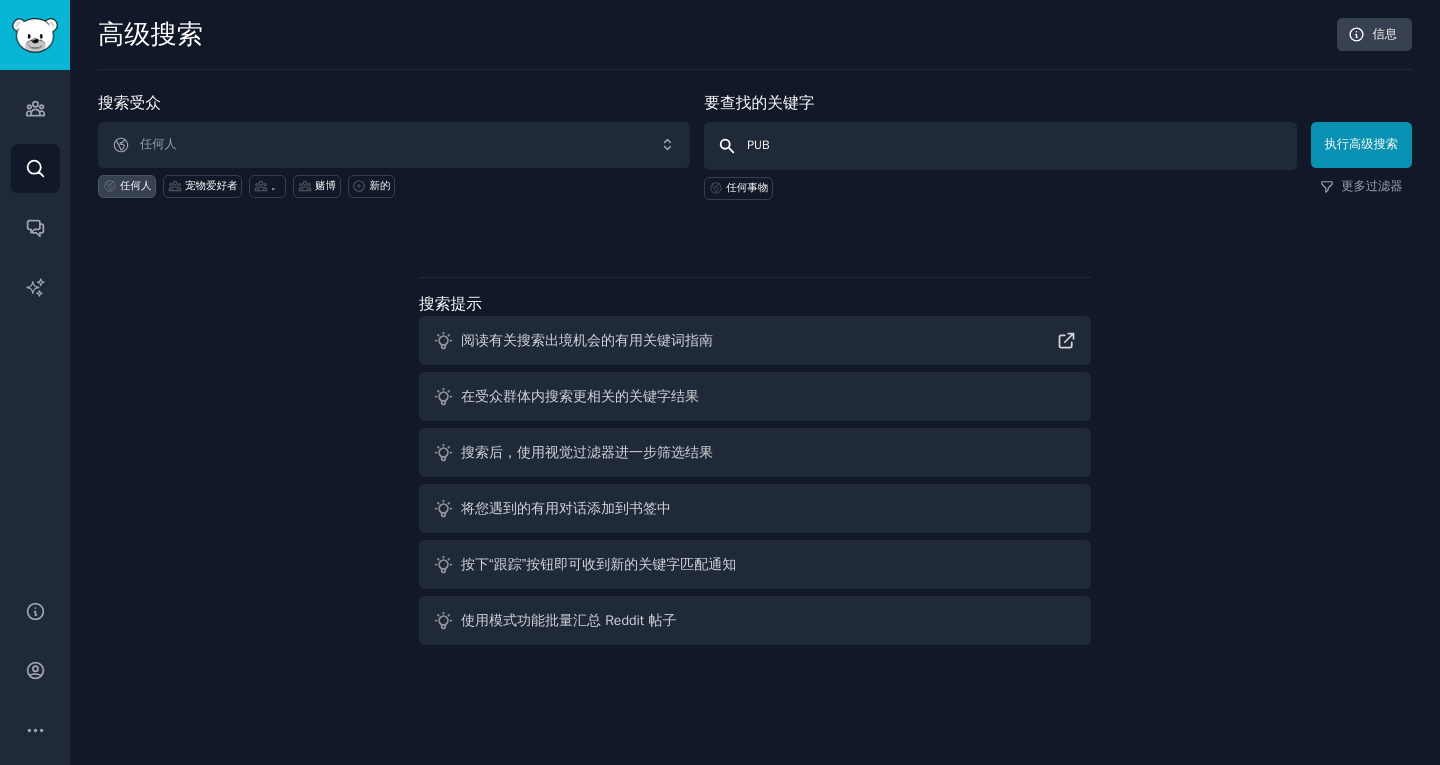 type on "PUBG" 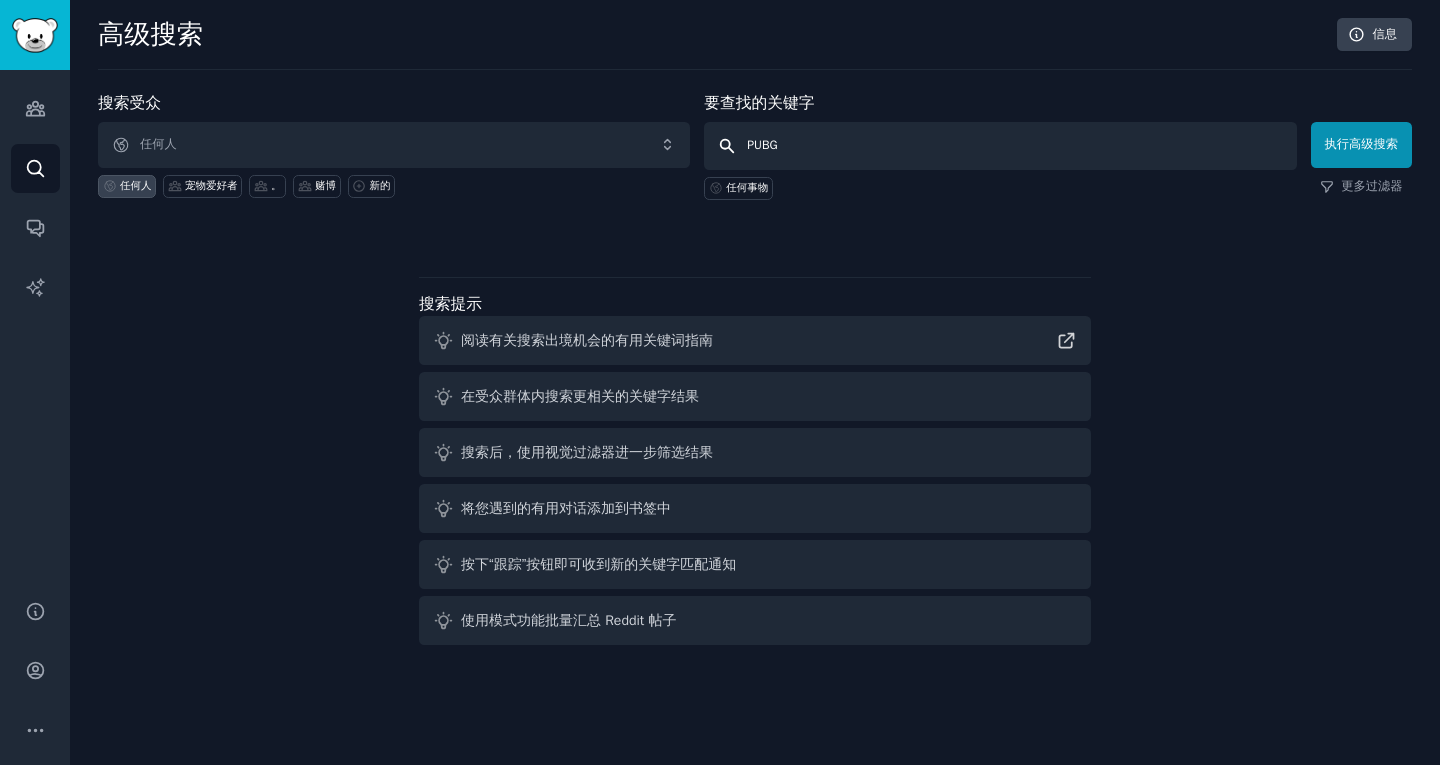 click on "执行高级搜索" at bounding box center [1362, 145] 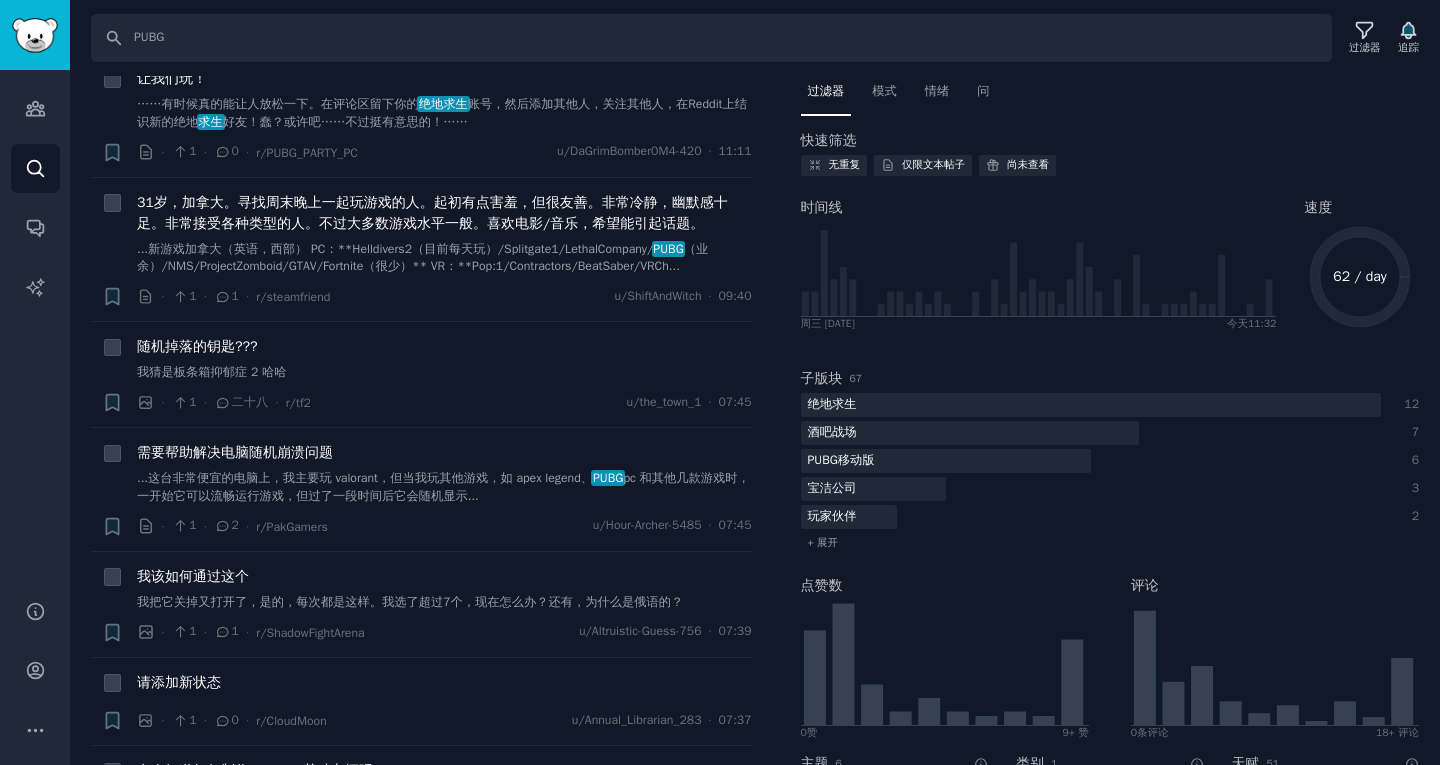 scroll, scrollTop: 0, scrollLeft: 0, axis: both 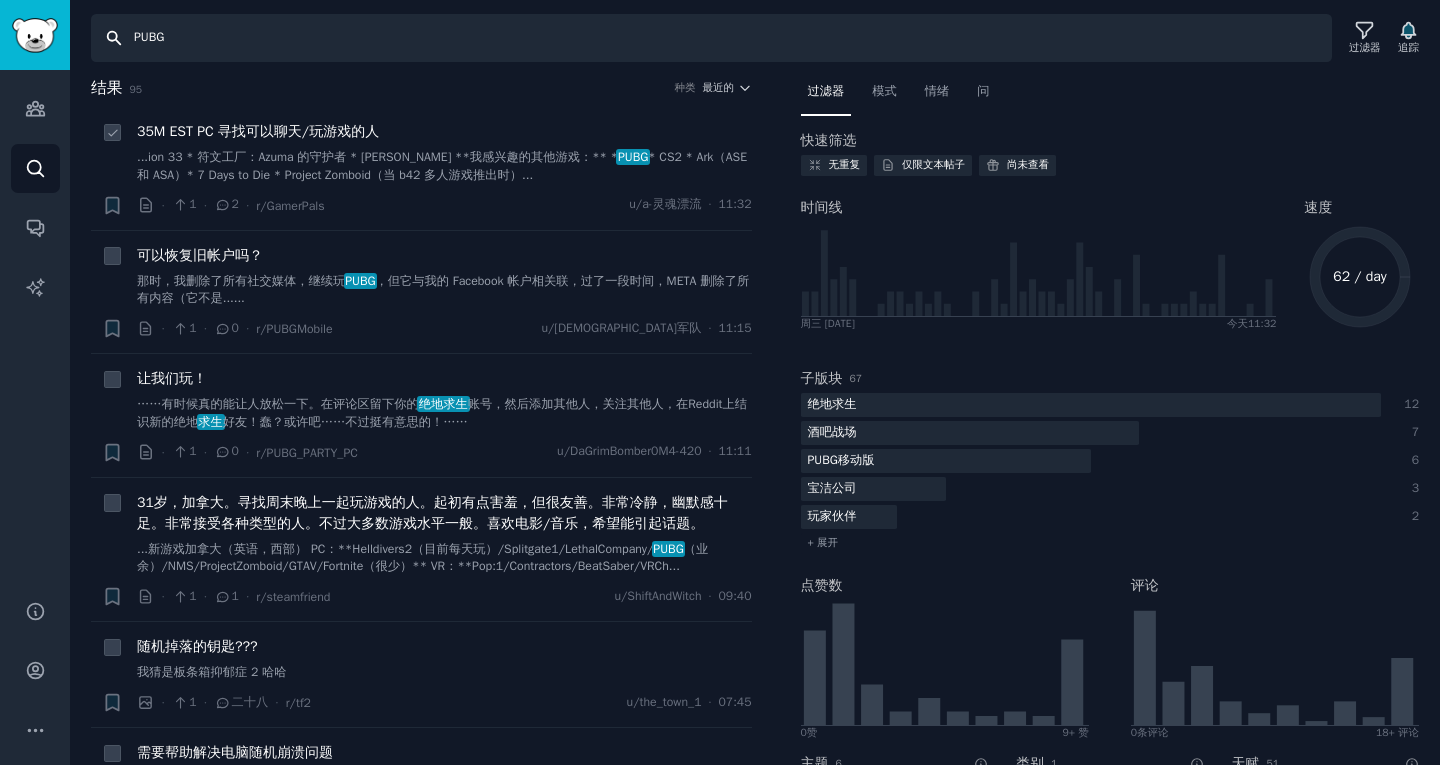 drag, startPoint x: 255, startPoint y: 33, endPoint x: 107, endPoint y: 108, distance: 165.91866 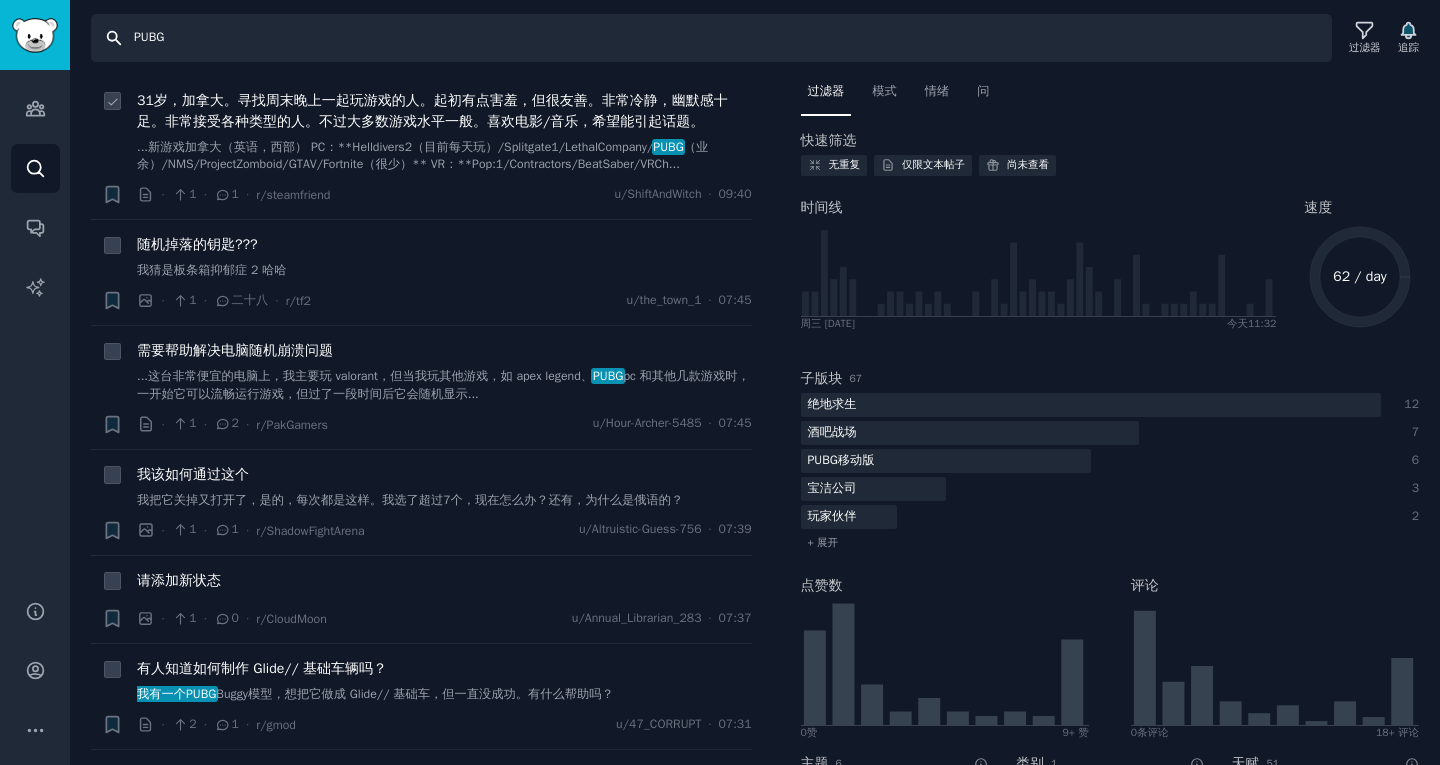 scroll, scrollTop: 400, scrollLeft: 0, axis: vertical 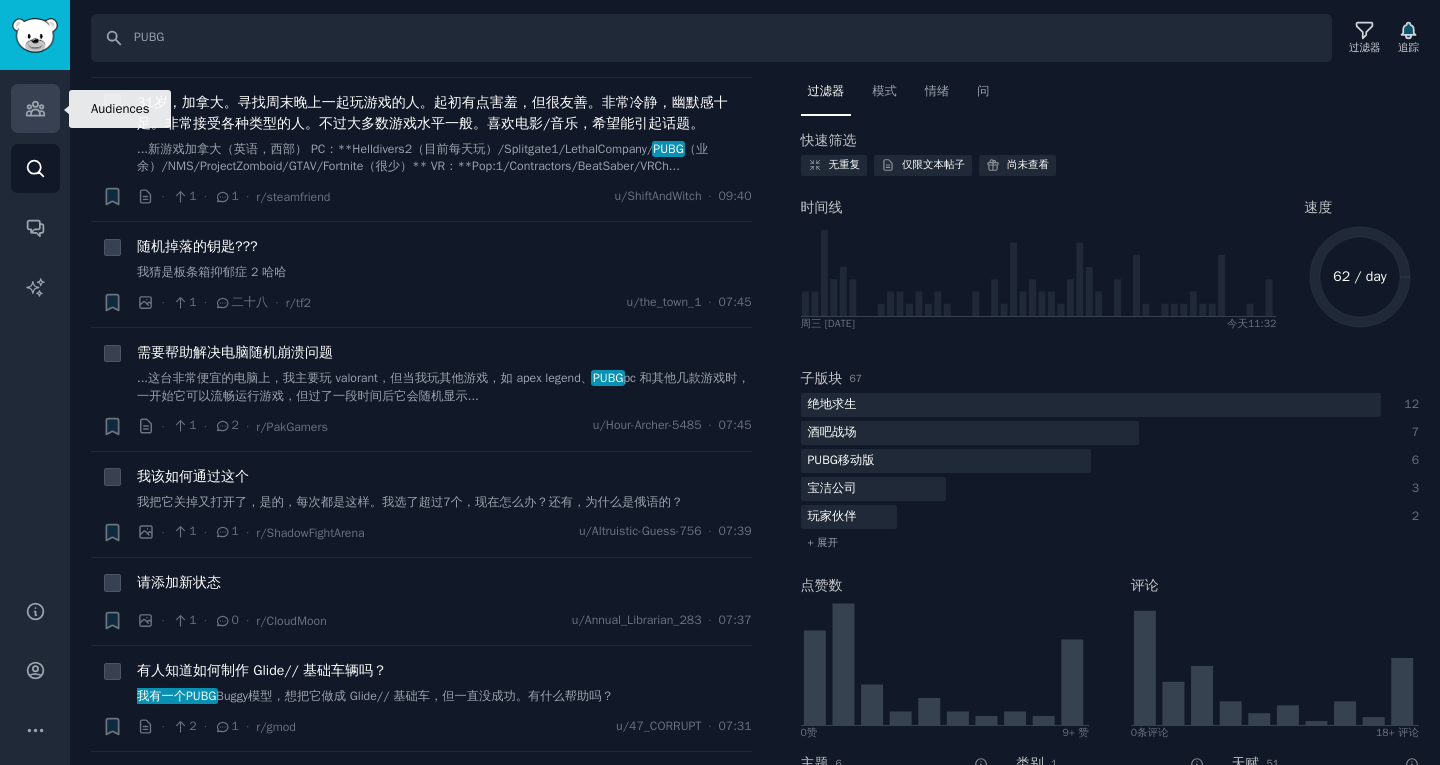 click 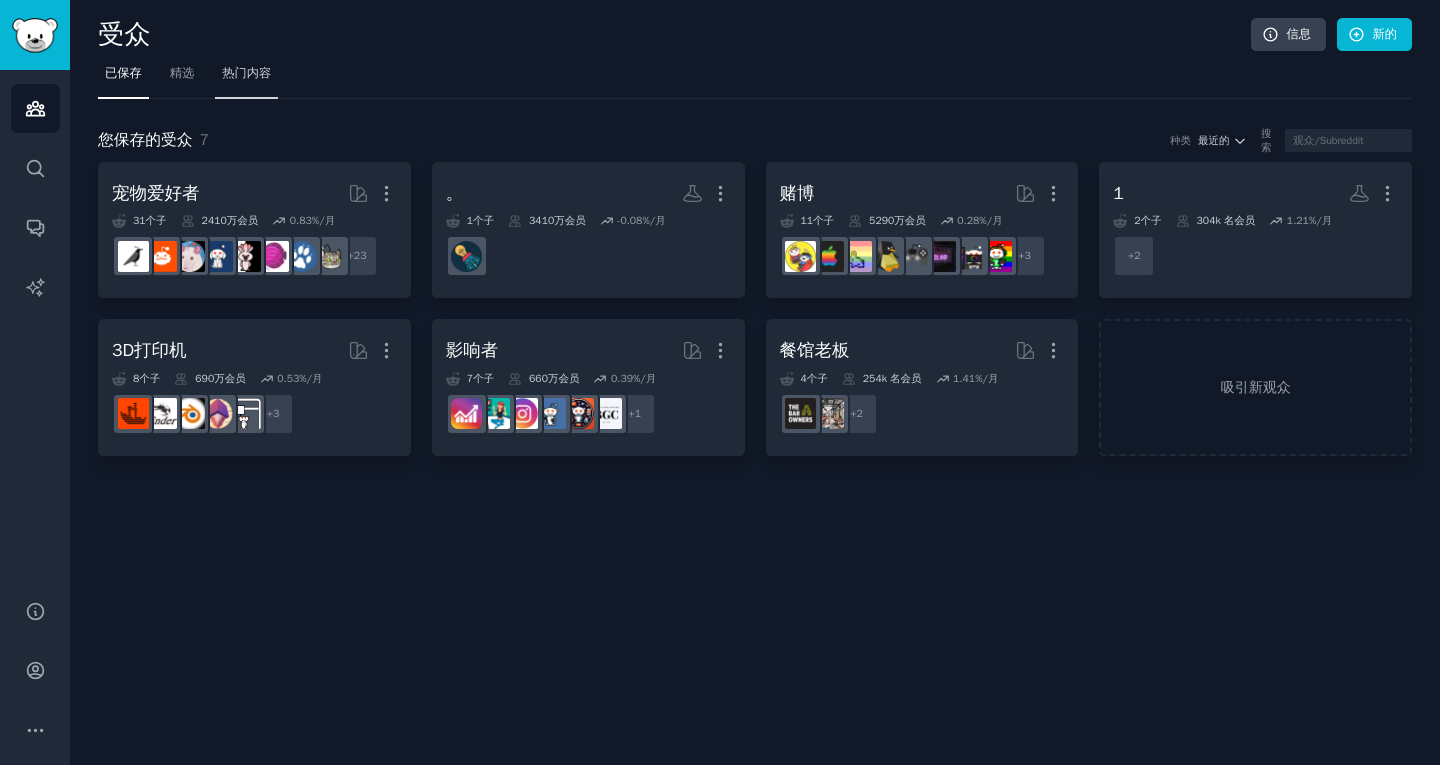 click on "热门内容" at bounding box center [246, 73] 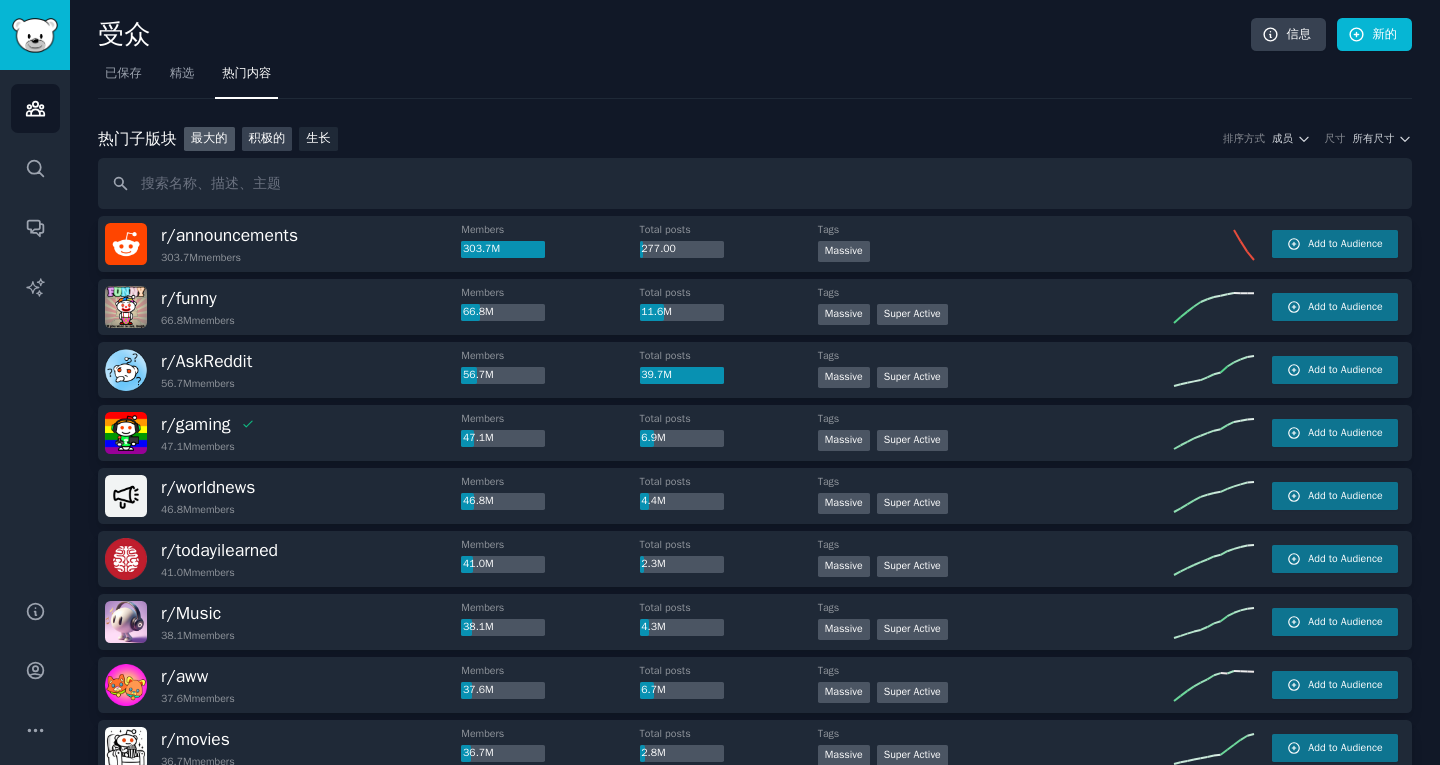 click on "积极的" at bounding box center (267, 138) 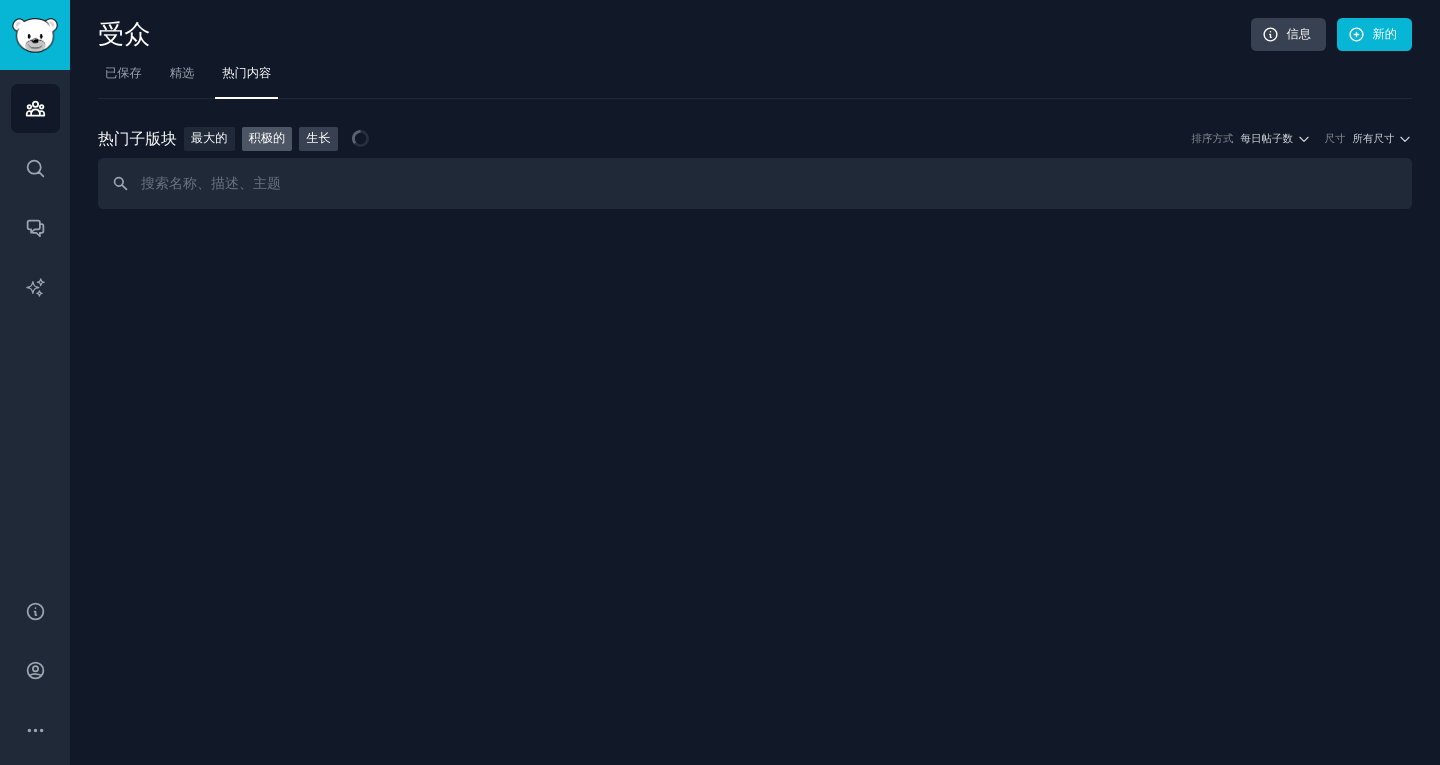 click on "生长" at bounding box center [318, 138] 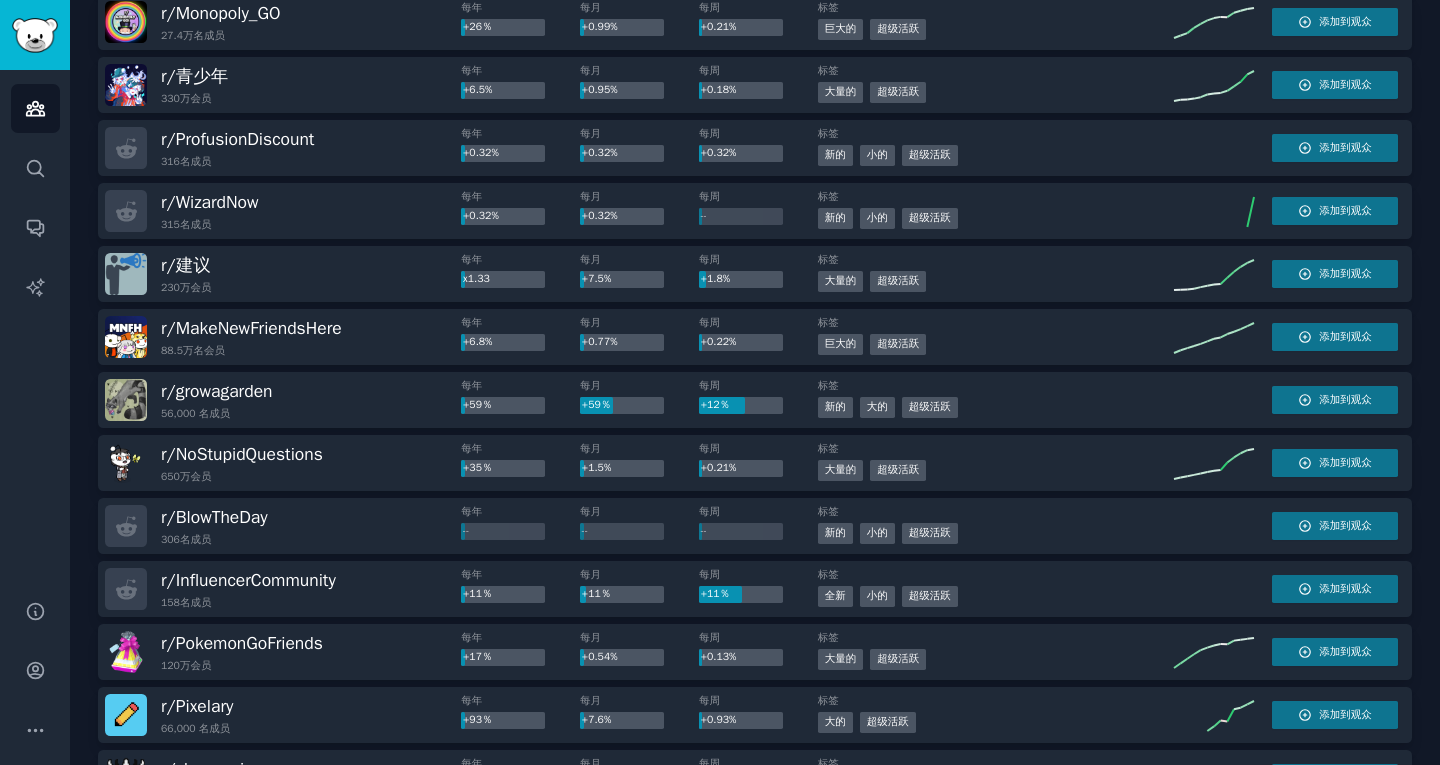 scroll, scrollTop: 0, scrollLeft: 0, axis: both 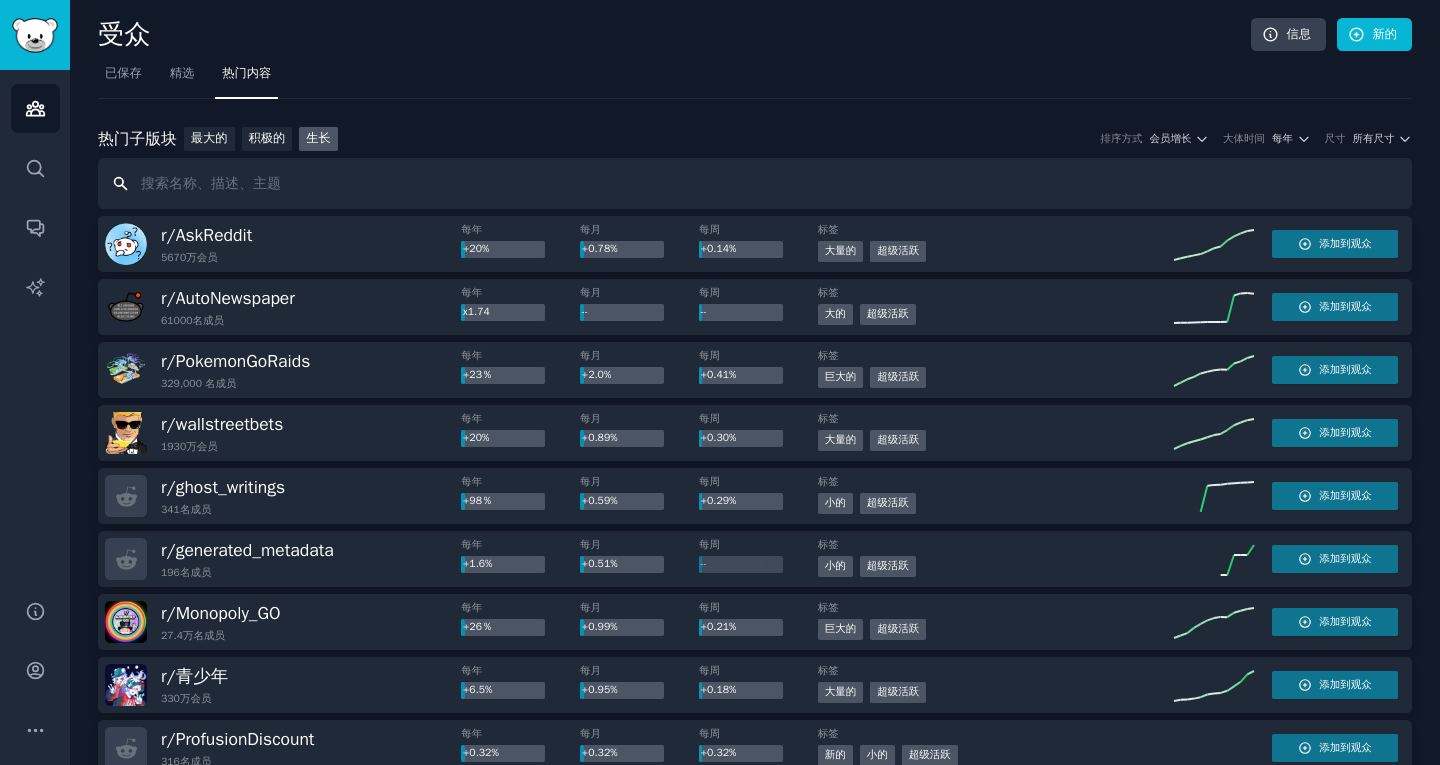 click at bounding box center (755, 183) 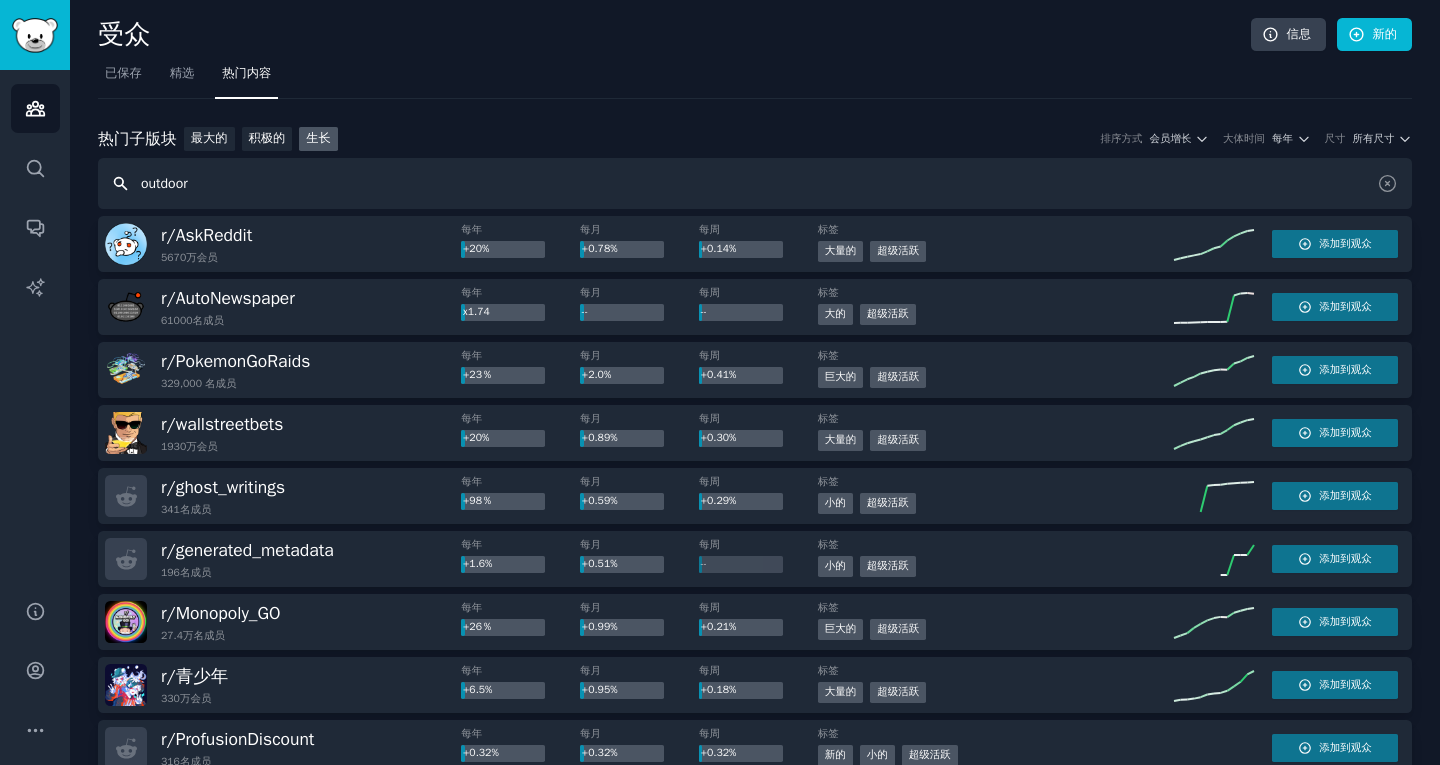 type on "outdoor" 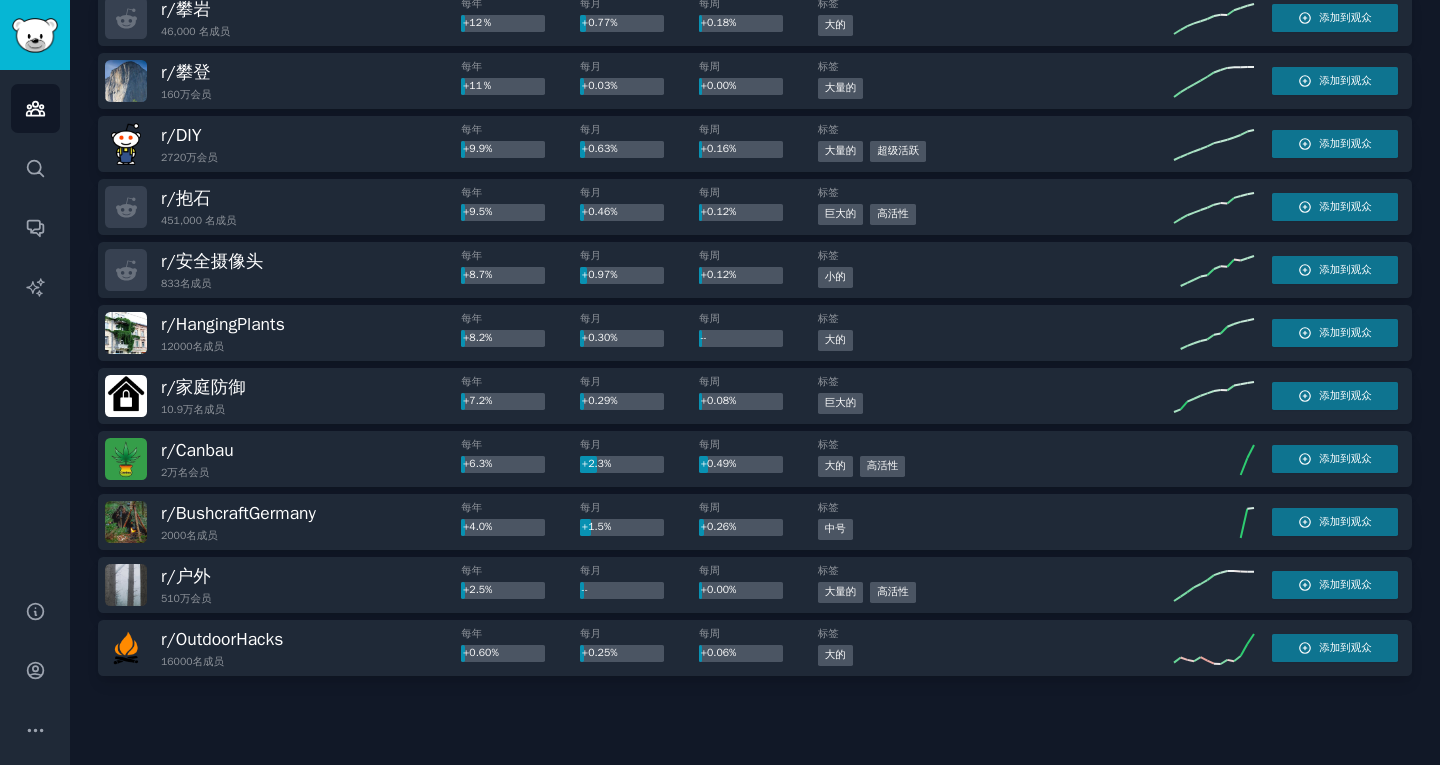 scroll, scrollTop: 1726, scrollLeft: 0, axis: vertical 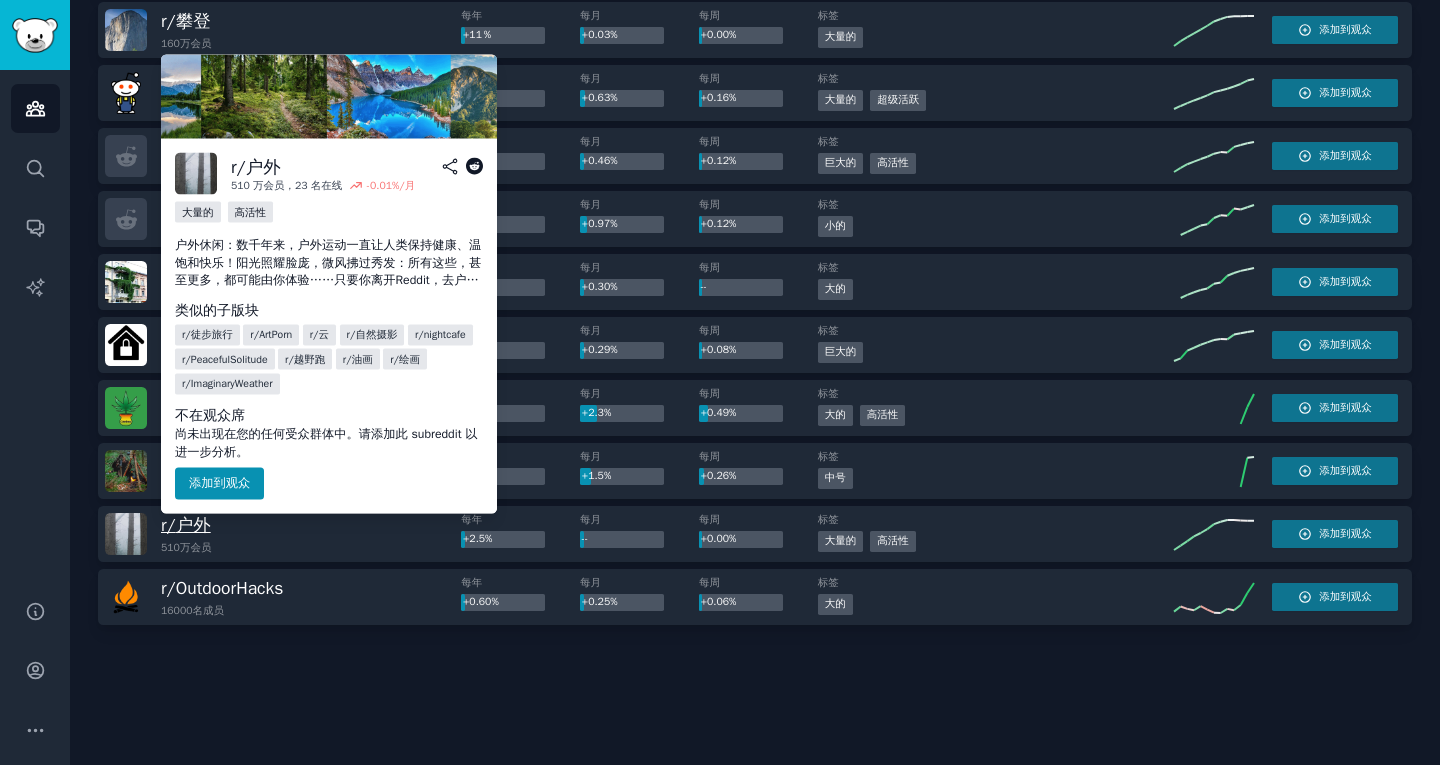 click on "户外" at bounding box center [193, 525] 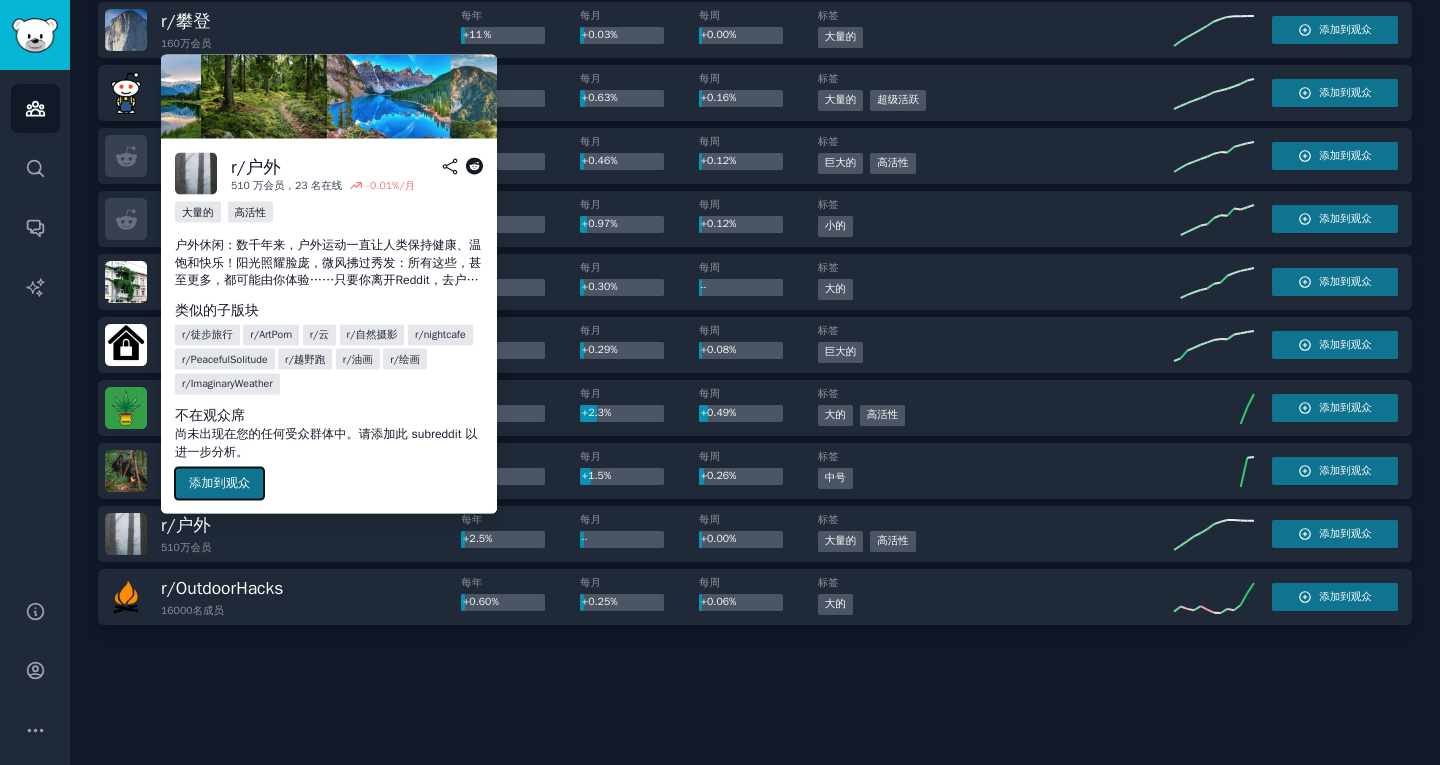 click on "添加到观众" at bounding box center (219, 484) 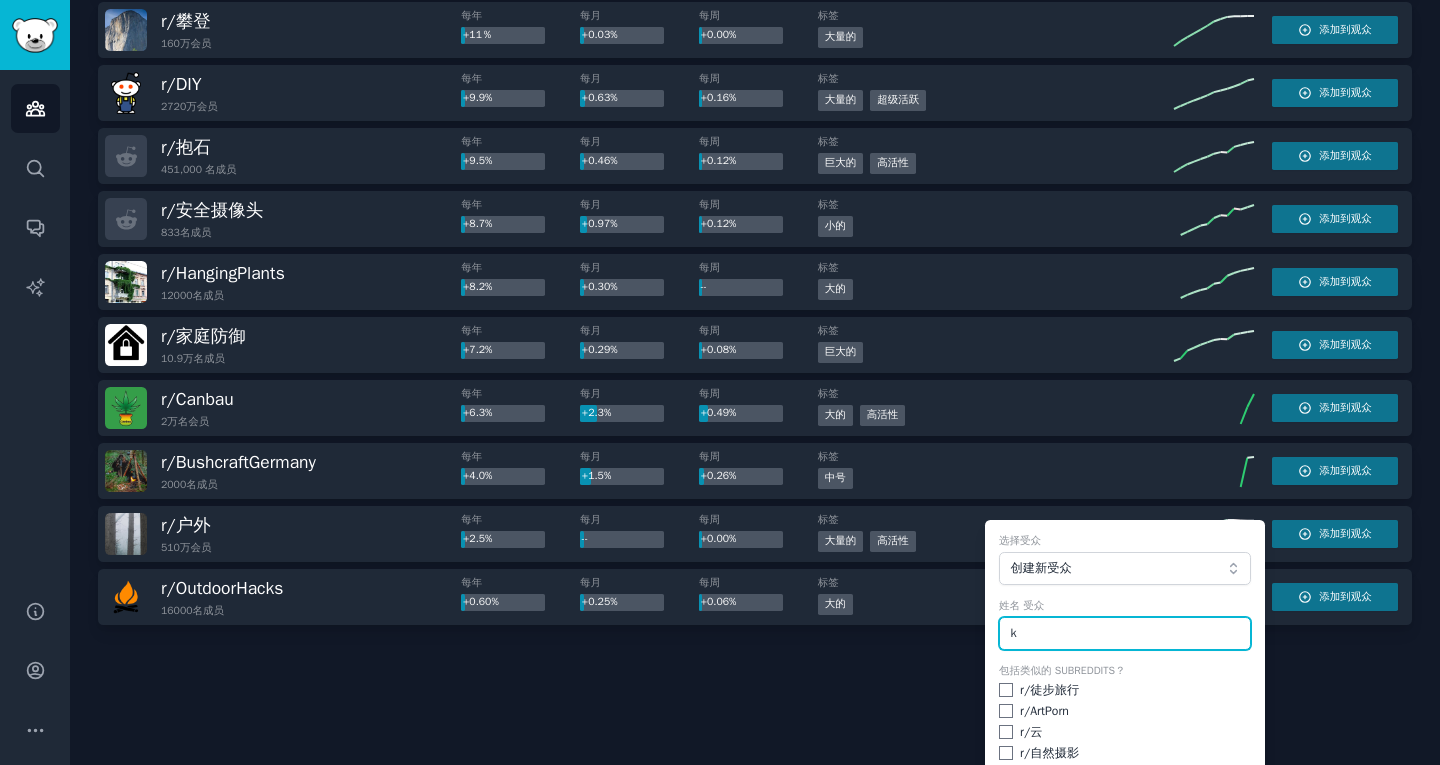 type on "k" 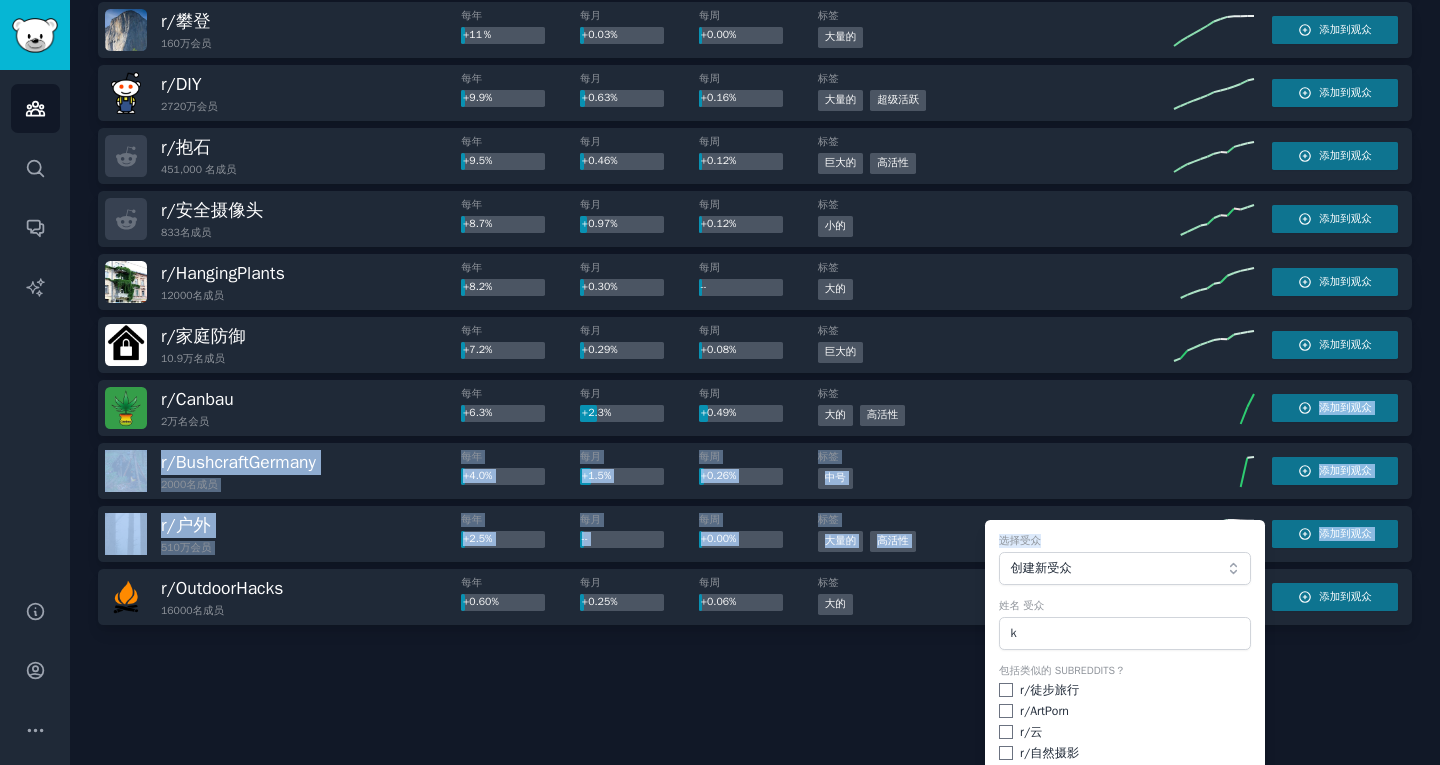 drag, startPoint x: 1146, startPoint y: 544, endPoint x: 1017, endPoint y: 378, distance: 210.23082 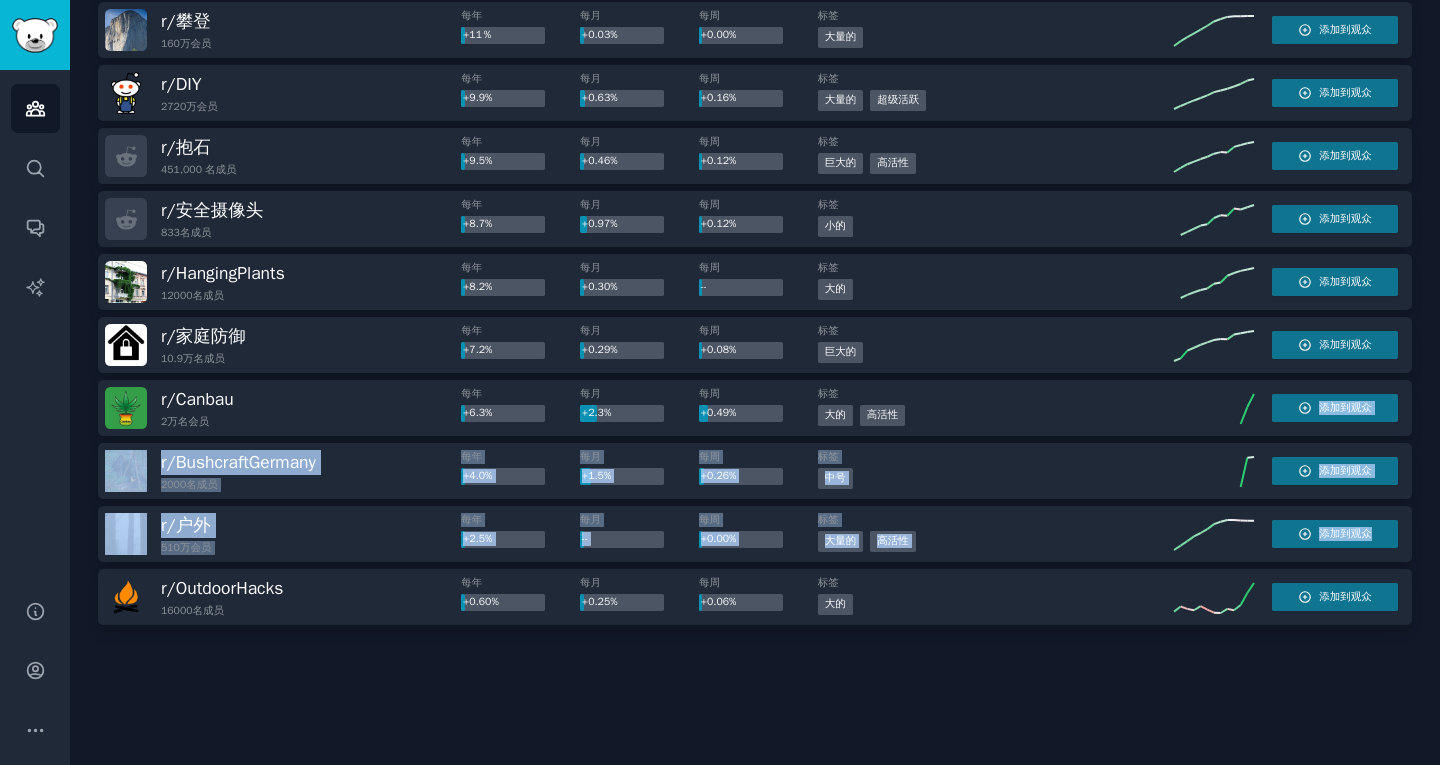 click on "r/ 户外 510万 会员 每年 +2.5% 每月 -- 每周 +0.00% 标签 大量的 高活性 添加到观众" at bounding box center (755, 534) 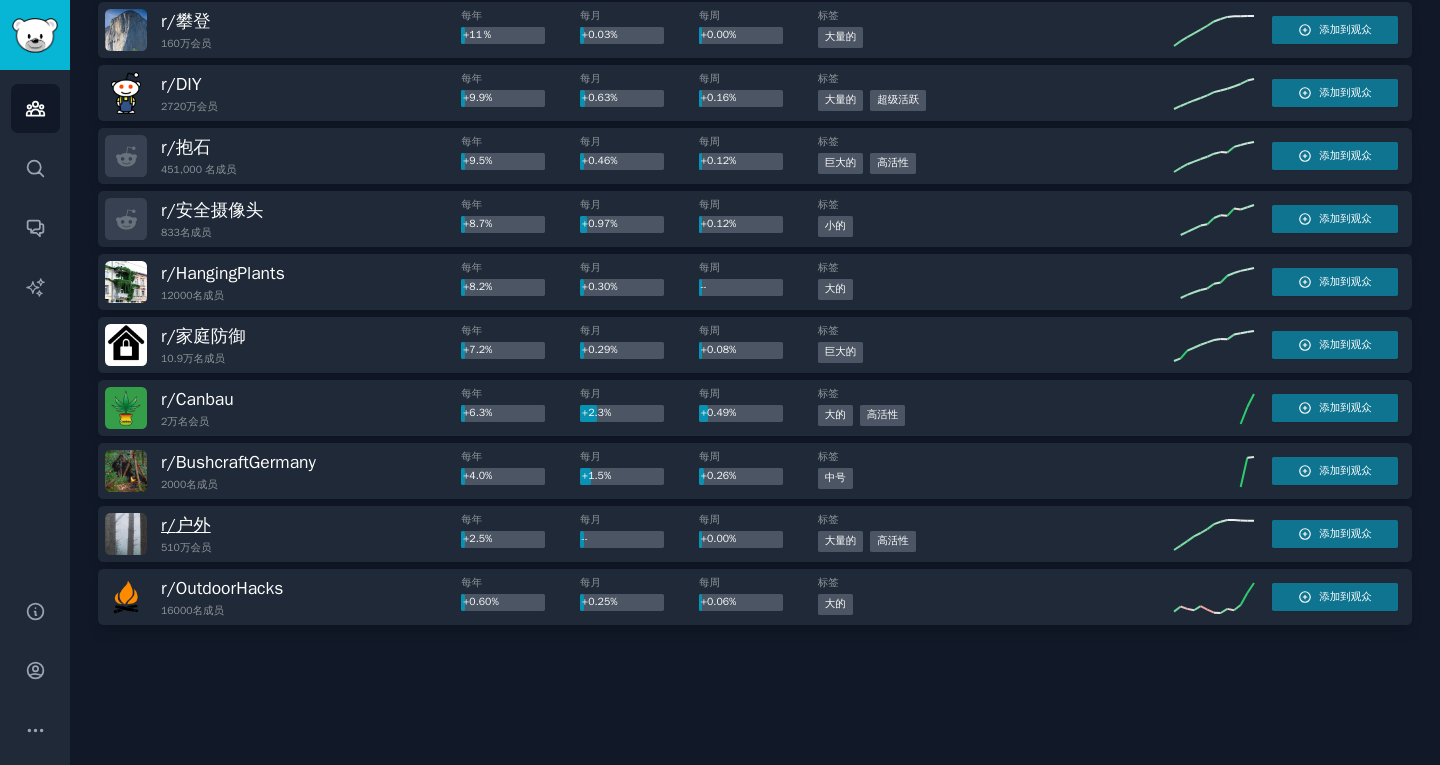 click on "户外" at bounding box center [193, 525] 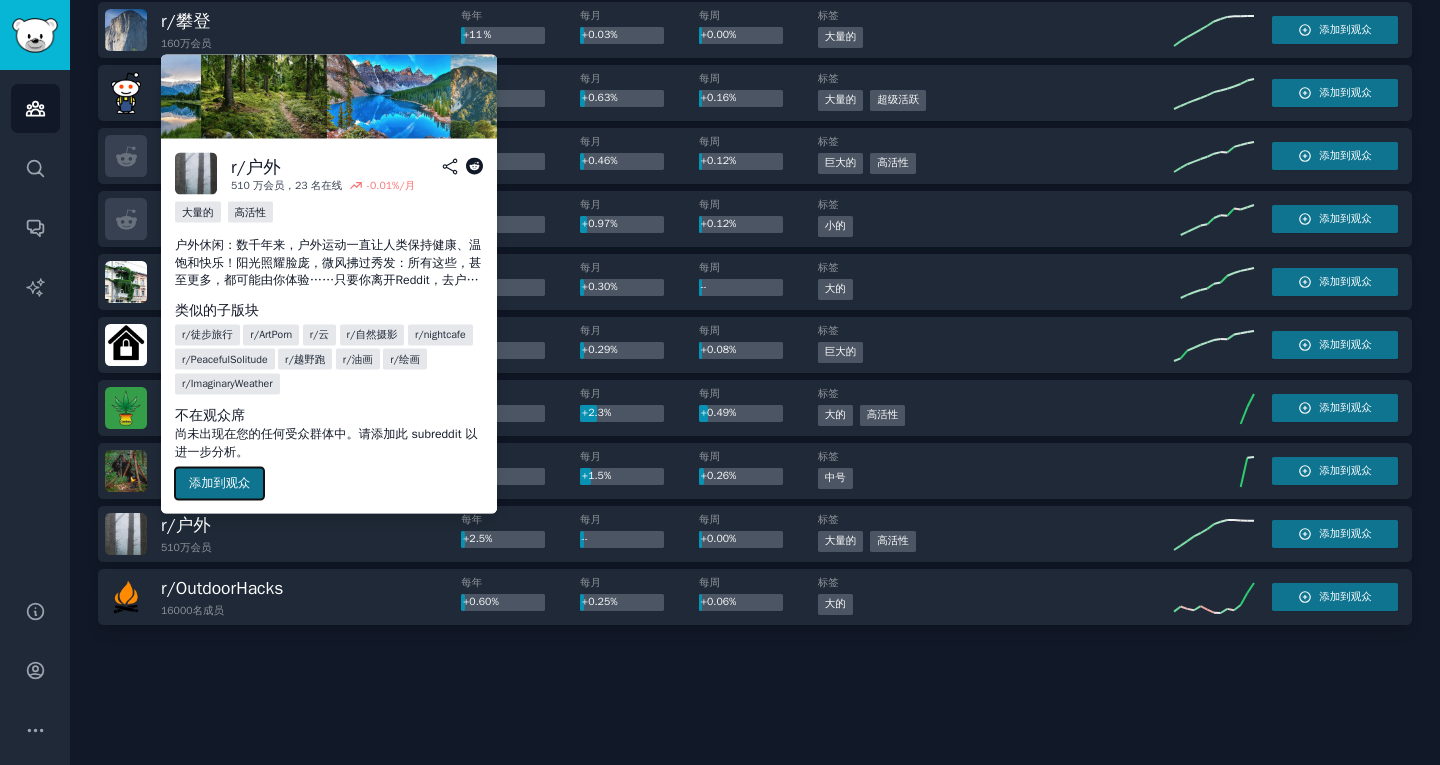 click on "添加到观众" at bounding box center [219, 483] 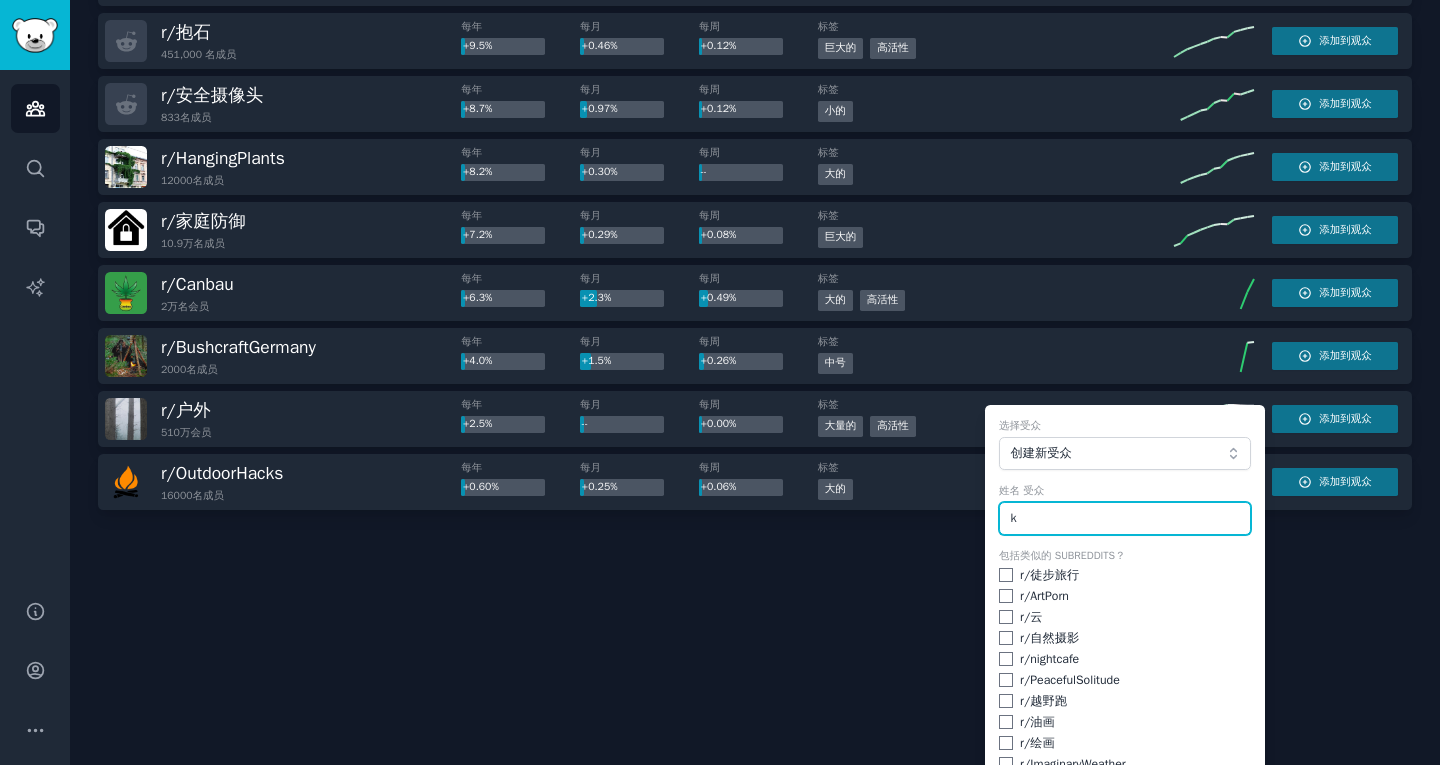 scroll, scrollTop: 1914, scrollLeft: 0, axis: vertical 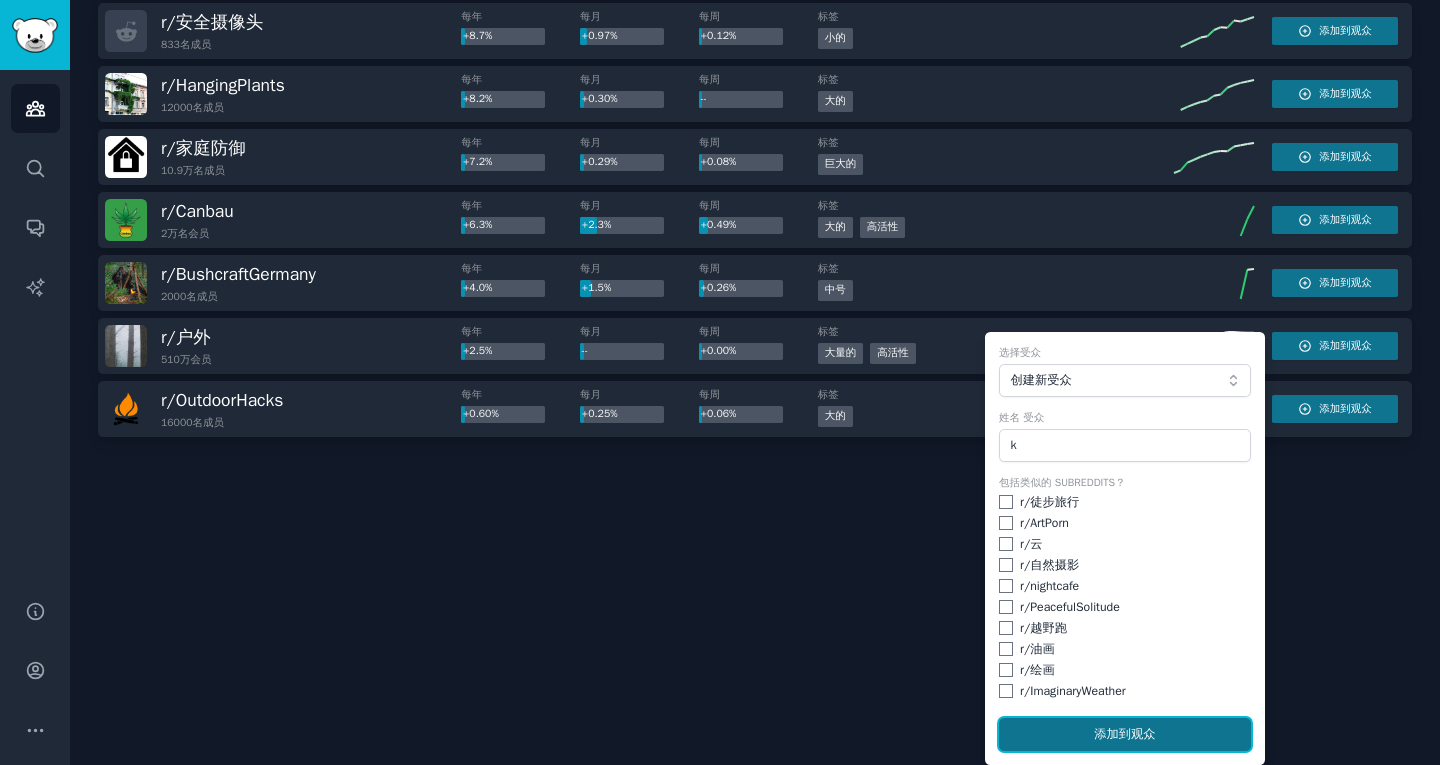 click on "添加 到观众" at bounding box center (1125, 735) 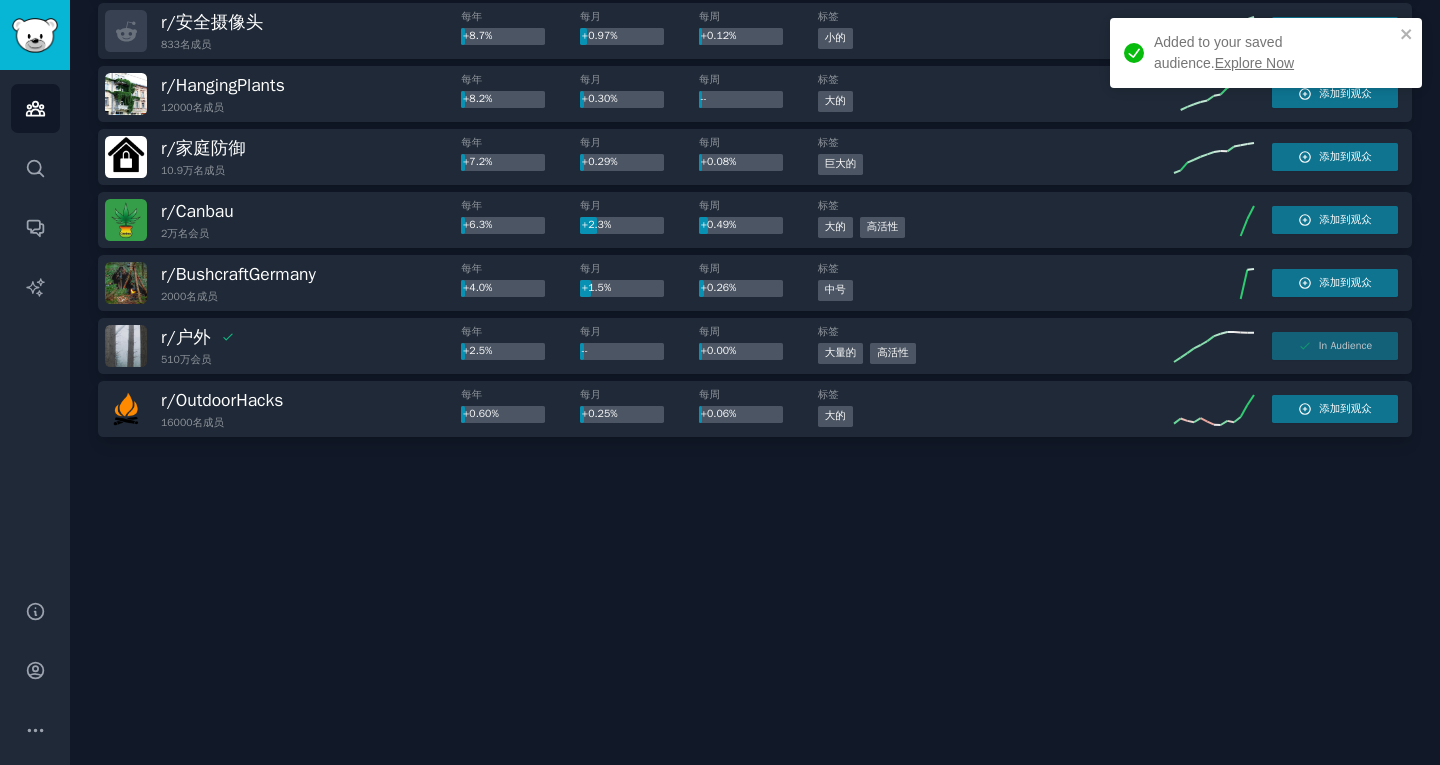 scroll, scrollTop: 1726, scrollLeft: 0, axis: vertical 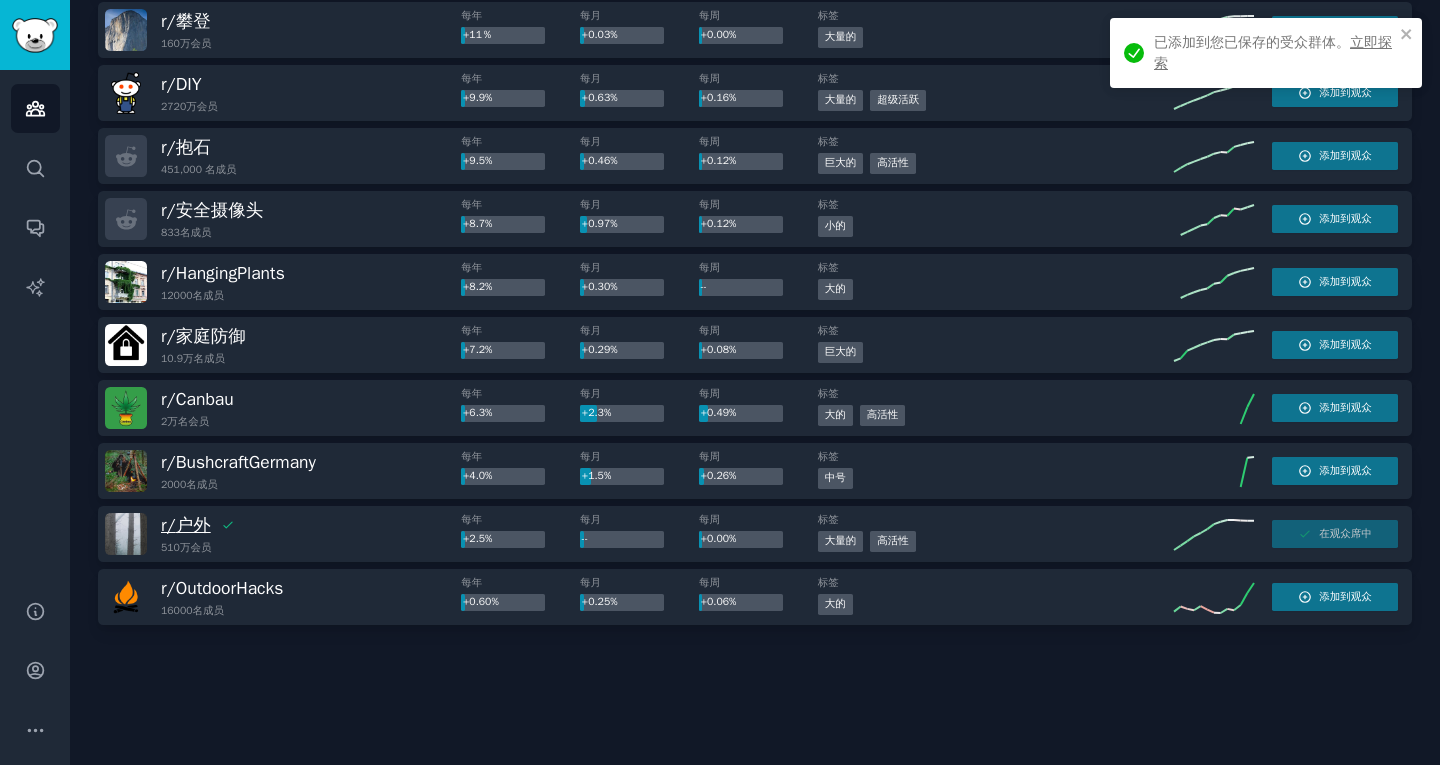 click on "户外" at bounding box center [193, 525] 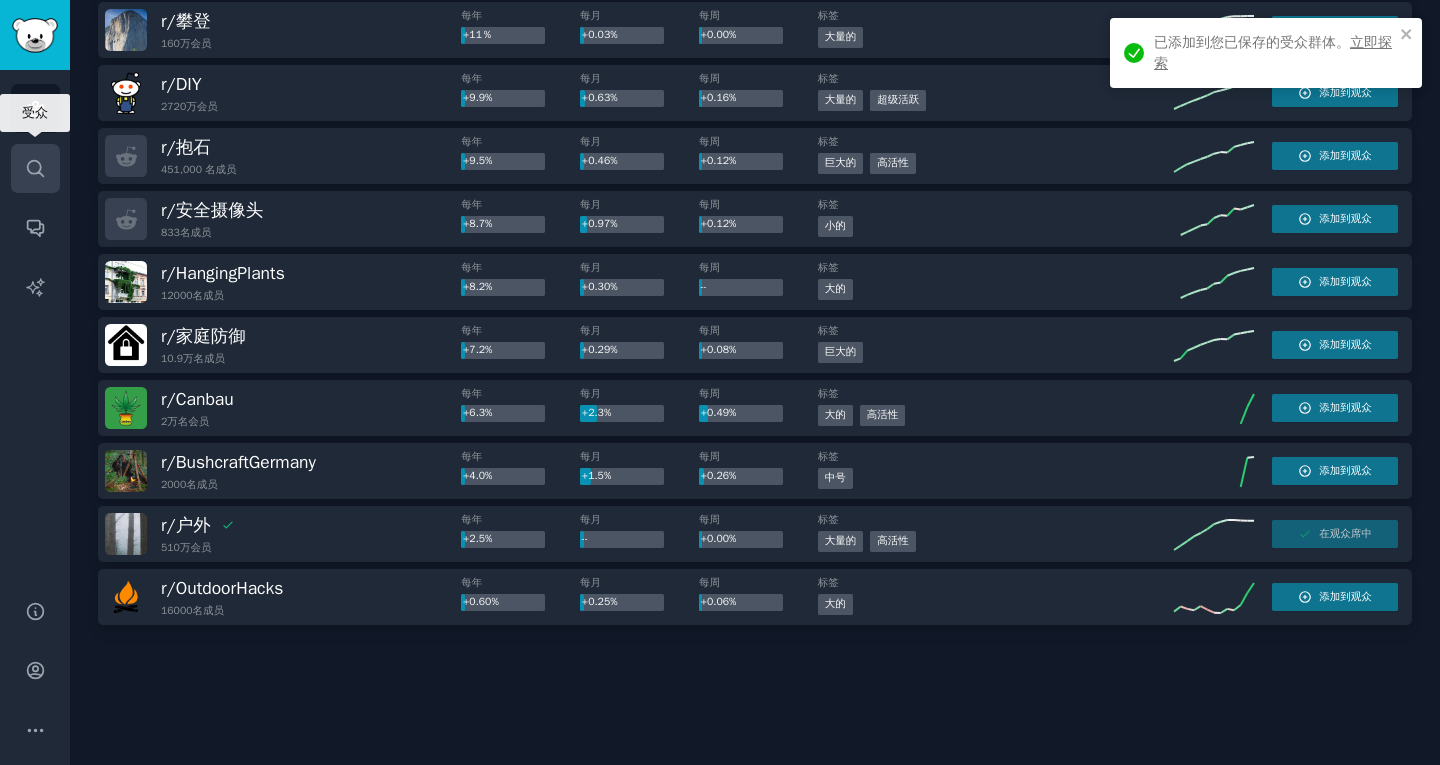 click on "搜索" at bounding box center [35, 168] 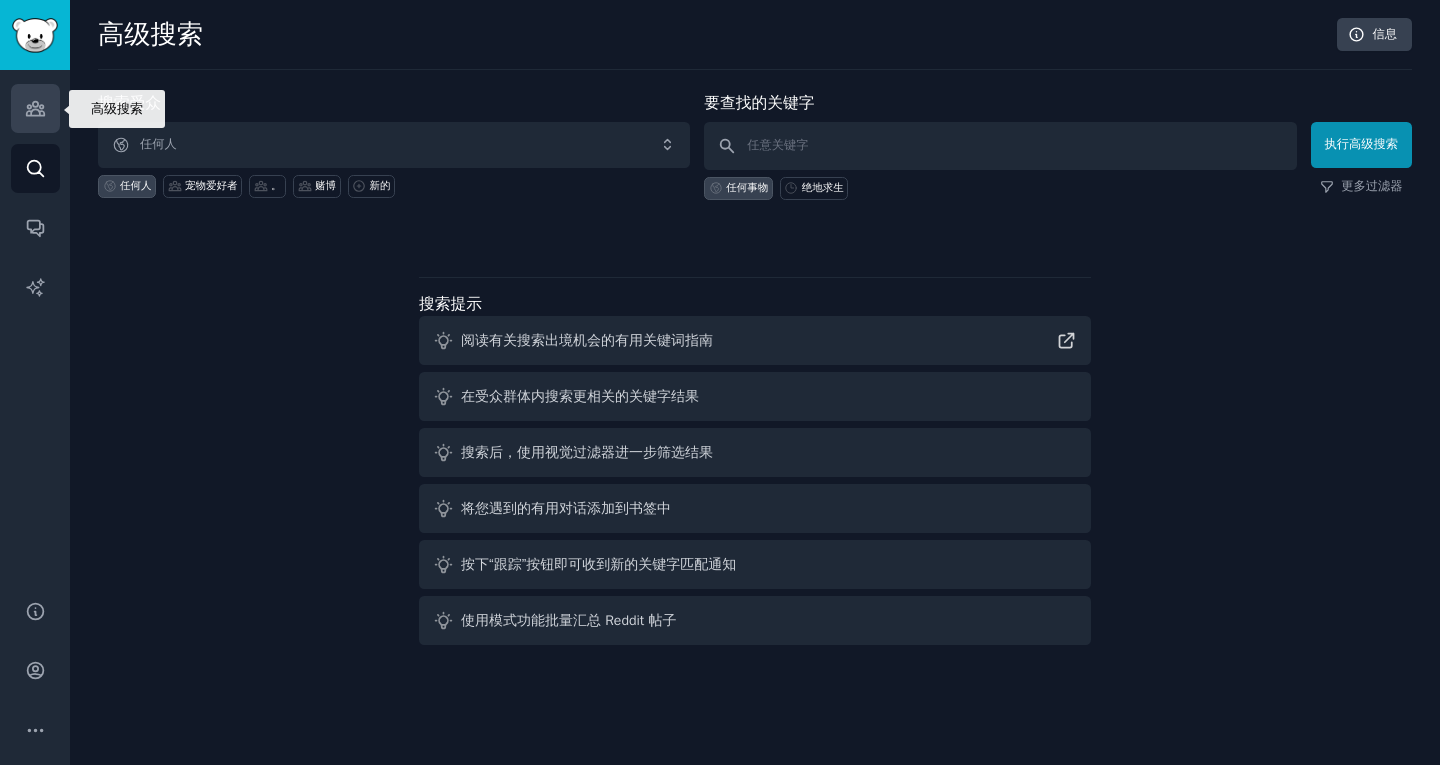 click on "受众" at bounding box center [35, 108] 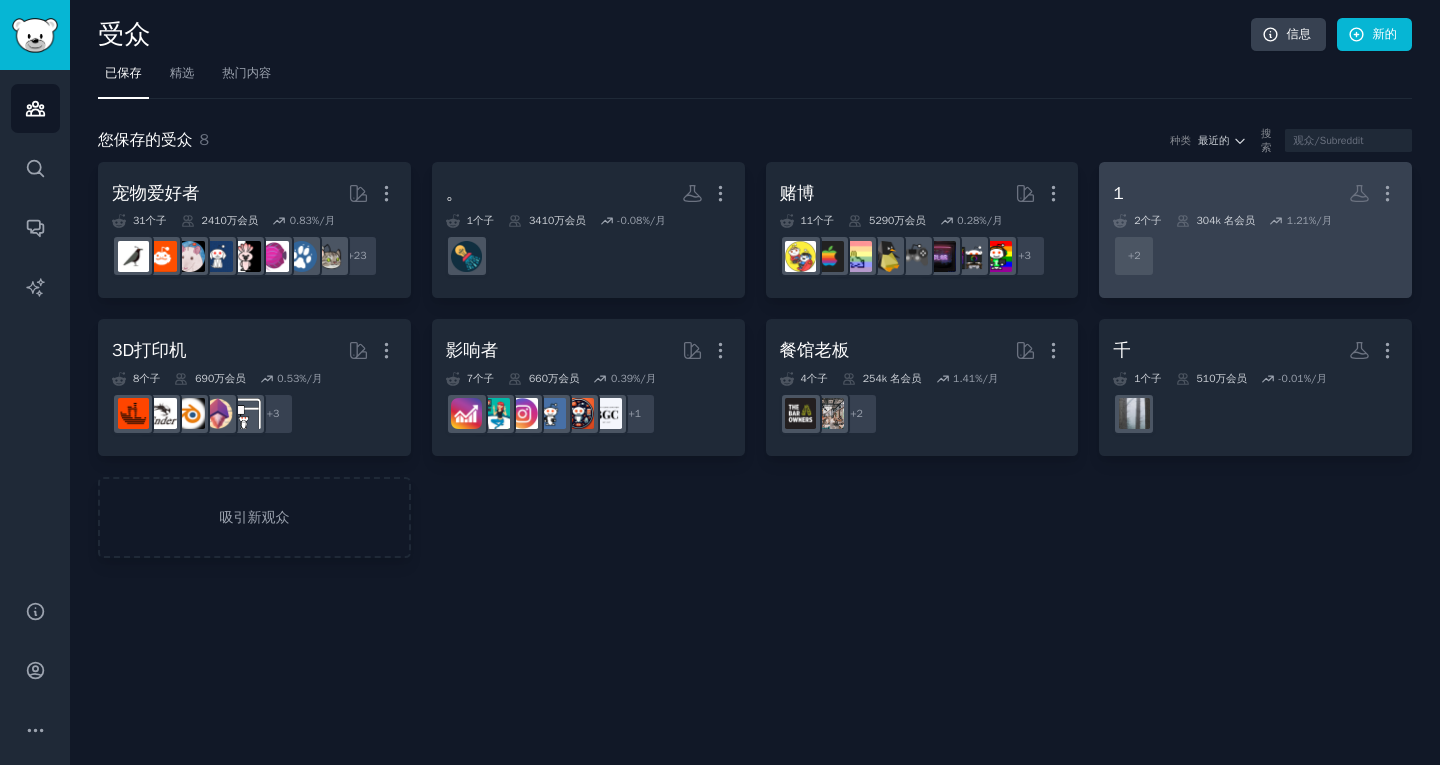 click on "1 更多的" at bounding box center [1255, 193] 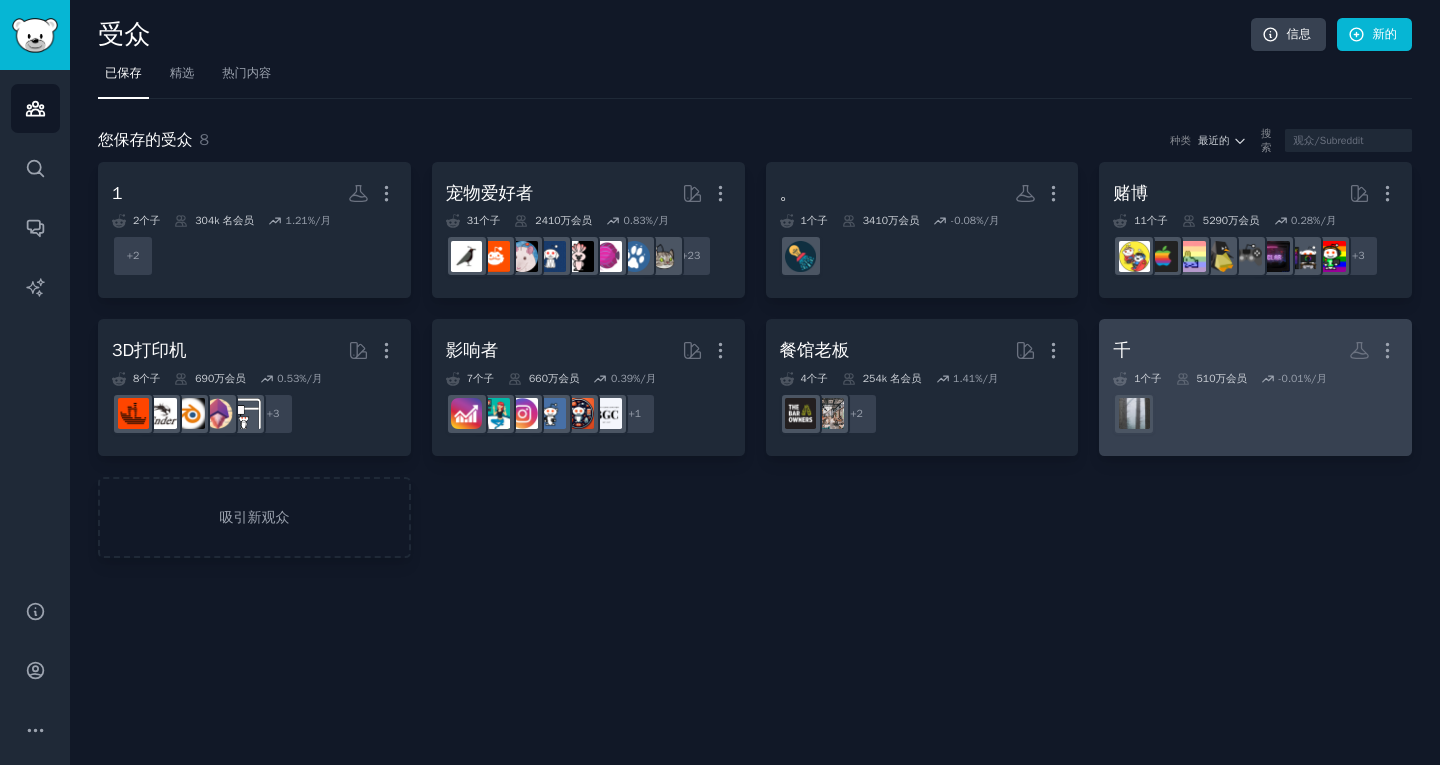 click on "千 更多的" at bounding box center [1255, 350] 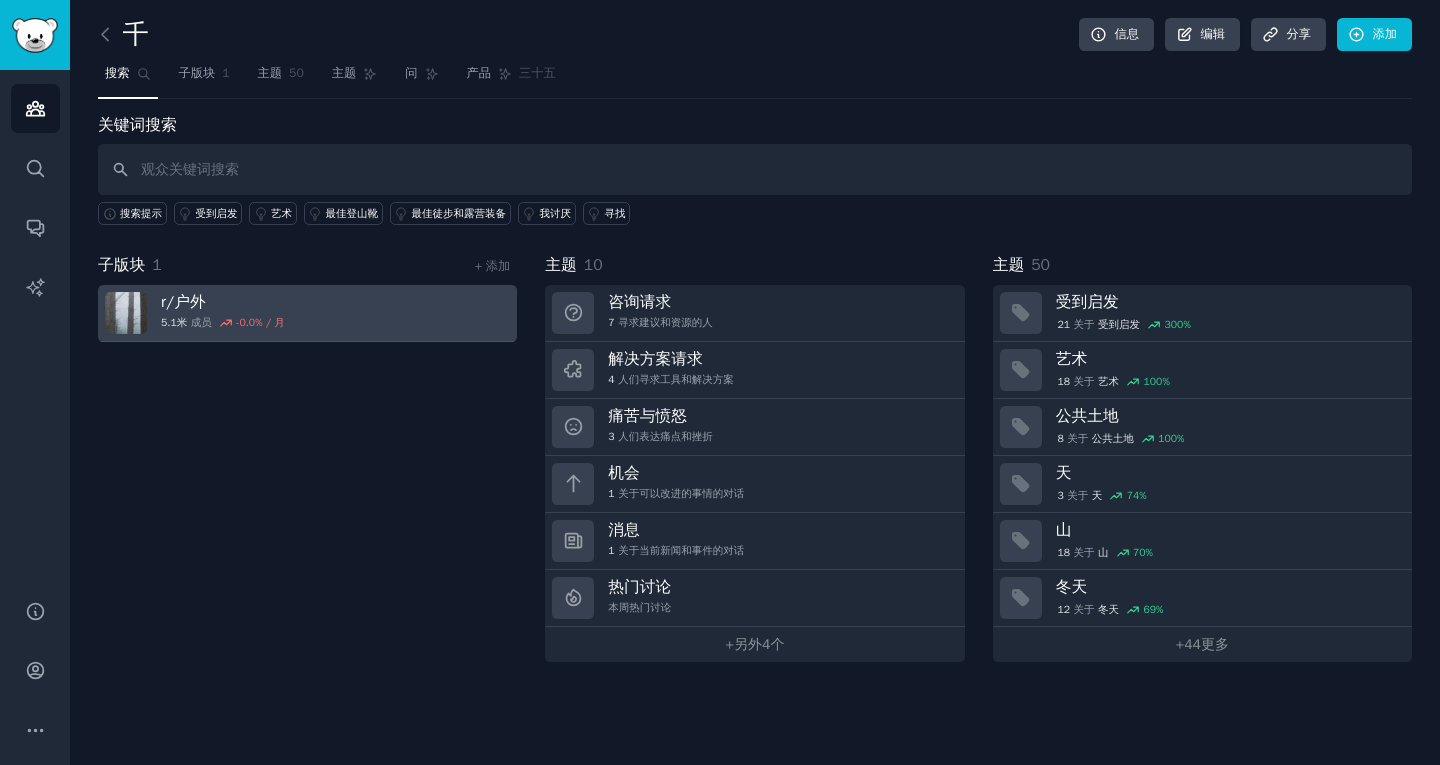 click on "r/ 户外 5.1米 成员 -0.0  % / 月" at bounding box center [307, 313] 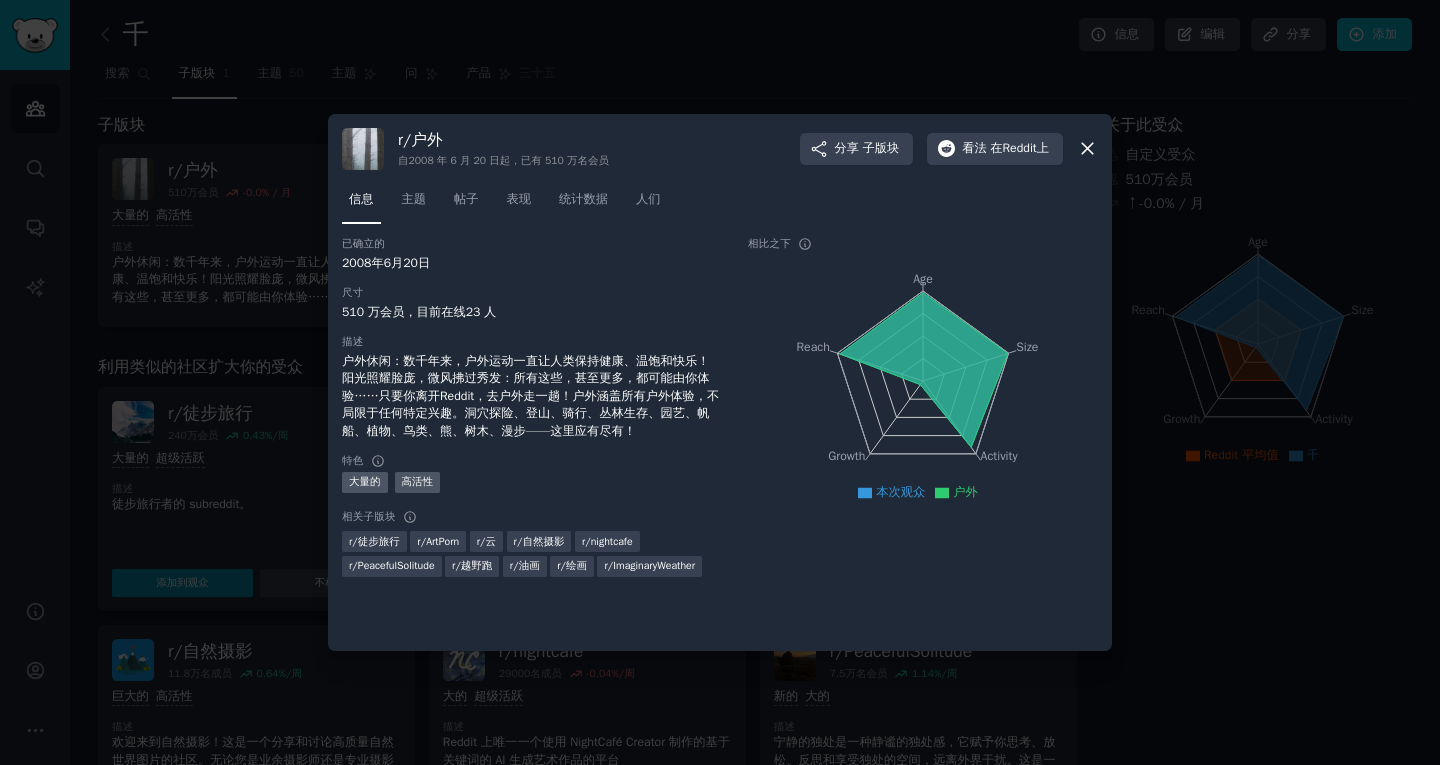 click on "r/ 户外 自2008 年 6 月 20 日起， 已有 510 万名 会员 分享 子版块 看法 在Reddit上 信息 主题 帖子 表现 统计数据 人们 已确立的 2008年6月20日 尺寸 510 万 会员， 目前在线 23 人 描述 户外休闲：数千年来，户外运动一直让人类保持健康、温饱和快乐！阳光照耀脸庞，微风拂过秀发：所有这些，甚至更多，都可能由你体验……只要你离开Reddit，去户外走一趟！户外涵盖所有户外体验，不局限于任何特定兴趣。洞穴探险、登山、骑行、丛林生存、园艺、帆船、植物、鸟类、熊、树木、漫步——这里应有尽有！ 特色 大量的 高活性 相关子版块 r/ 徒步旅行 r/  ArtPorn r/ 云 r/ 自然摄影 r/  nightcafe r/  PeacefulSolitude r/ 越野跑 r/ 油画 r/ 绘画 r/  ImaginaryWeather 相比之下 Age Size Activity Growth Reach 本次观众 户外" at bounding box center (720, 383) 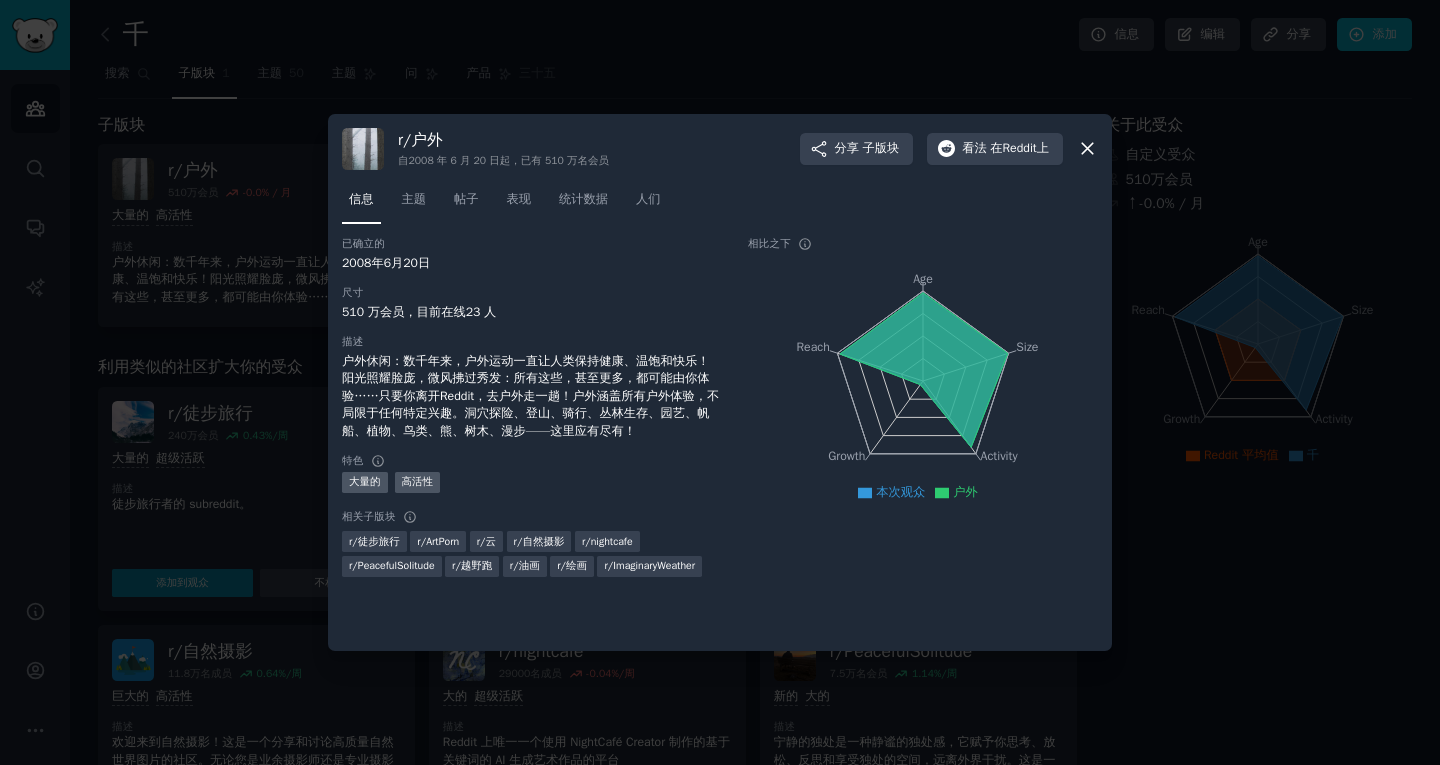 click on "r/ 户外 自2008 年 6 月 20 日起， 已有 510 万名 会员 分享 子版块 看法 在Reddit上 信息 主题 帖子 表现 统计数据 人们 已确立的 2008年6月20日 尺寸 510 万 会员， 目前在线 23 人 描述 户外休闲：数千年来，户外运动一直让人类保持健康、温饱和快乐！阳光照耀脸庞，微风拂过秀发：所有这些，甚至更多，都可能由你体验……只要你离开Reddit，去户外走一趟！户外涵盖所有户外体验，不局限于任何特定兴趣。洞穴探险、登山、骑行、丛林生存、园艺、帆船、植物、鸟类、熊、树木、漫步——这里应有尽有！ 特色 大量的 高活性 相关子版块 r/ 徒步旅行 r/  ArtPorn r/ 云 r/ 自然摄影 r/  nightcafe r/  PeacefulSolitude r/ 越野跑 r/ 油画 r/ 绘画 r/  ImaginaryWeather 相比之下 Age Size Activity Growth Reach 本次观众 户外" at bounding box center [720, 383] 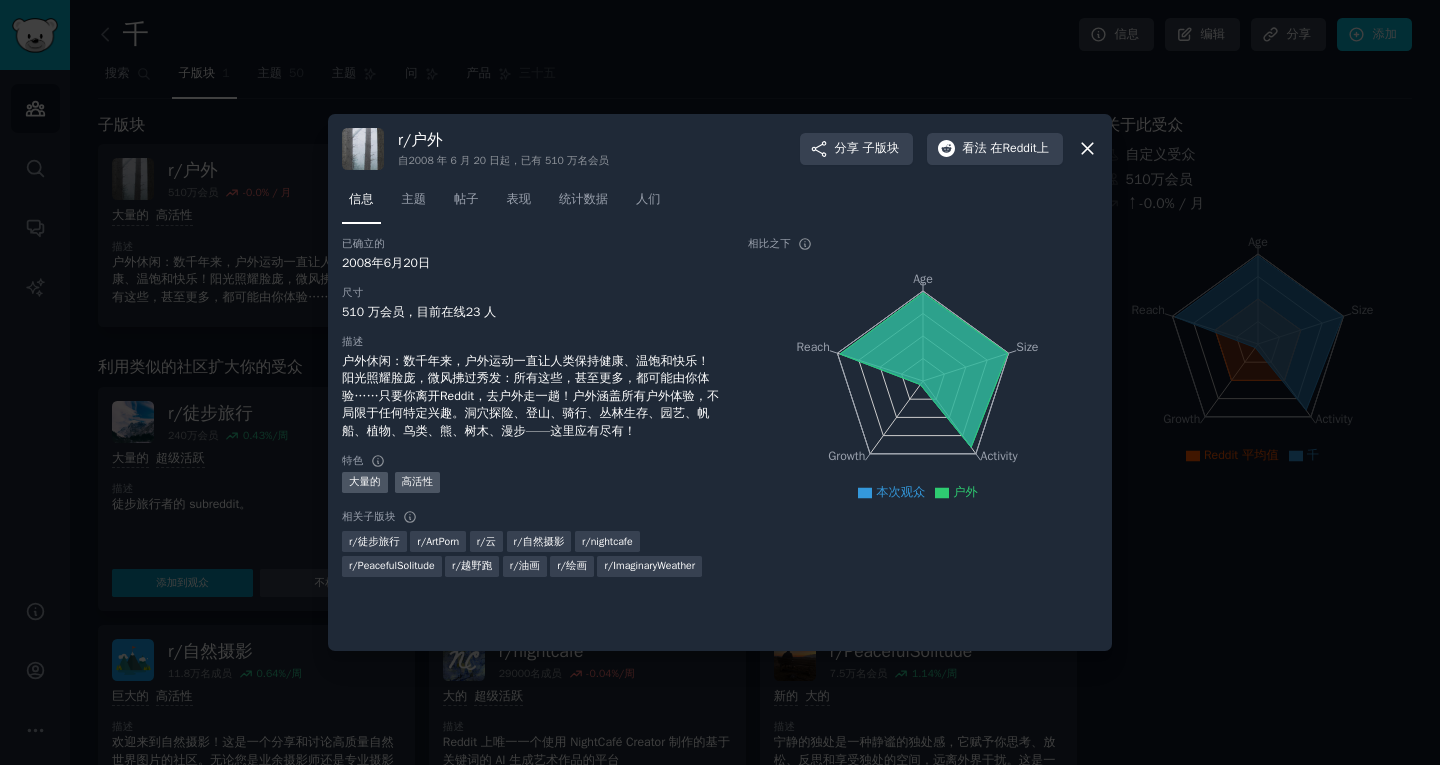 click 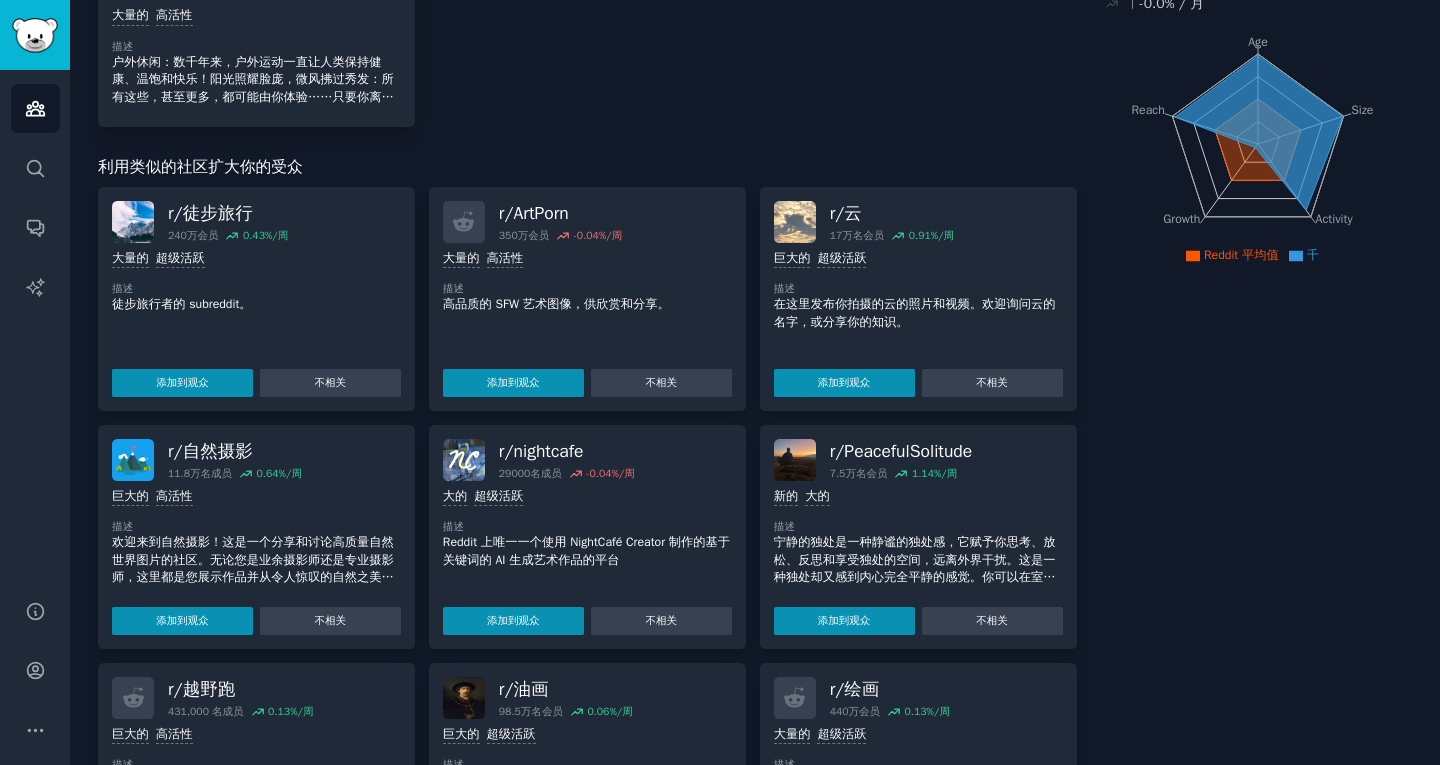scroll, scrollTop: 0, scrollLeft: 0, axis: both 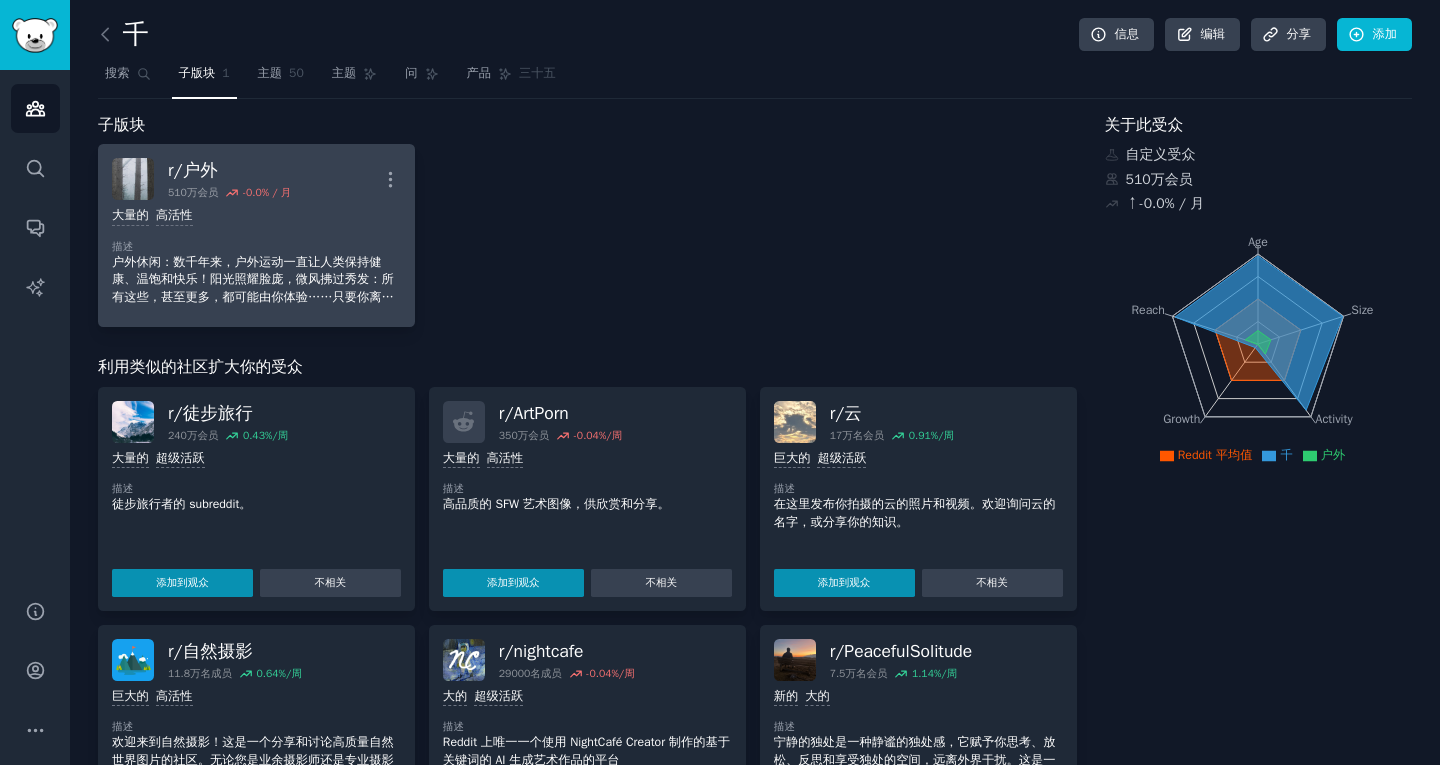 click on "大量的 高活性 描述 户外休闲：数千年来，户外运动一直让人类保持健康、温饱和快乐！阳光照耀脸庞，微风拂过秀发：所有这些，甚至更多，都可能由你体验……只要你离开Reddit，去户外走一趟！户外涵盖所有户外体验，不局限于任何特定兴趣。洞穴探险、登山、骑行、丛林生存、园艺、帆船、植物、鸟类、熊、树木、漫步——这里应有尽有！" at bounding box center (256, 256) 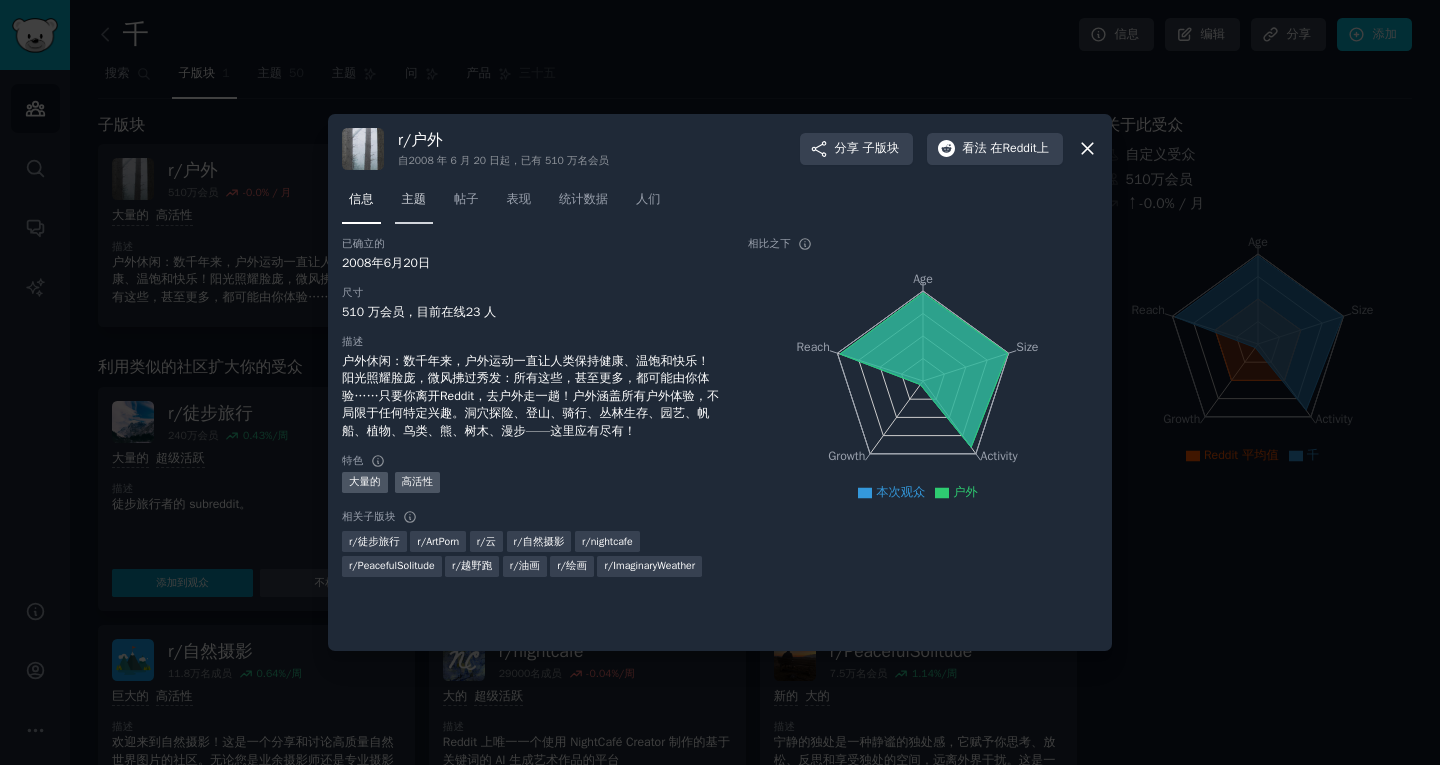 click on "主题" at bounding box center (414, 199) 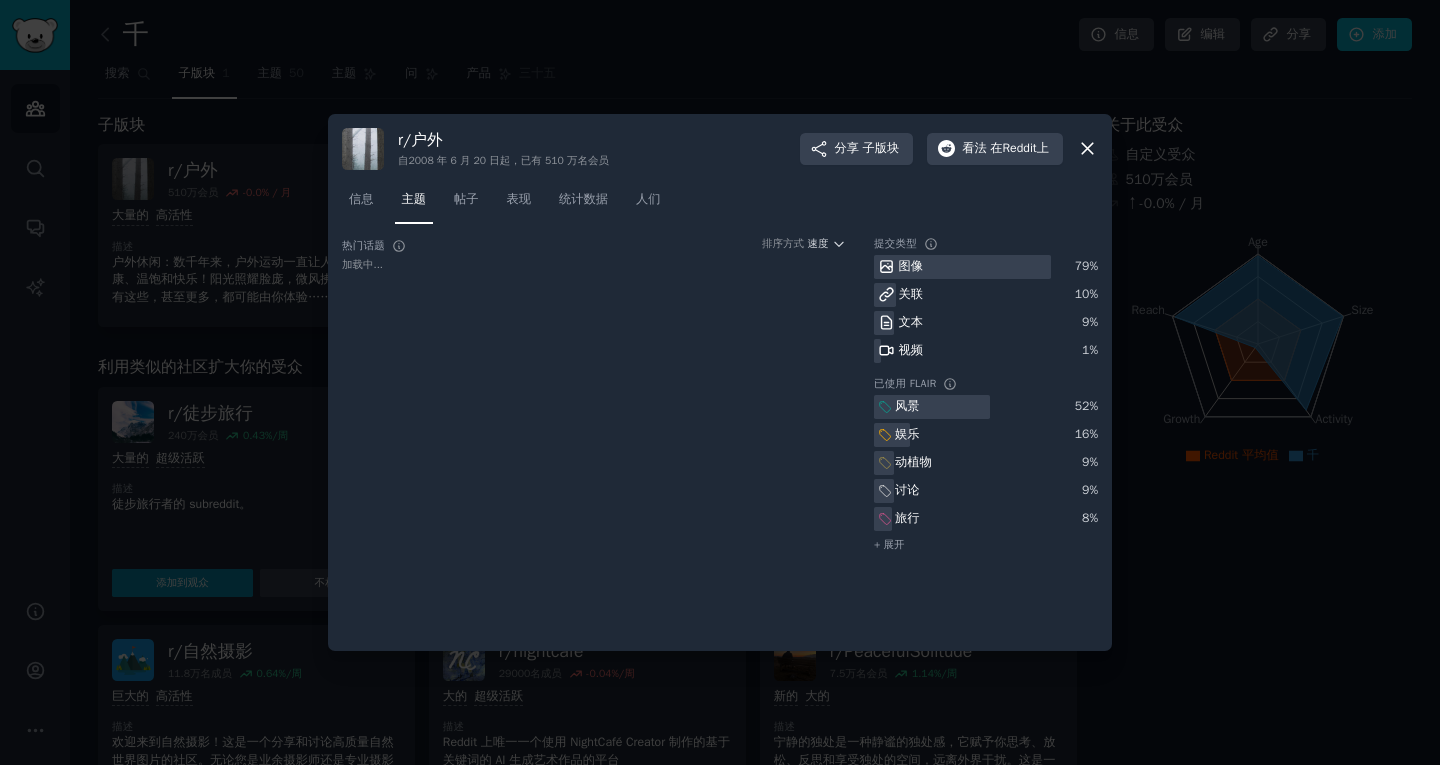 click on "r/ 户外 自2008 年 6 月 20 日起， 已有 510 万名 会员 分享 子版块 看法 在Reddit上" at bounding box center (720, 149) 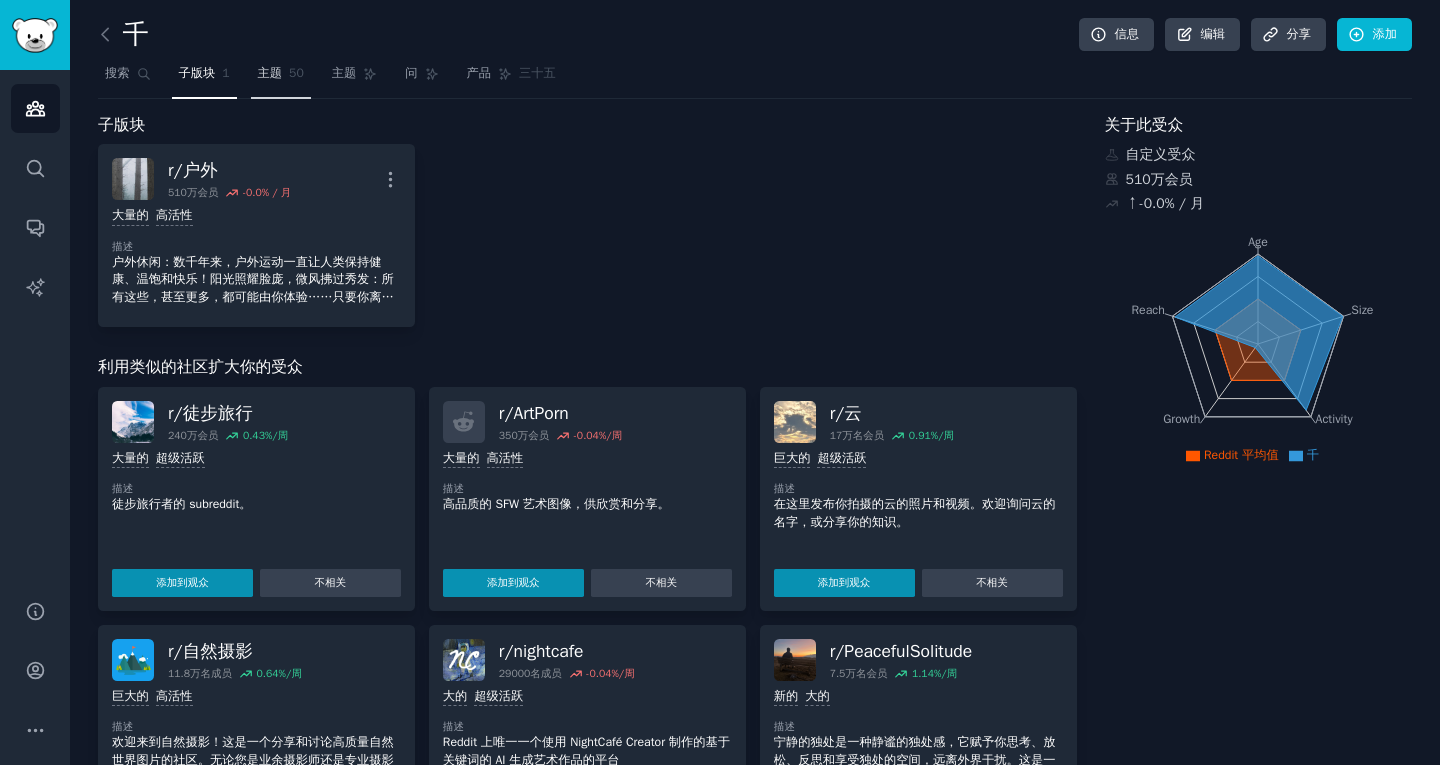 click on "主题 50" at bounding box center [281, 78] 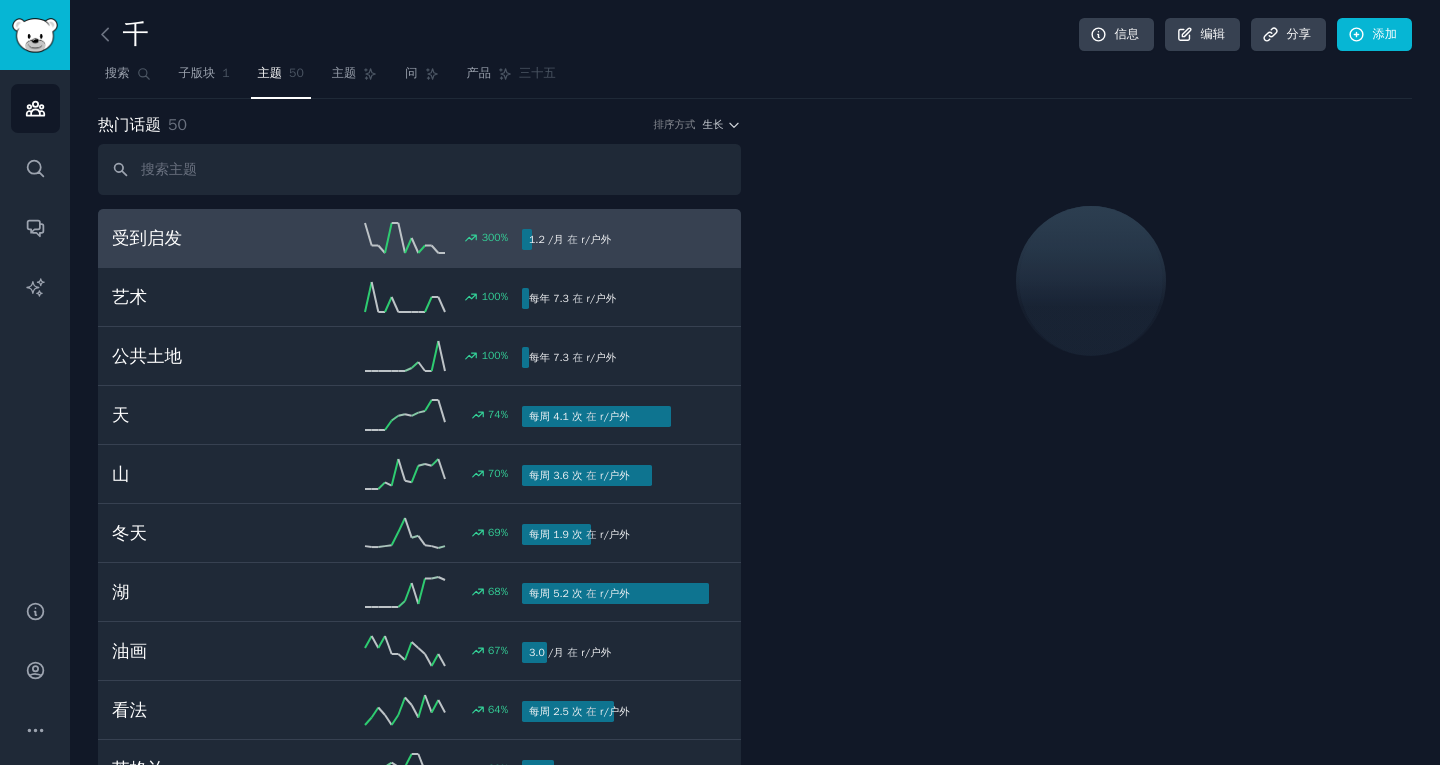 scroll, scrollTop: 0, scrollLeft: 0, axis: both 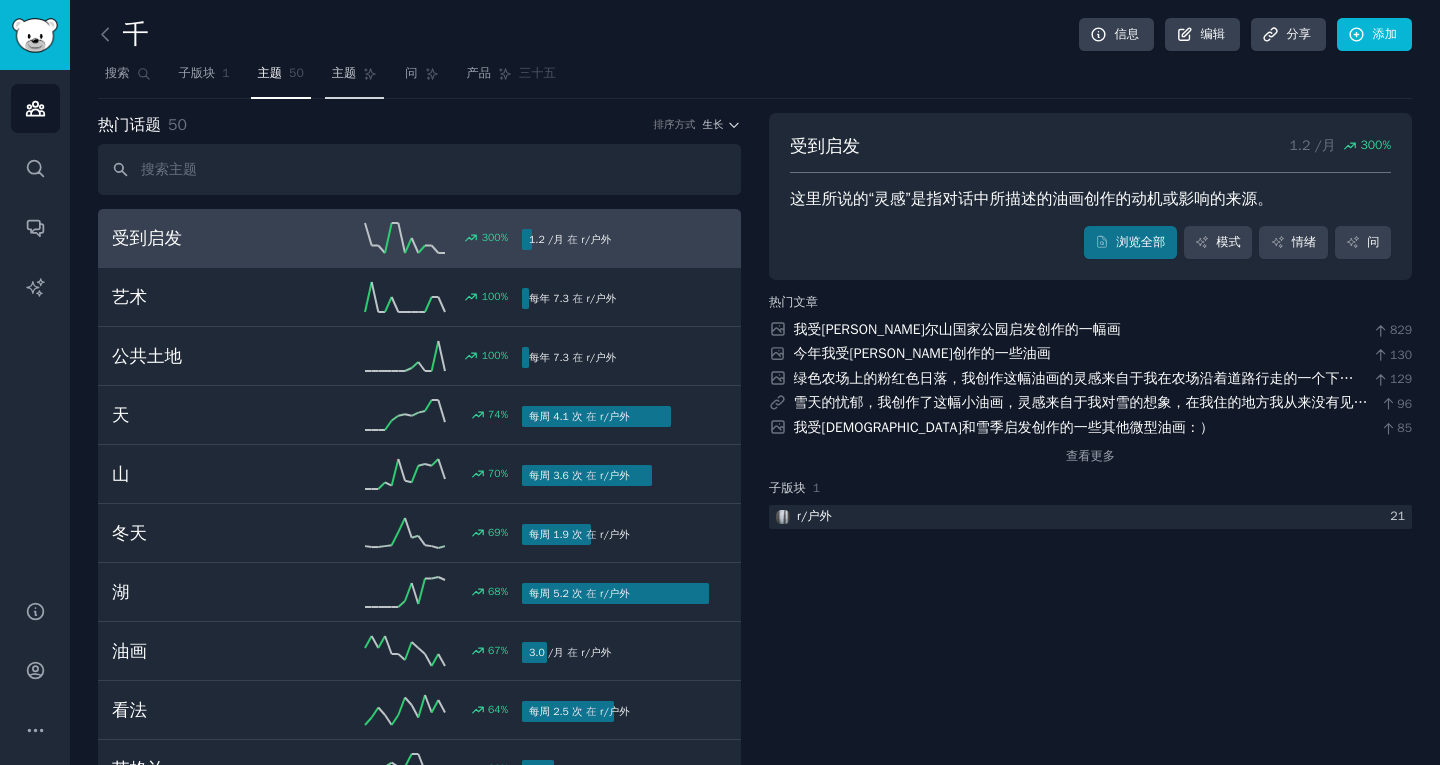 click on "主题" at bounding box center (355, 78) 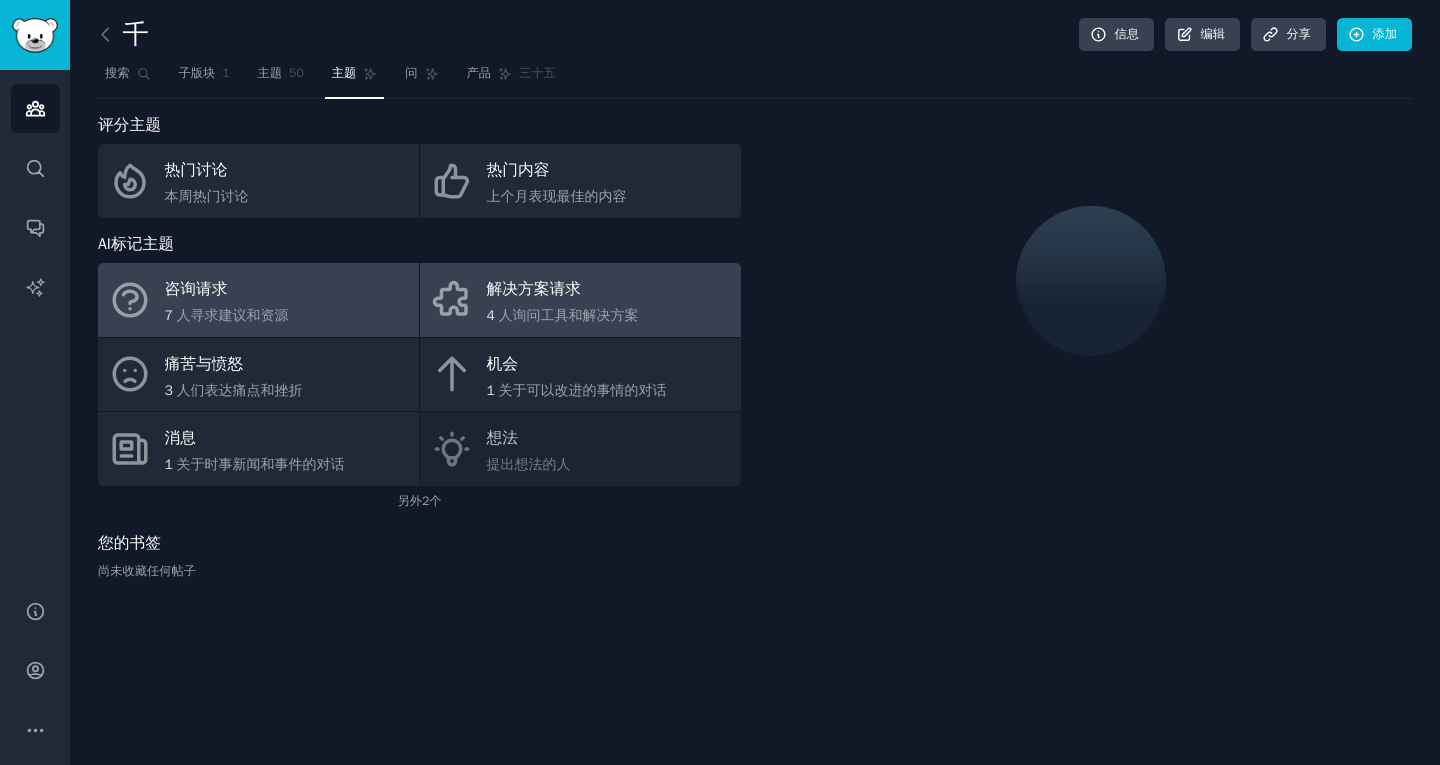 click on "解决方案请求" at bounding box center [534, 289] 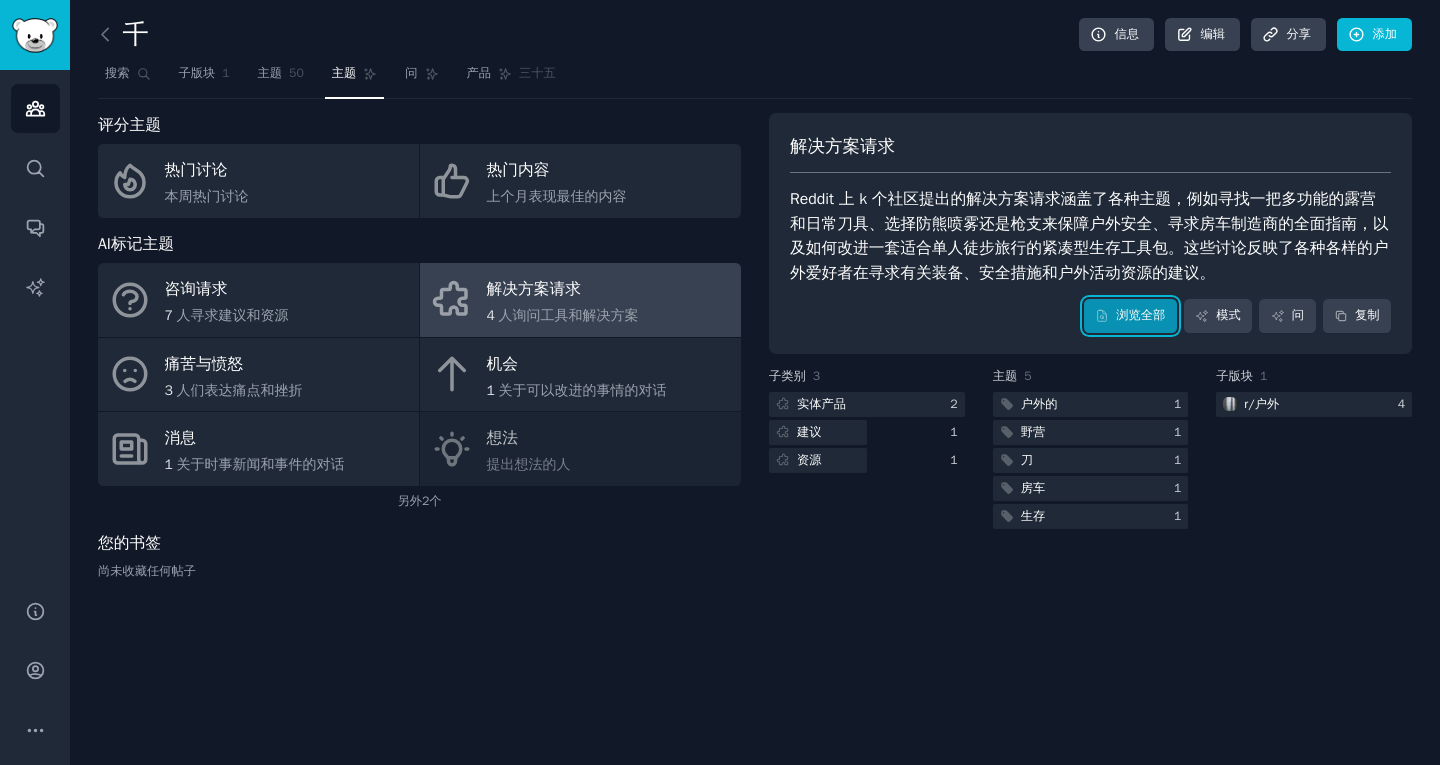 click on "浏览全部" at bounding box center [1130, 316] 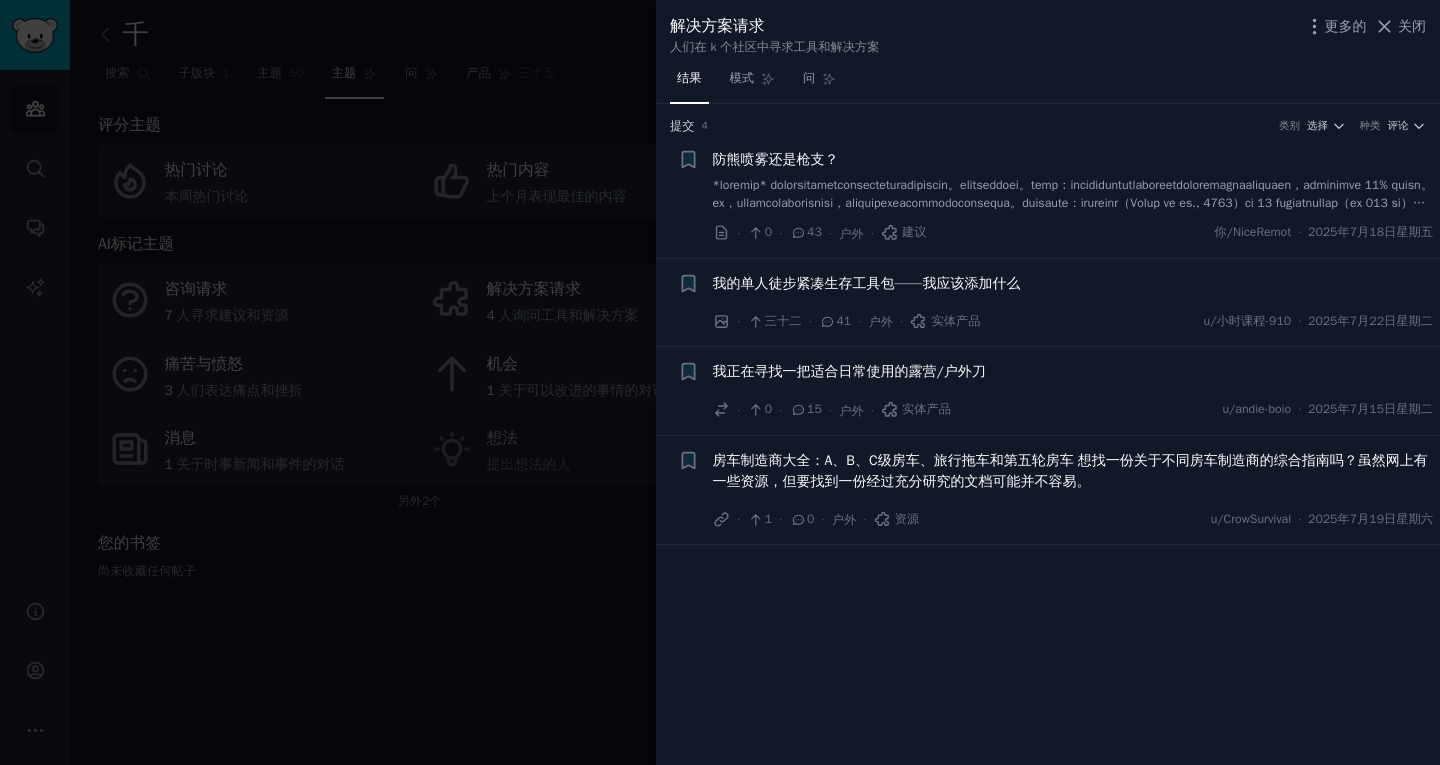 click at bounding box center [720, 382] 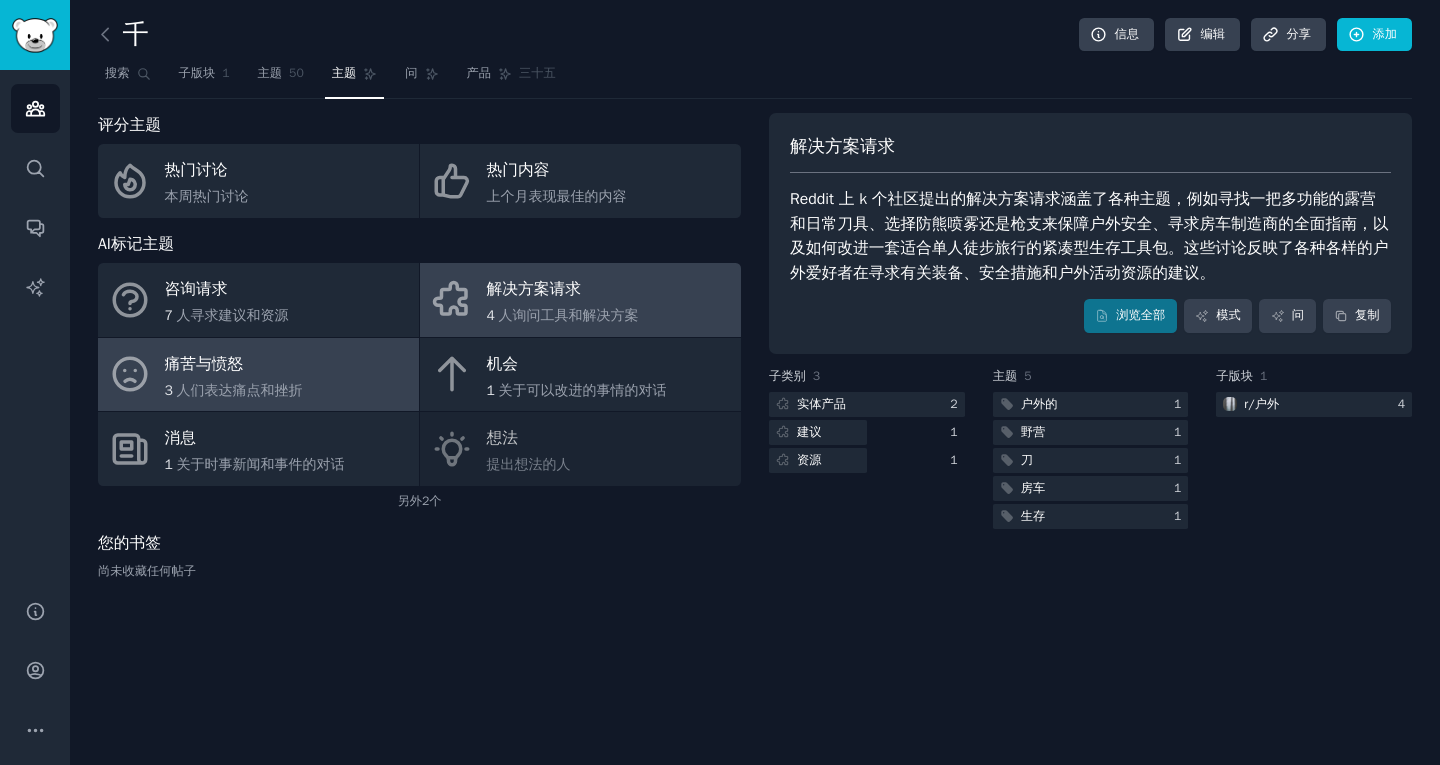 click on "痛苦与愤怒" at bounding box center [234, 364] 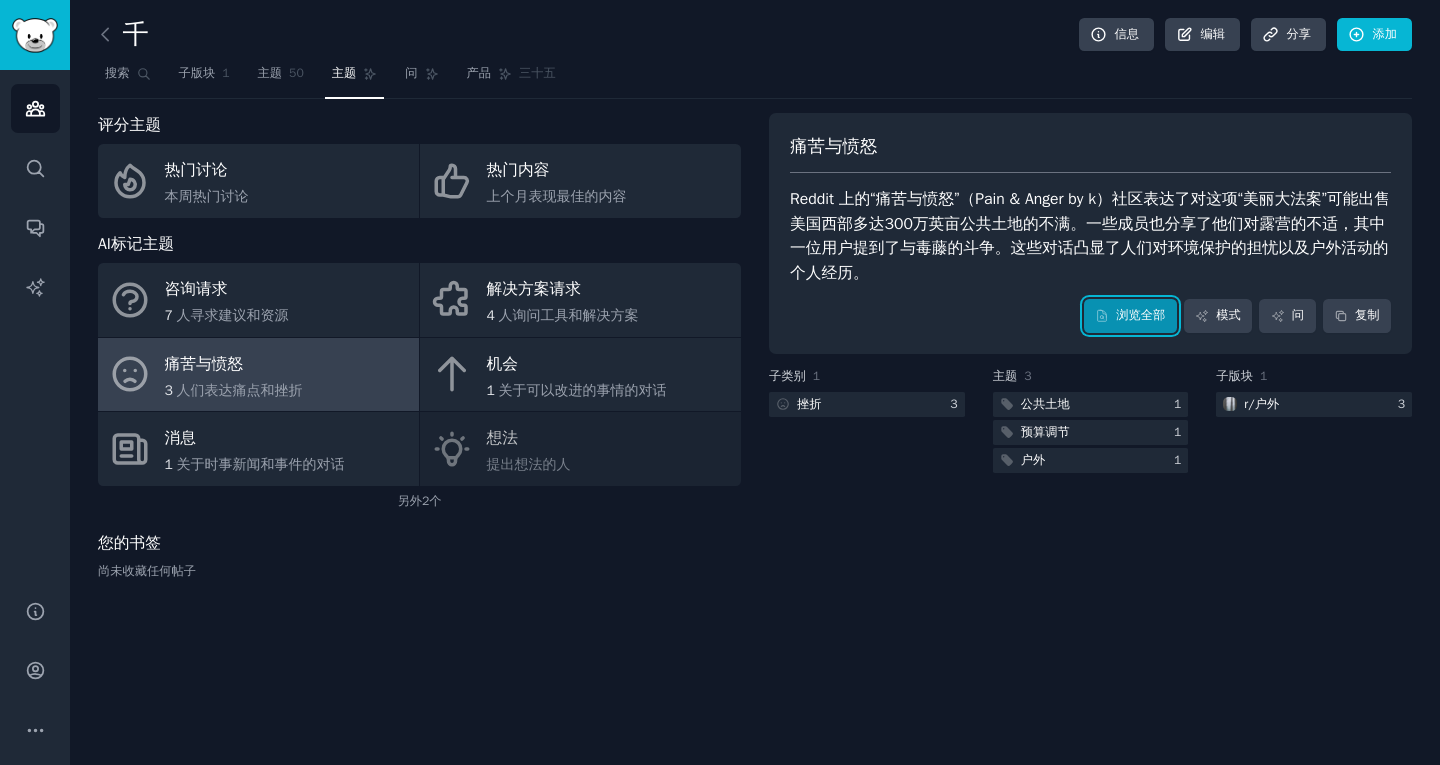 click on "浏览全部" at bounding box center [1130, 316] 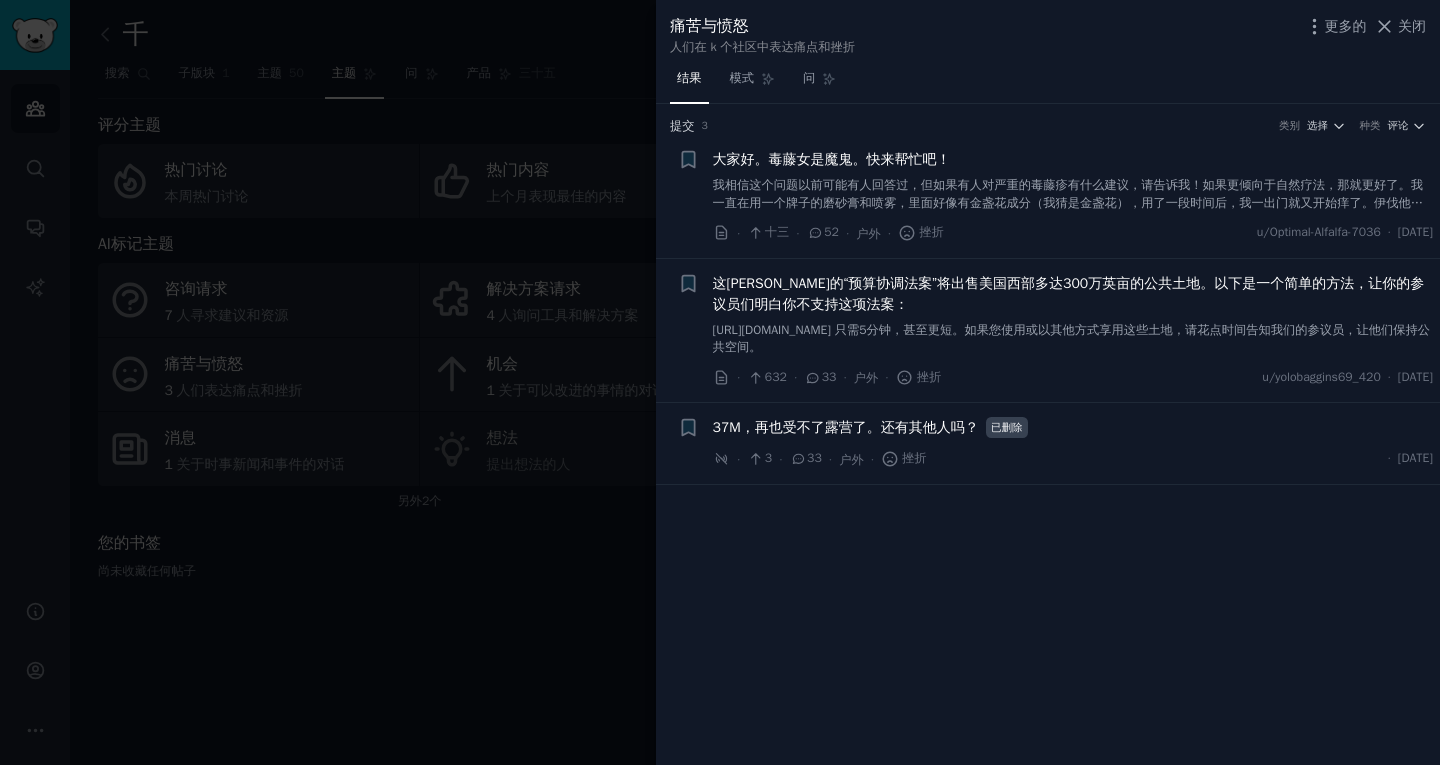 click at bounding box center (720, 382) 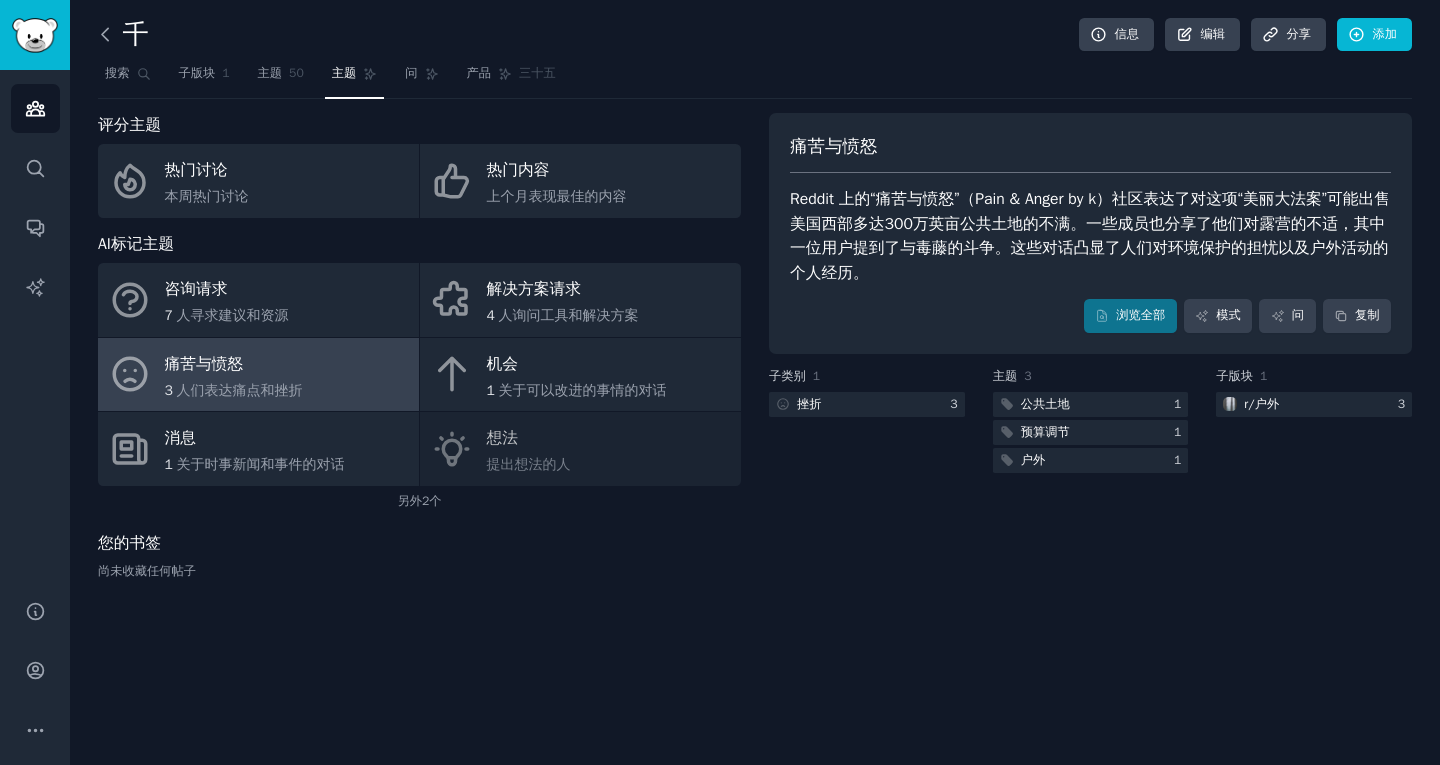 click 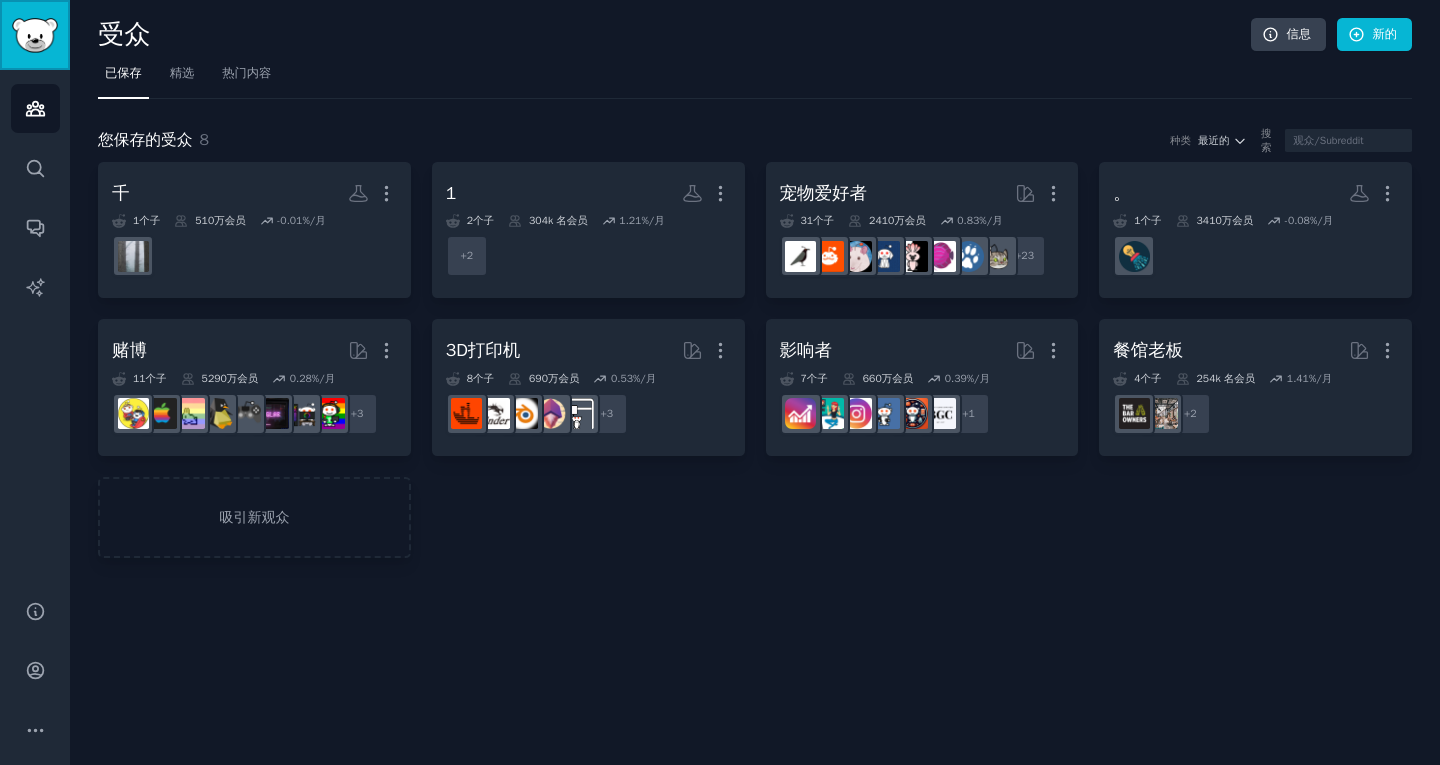 click at bounding box center [35, 35] 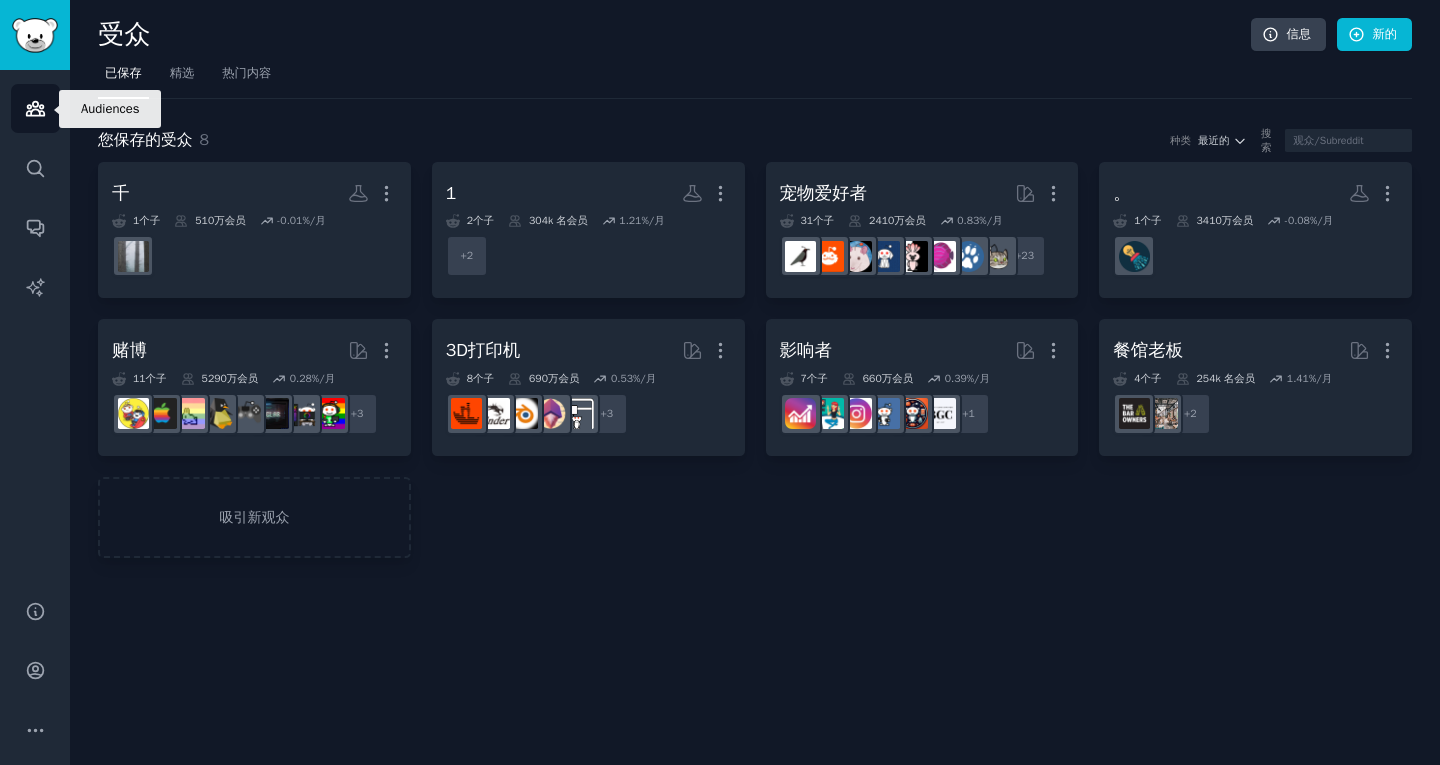 click 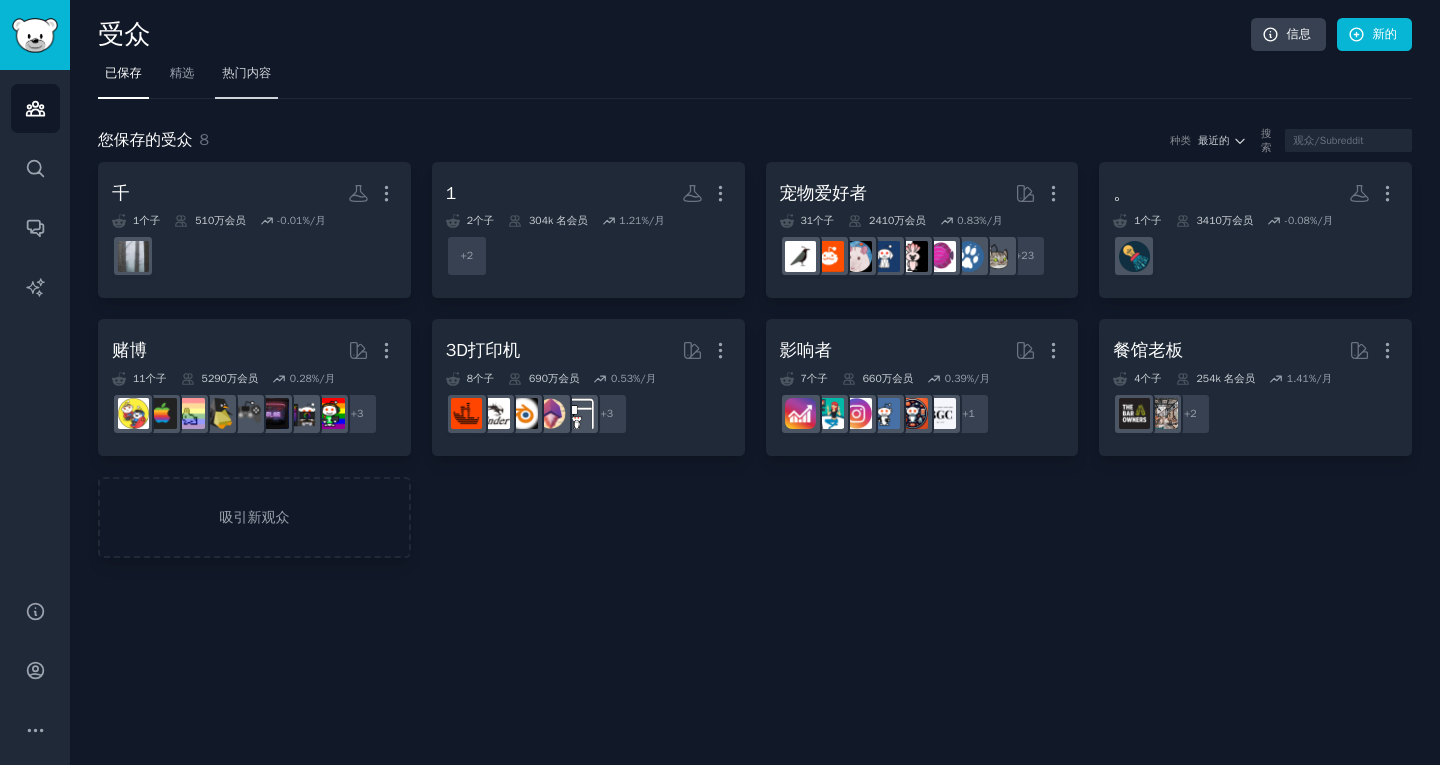 click on "热门内容" at bounding box center [246, 78] 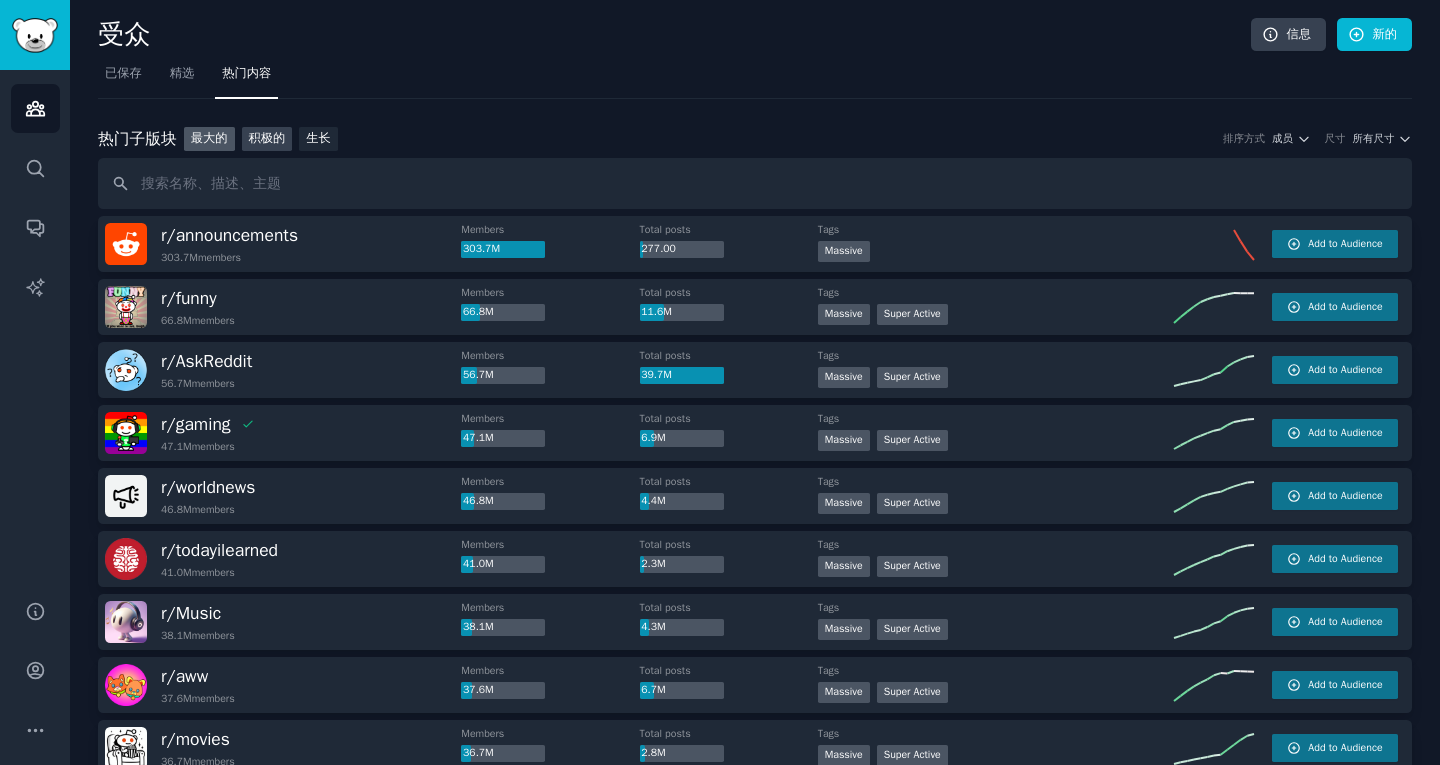 click on "积极的" at bounding box center [267, 138] 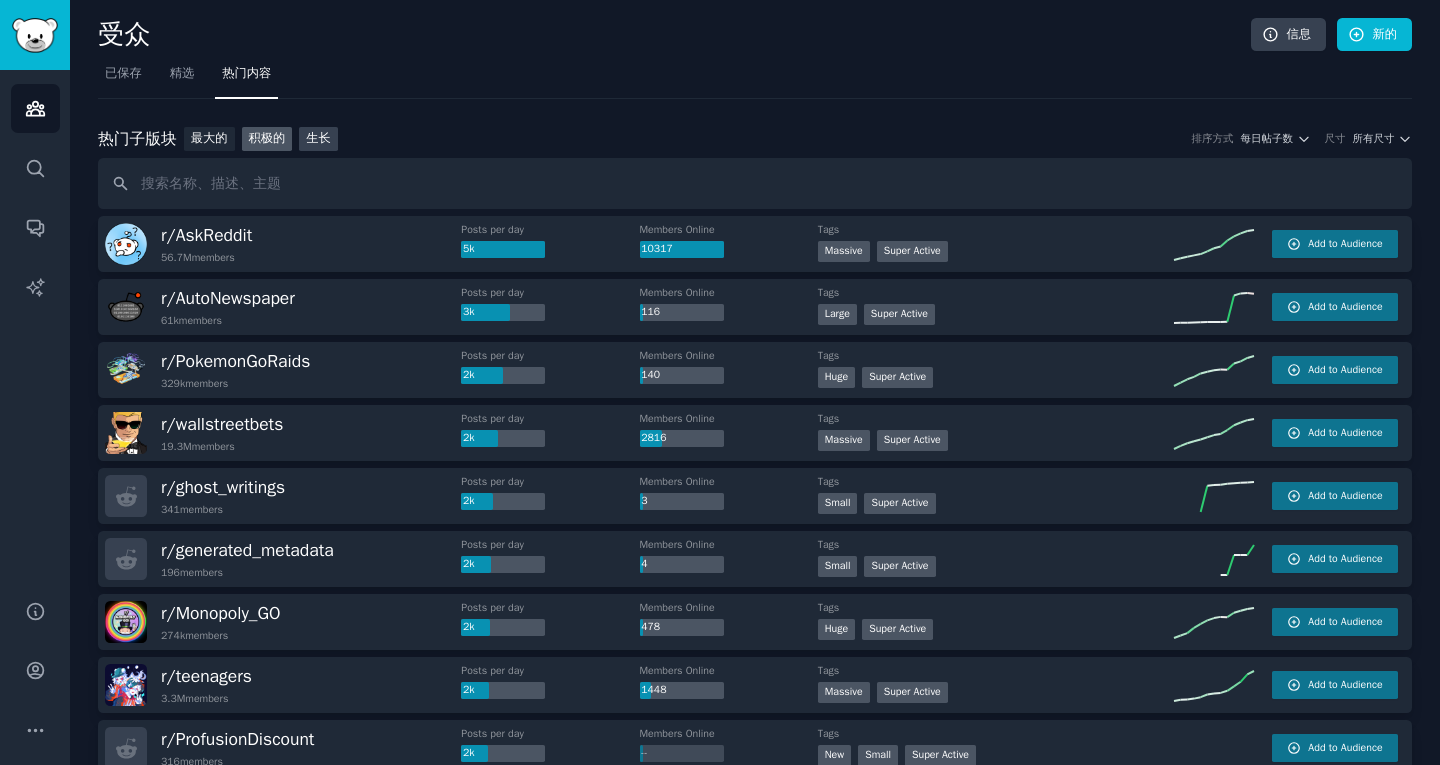 click on "生长" at bounding box center (318, 138) 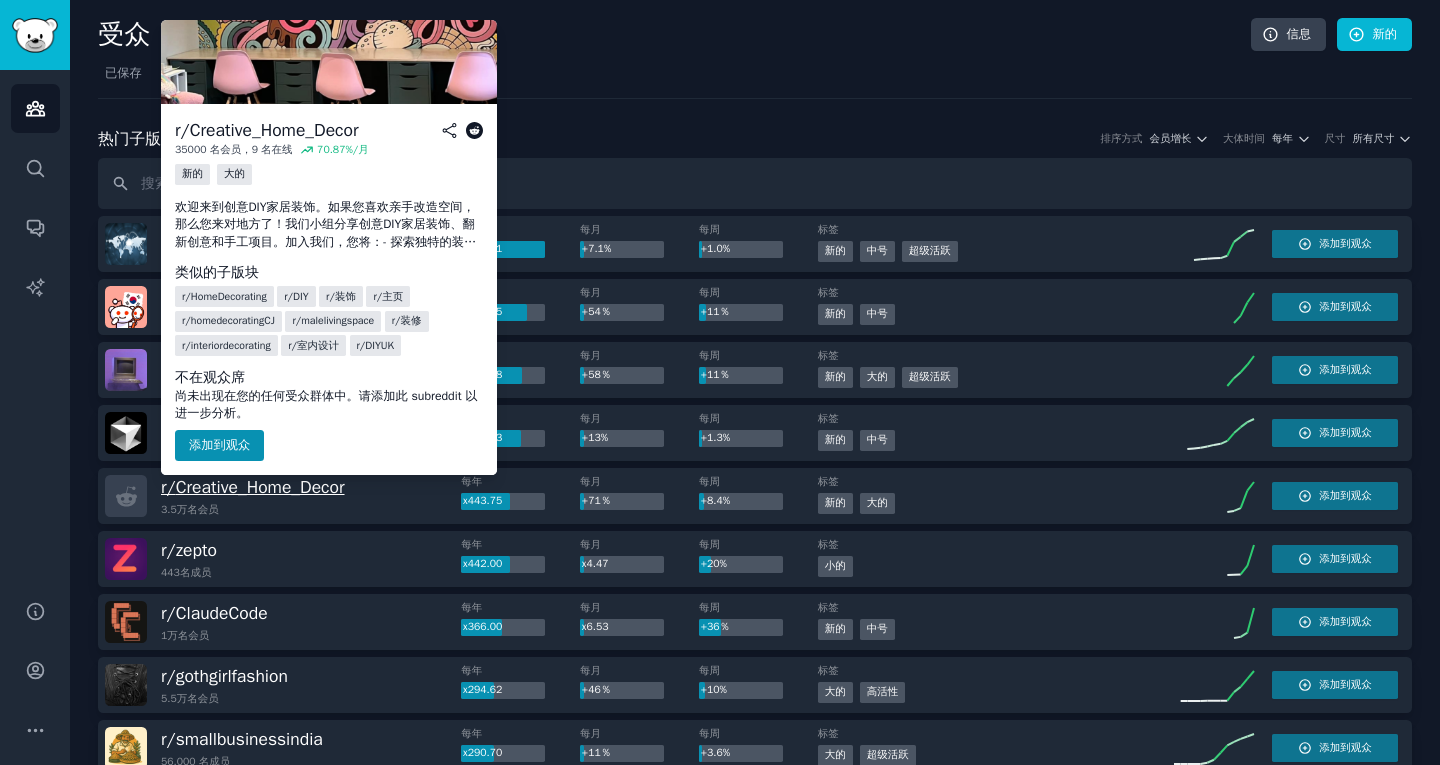 click on "Creative_Home_Decor" at bounding box center (260, 487) 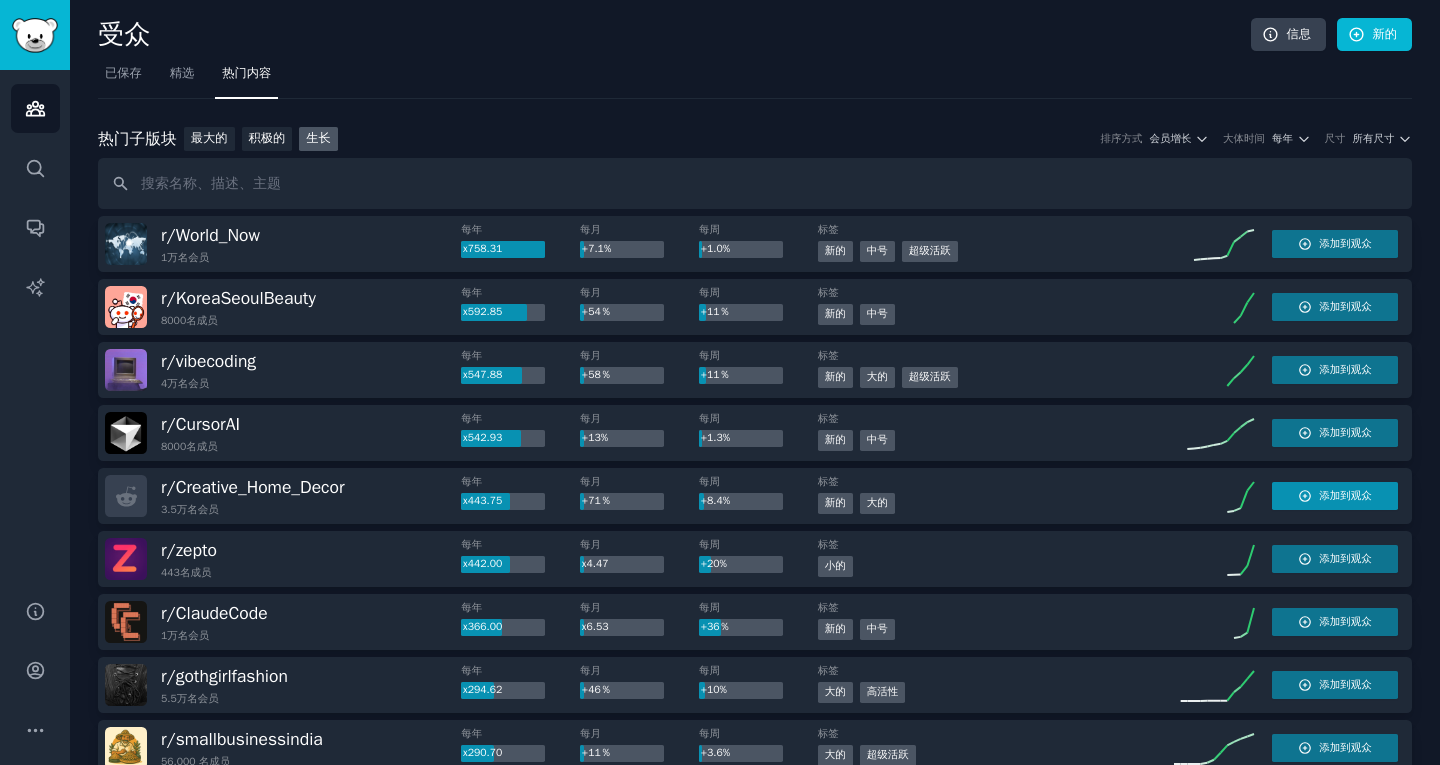 click on "添加到观众" at bounding box center (1345, 495) 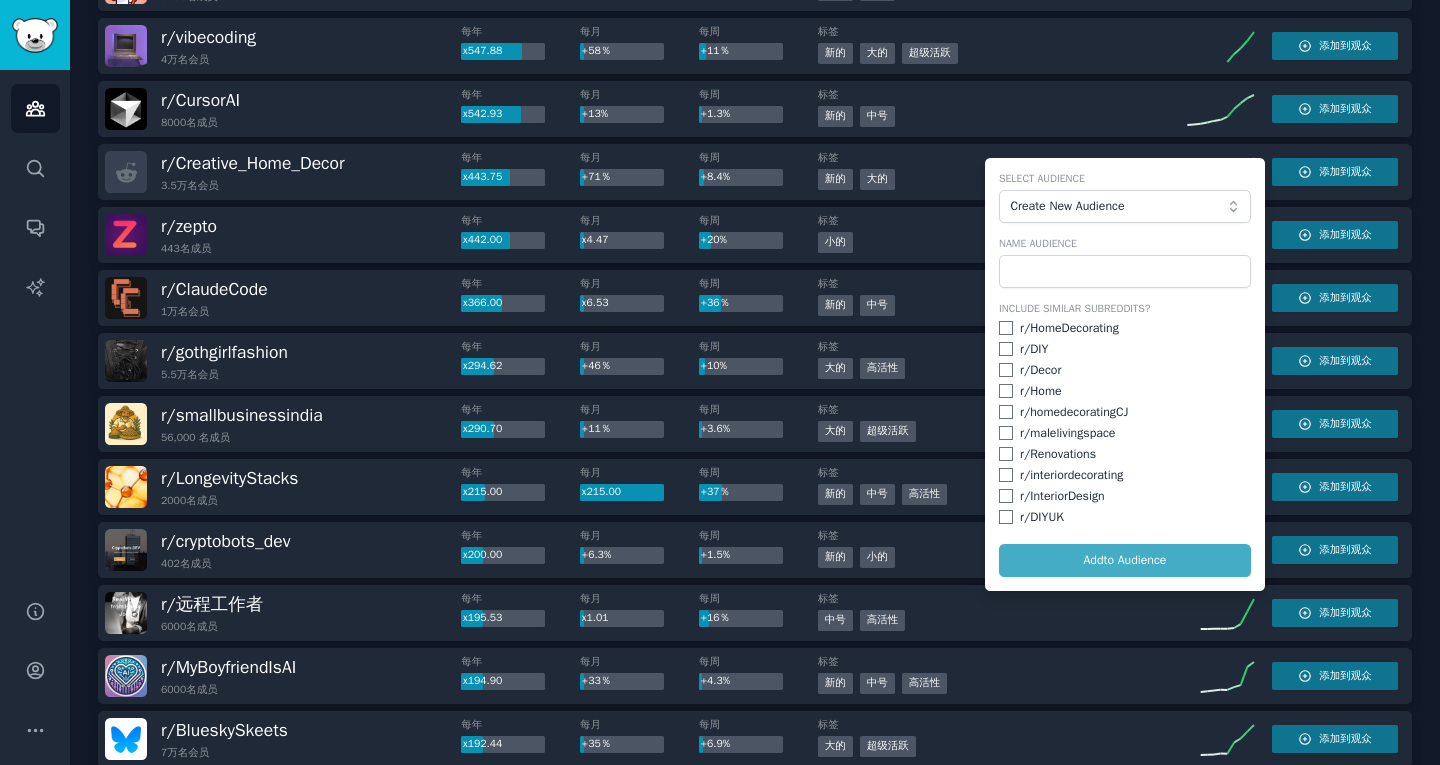scroll, scrollTop: 300, scrollLeft: 0, axis: vertical 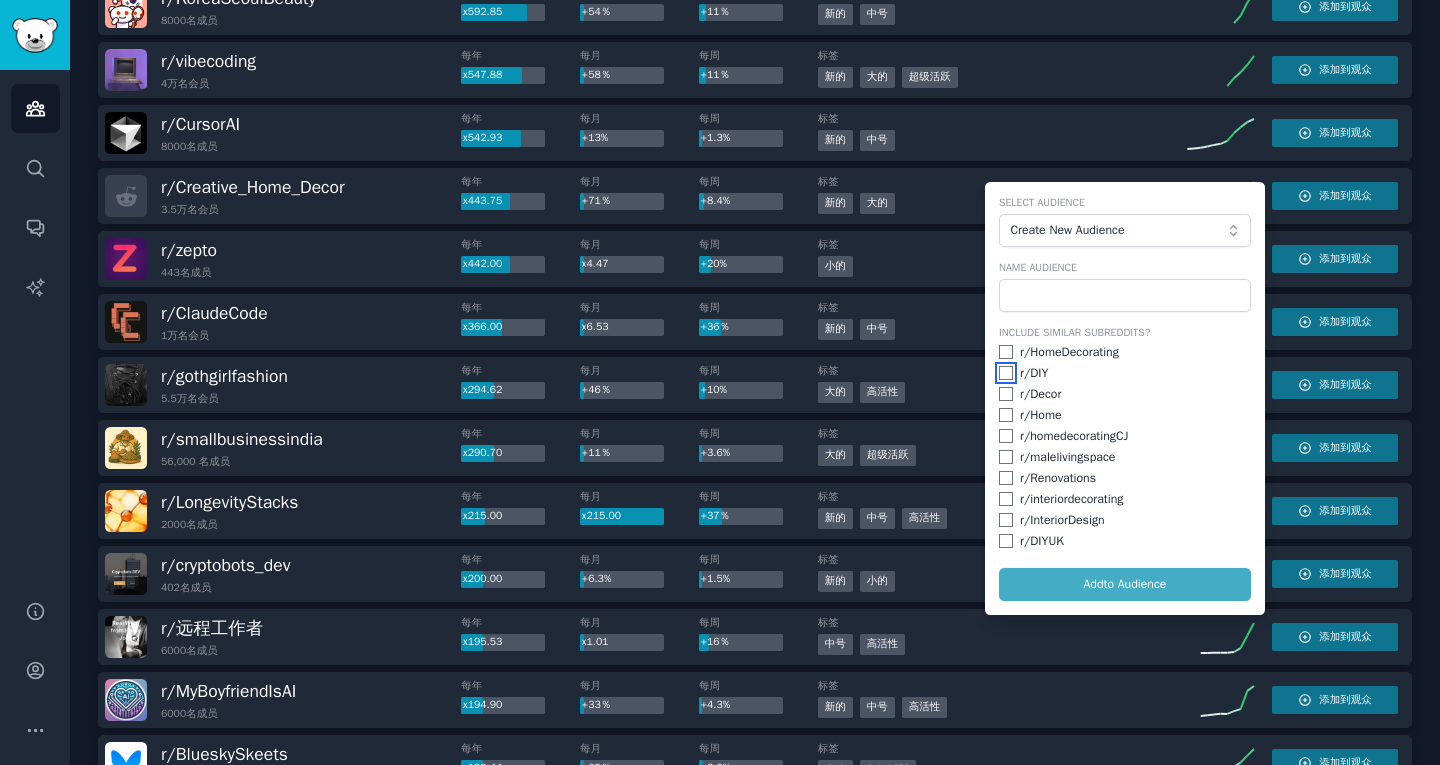 click at bounding box center [1006, 373] 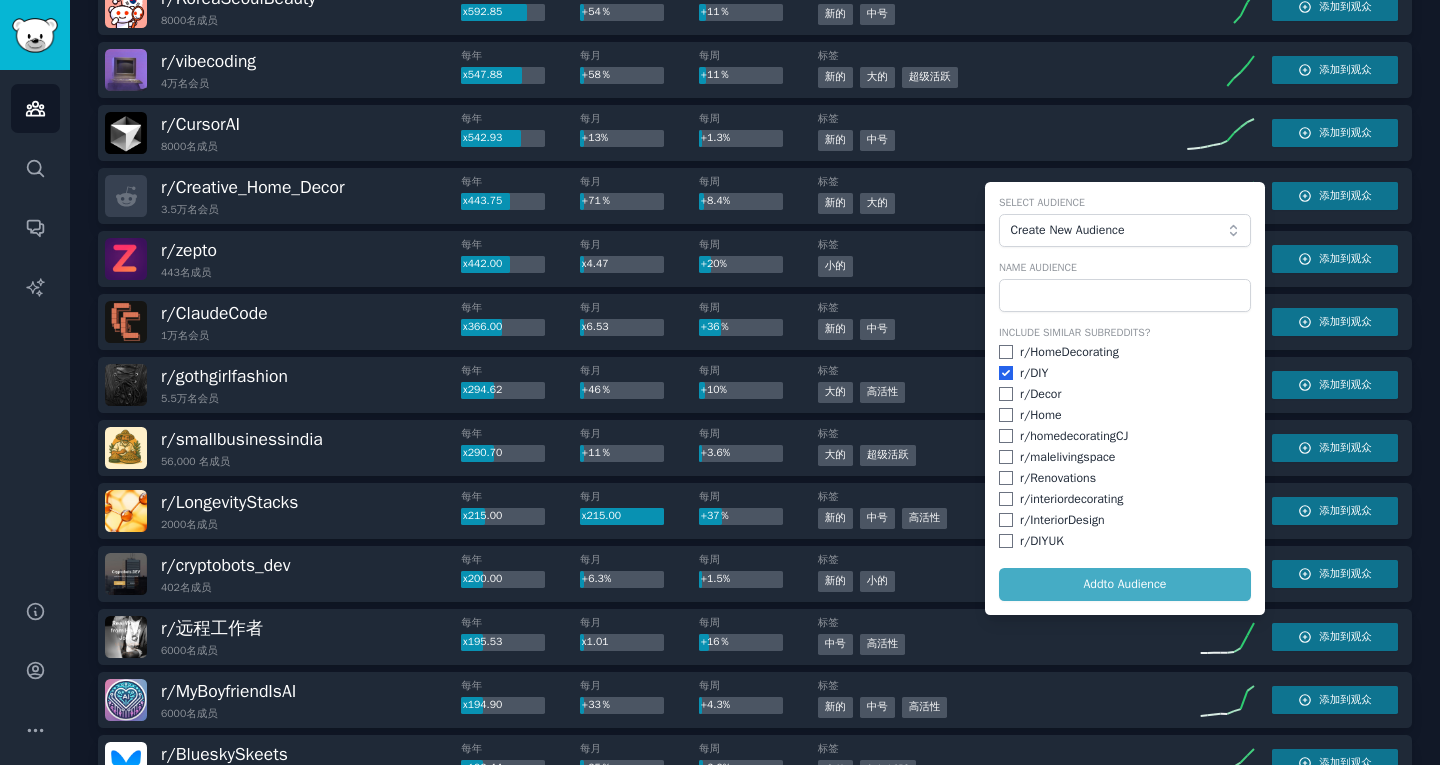 click on "Select Audience Create New Audience Name Audience Include Similar Subreddits? r/ HomeDecorating r/ DIY r/ Decor r/ Home r/ homedecoratingCJ r/ malelivingspace r/ Renovations r/ interiordecorating r/ InteriorDesign r/ DIYUK Add  to Audience" at bounding box center (1125, 398) 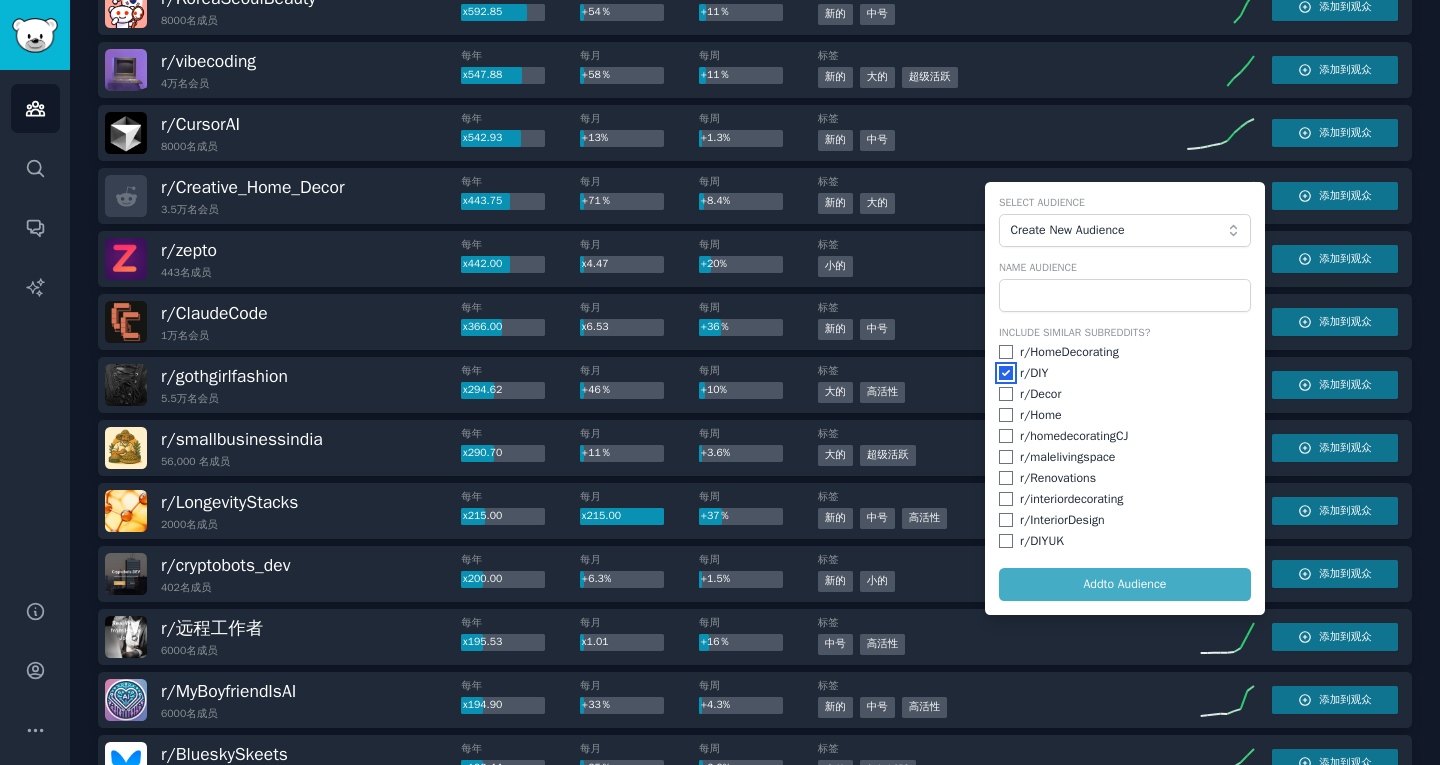 click at bounding box center [1006, 373] 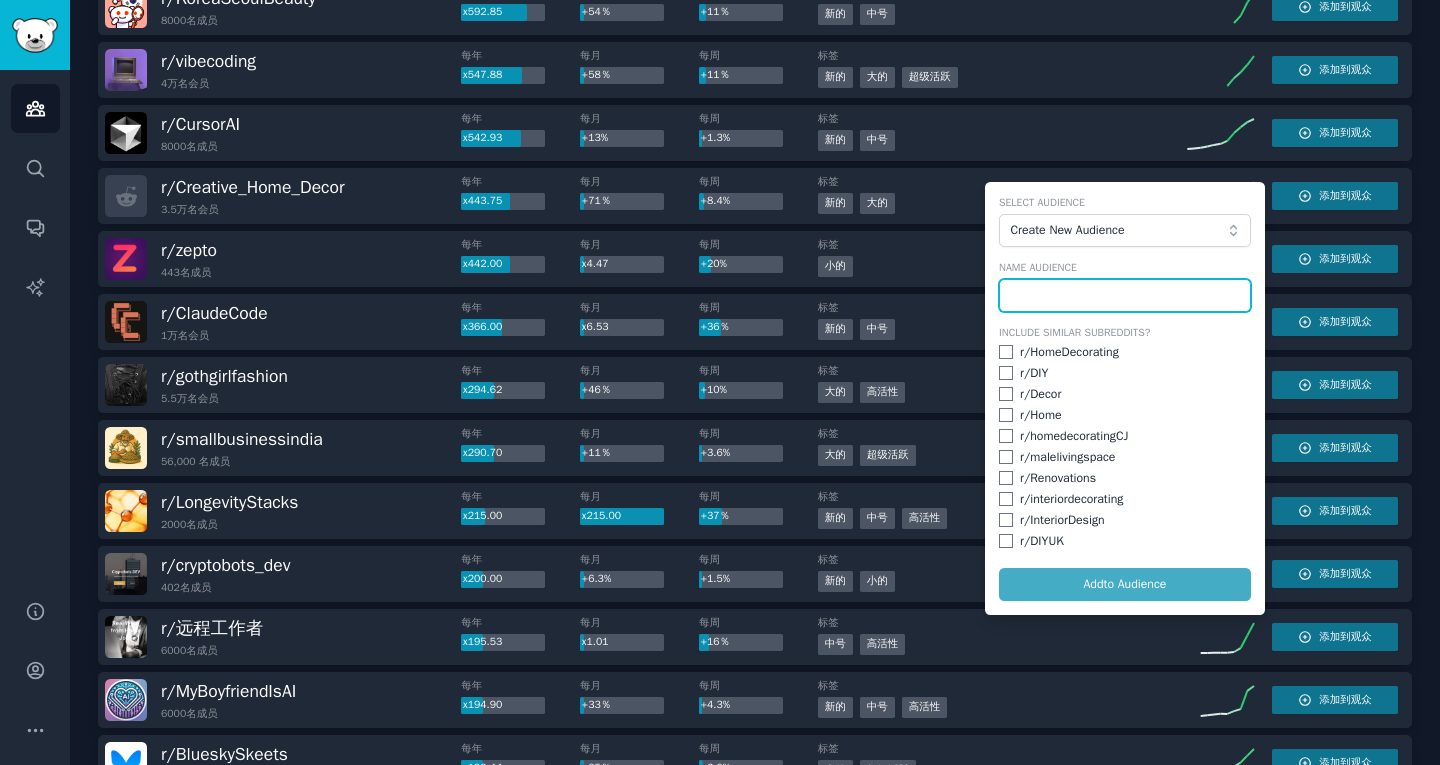 click at bounding box center (1125, 296) 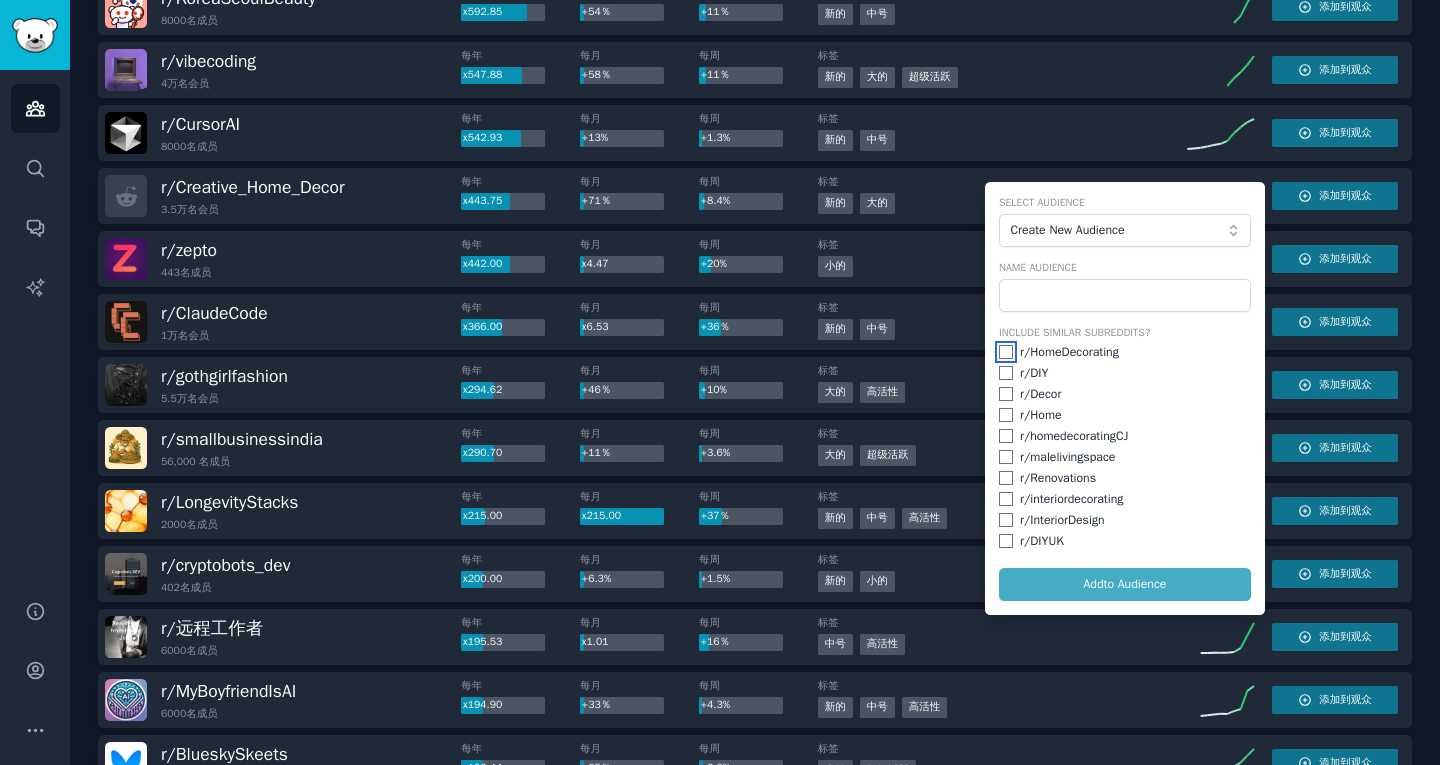 click at bounding box center [1006, 352] 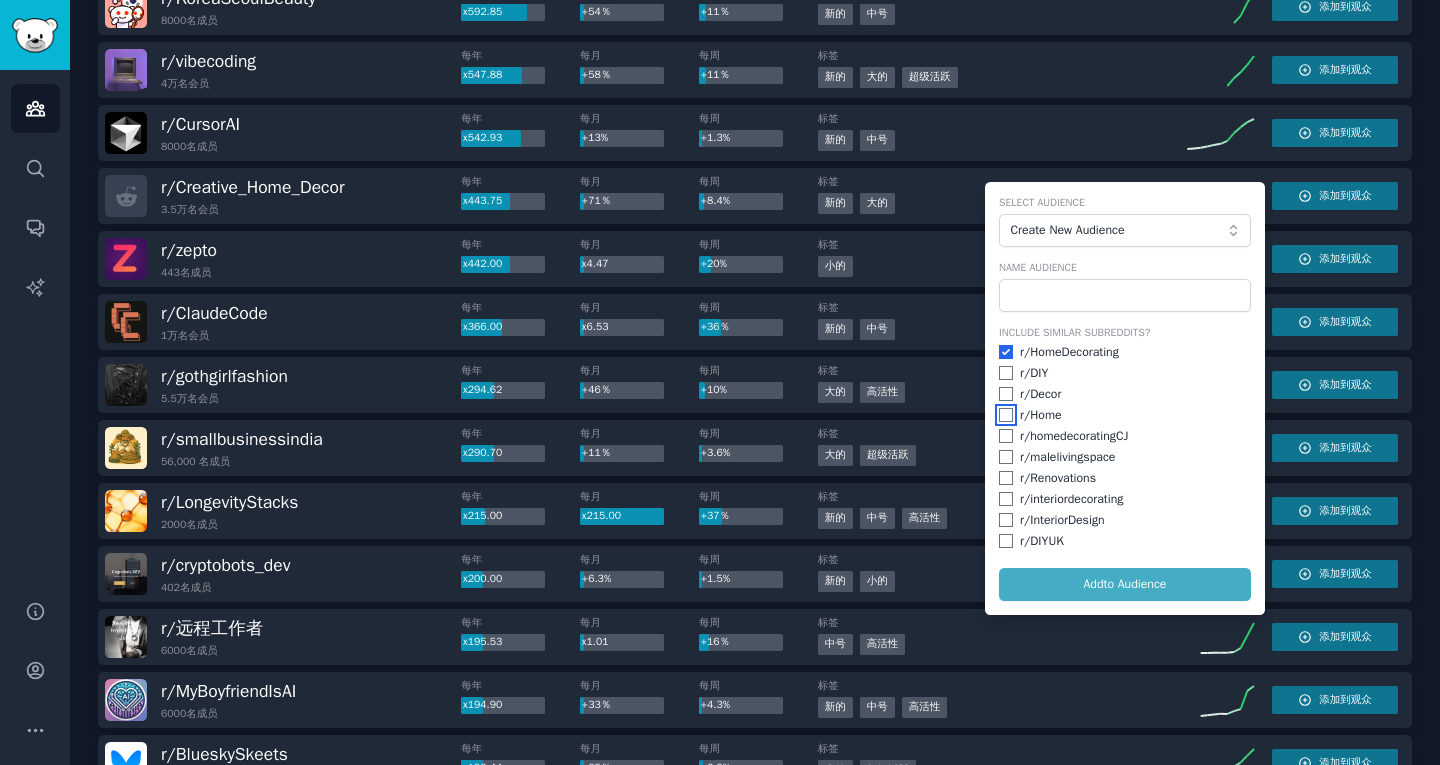 click at bounding box center [1006, 415] 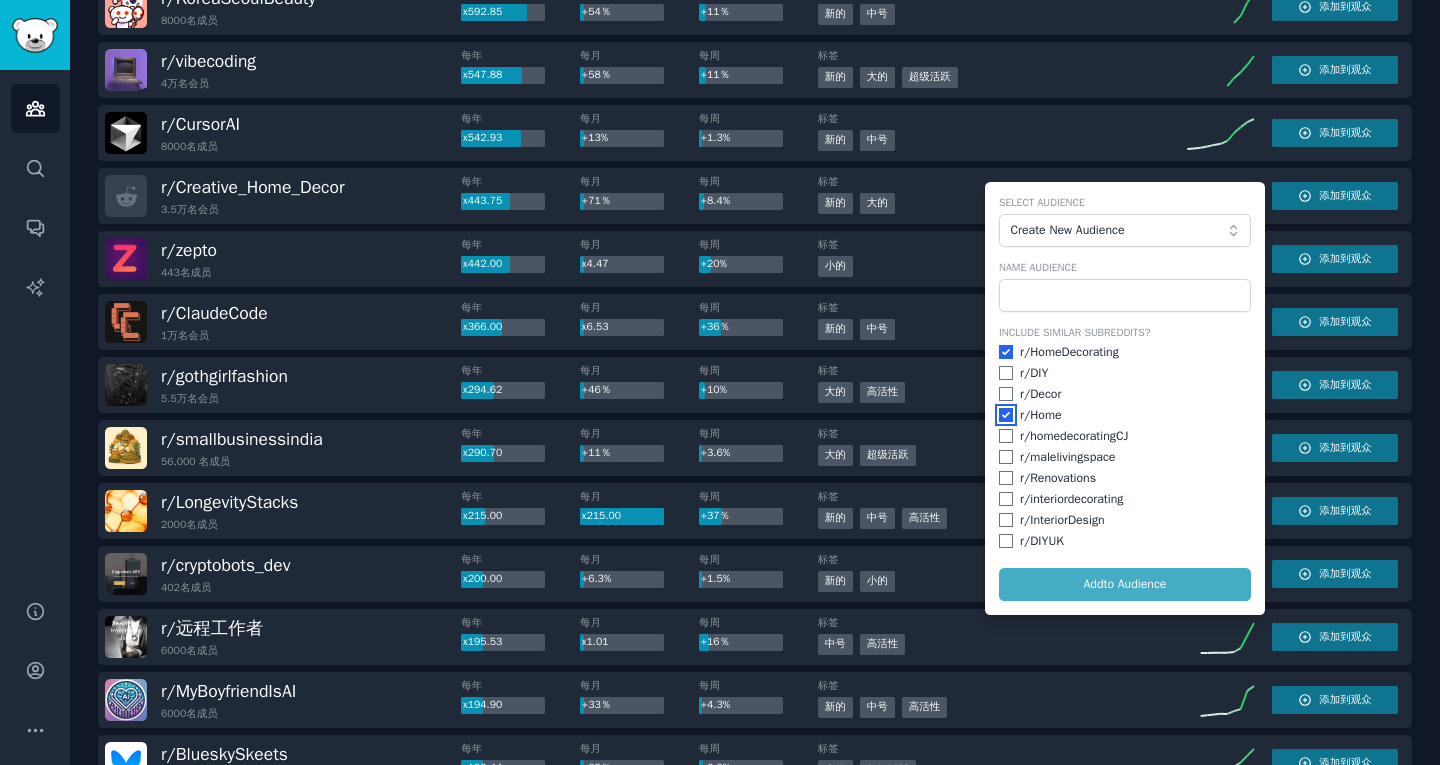 checkbox on "true" 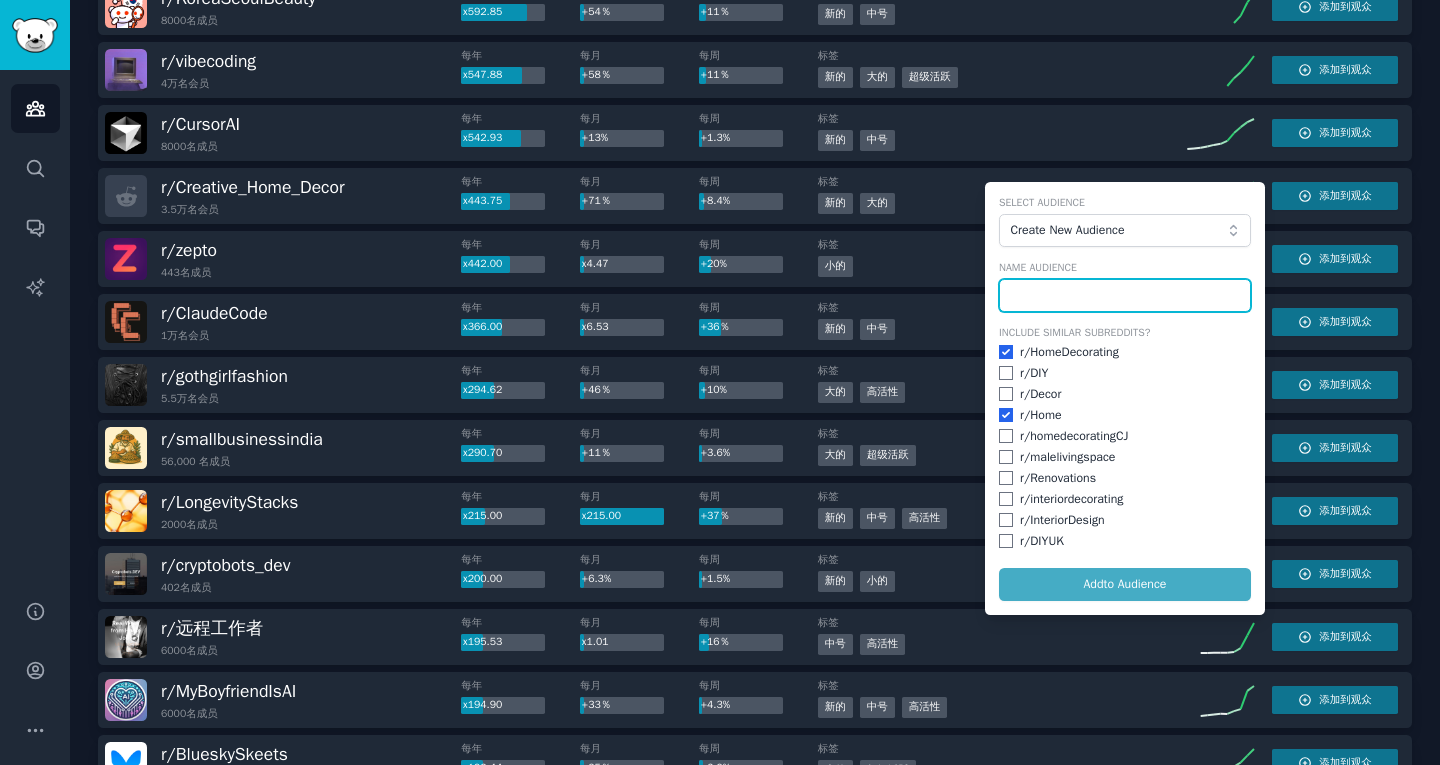 click at bounding box center (1125, 296) 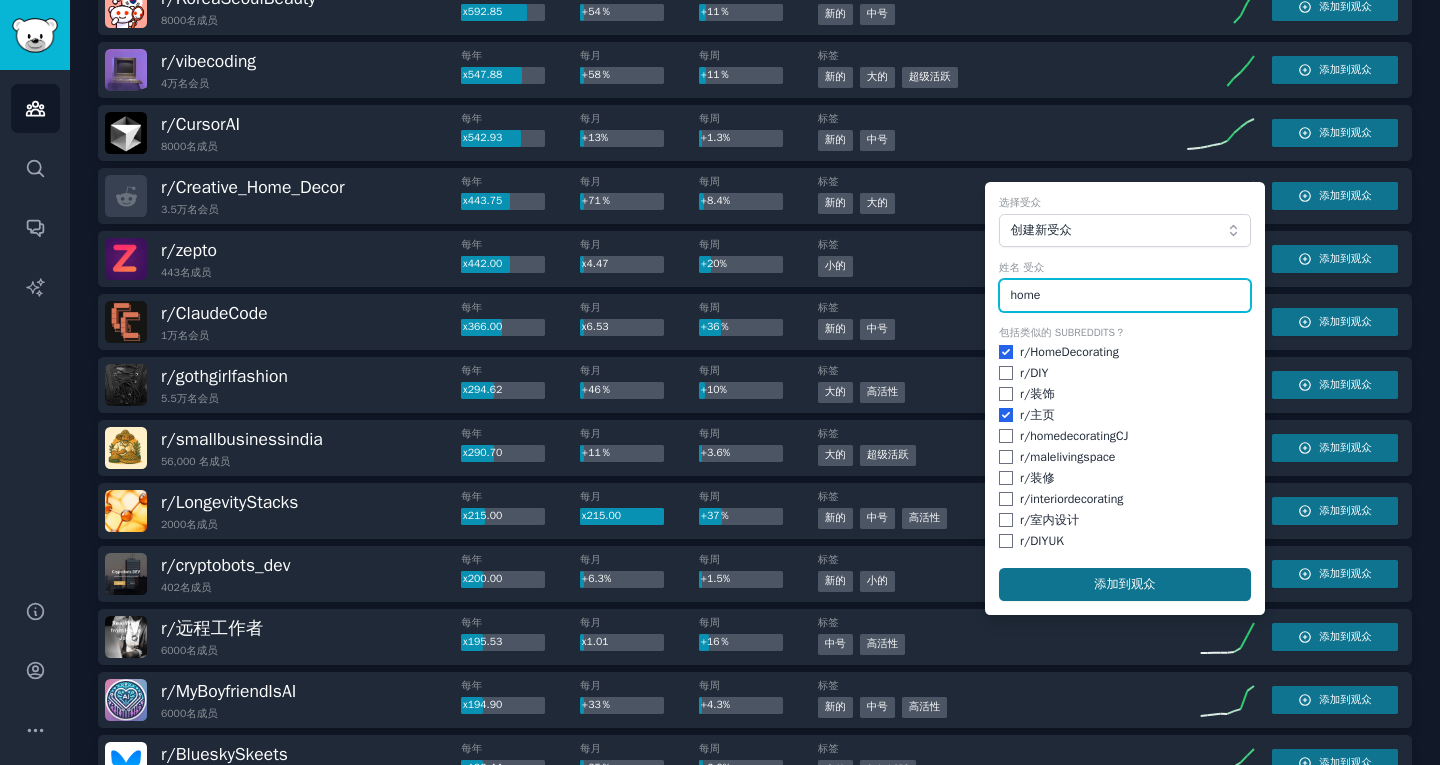 type on "home" 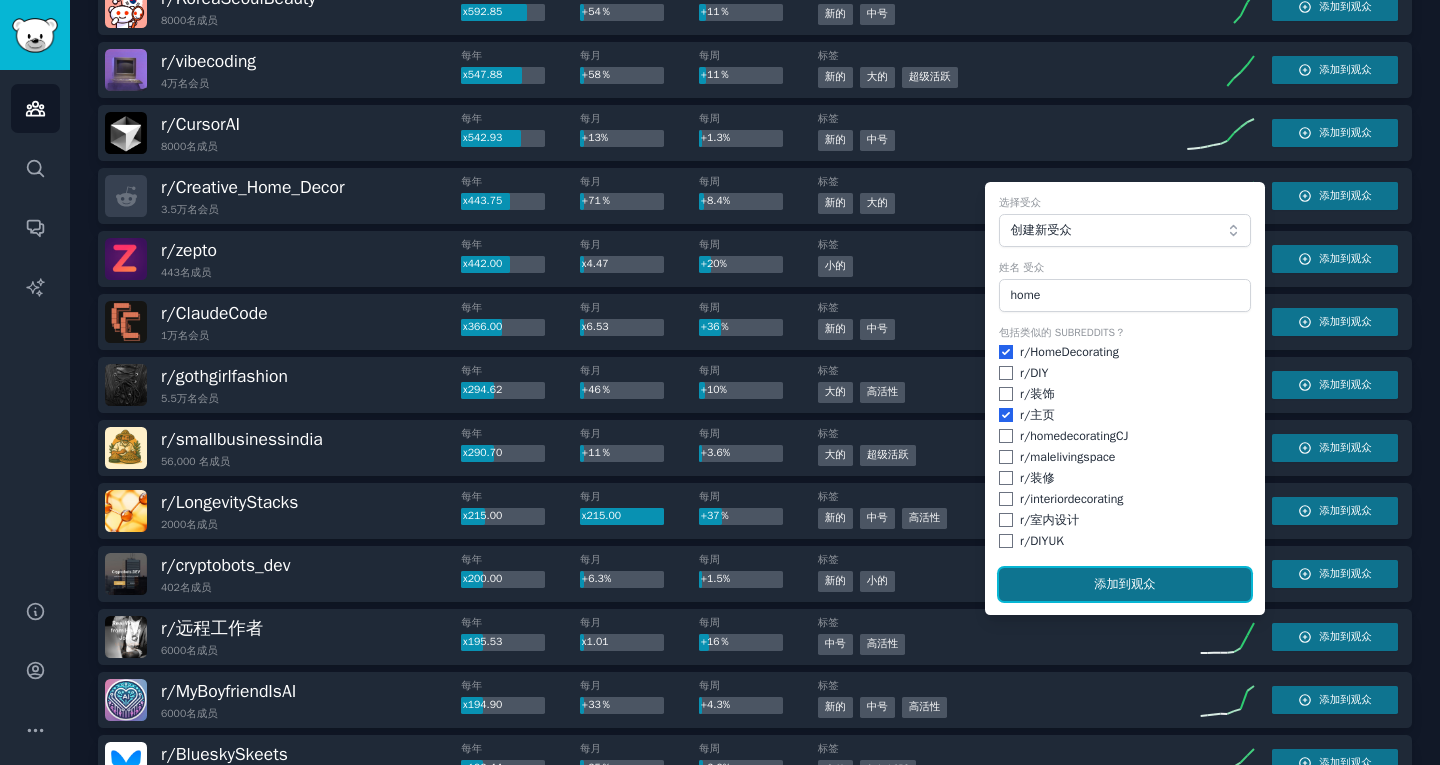 click on "到观众" at bounding box center (1137, 584) 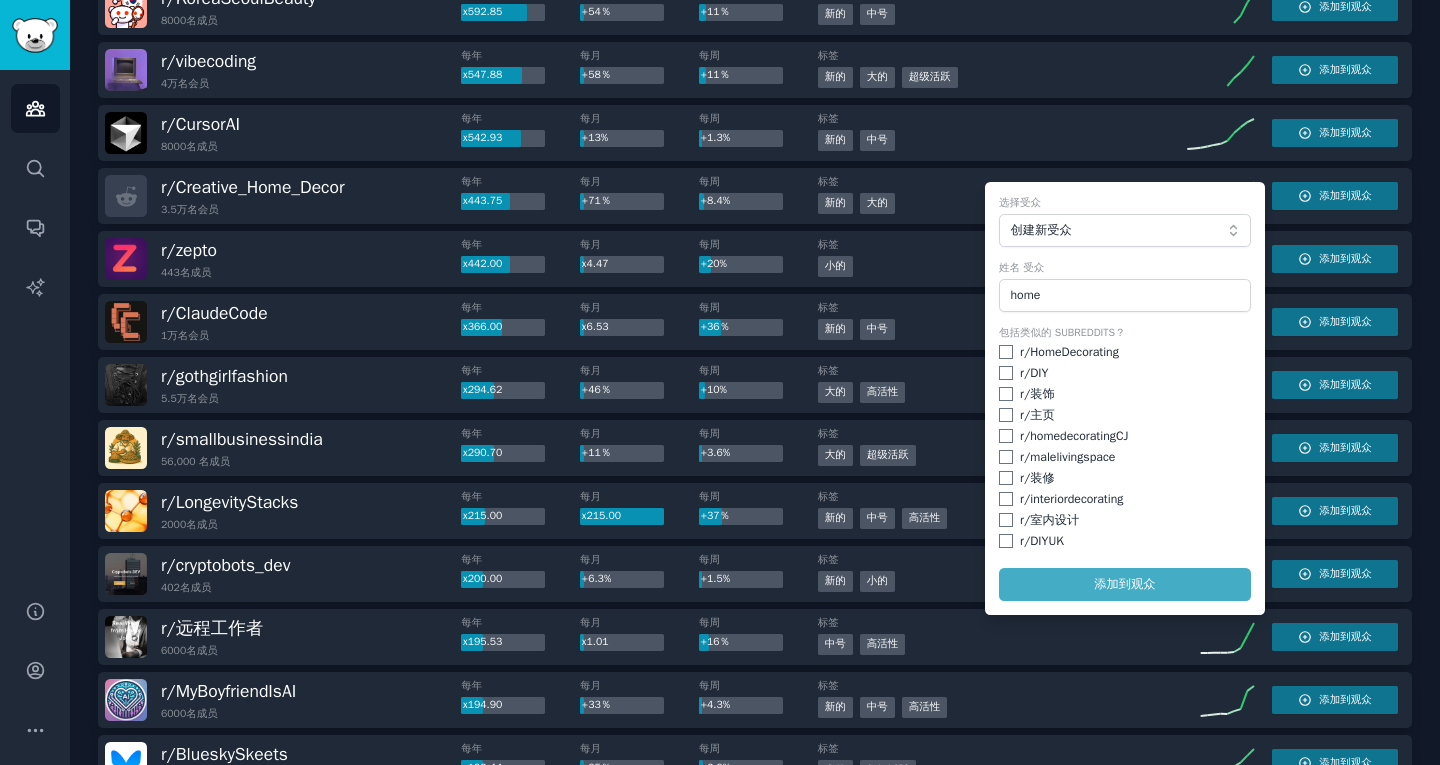checkbox on "false" 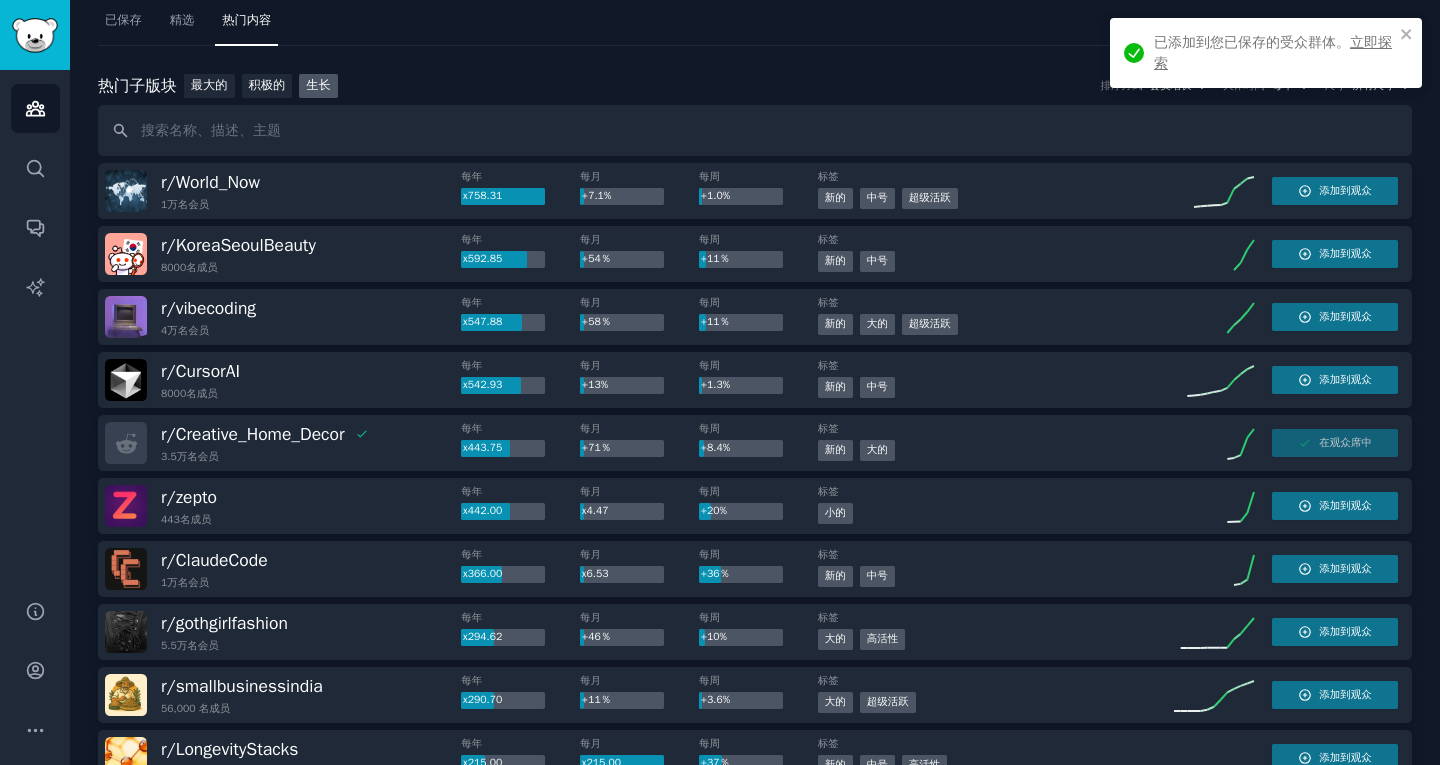scroll, scrollTop: 0, scrollLeft: 0, axis: both 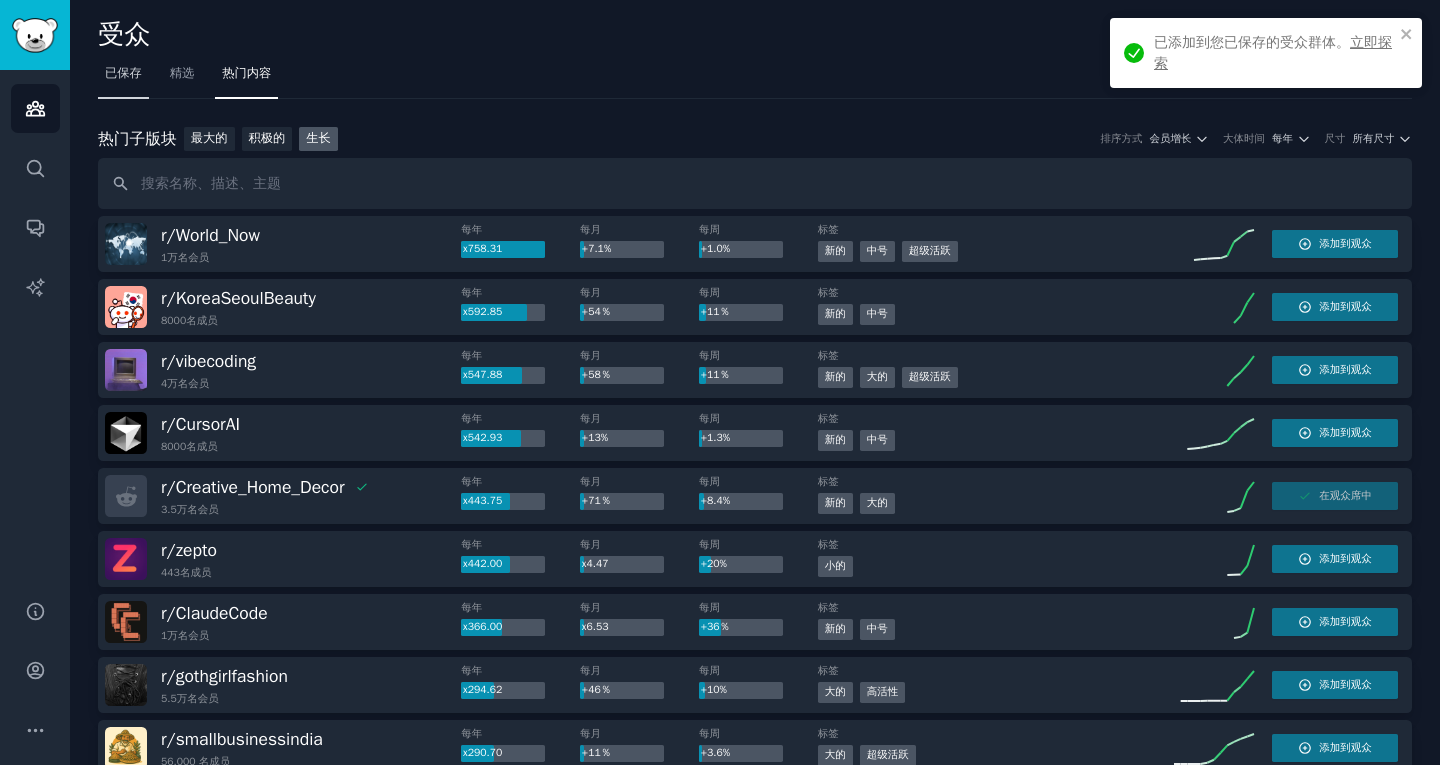 click on "已保存" at bounding box center [123, 78] 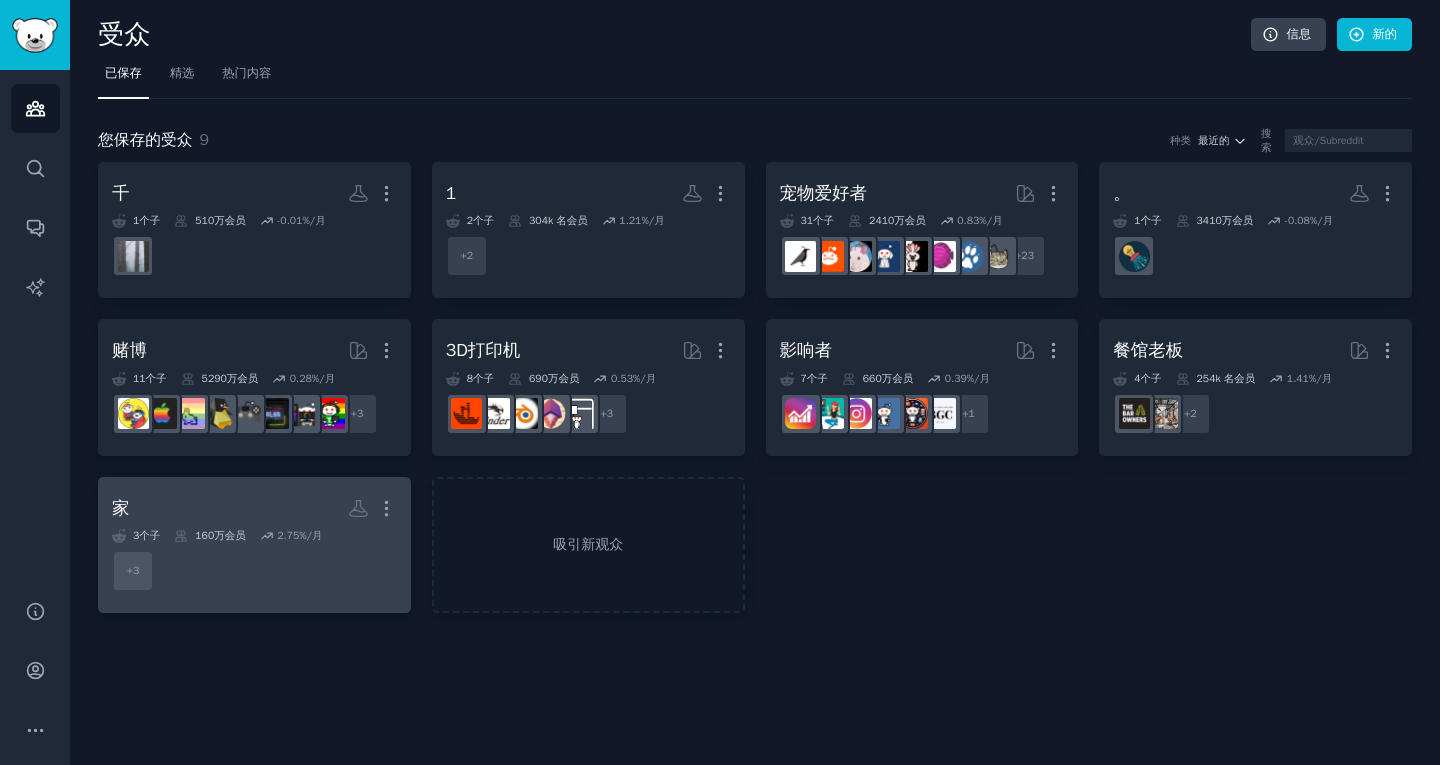 click on "家 更多的" at bounding box center (254, 508) 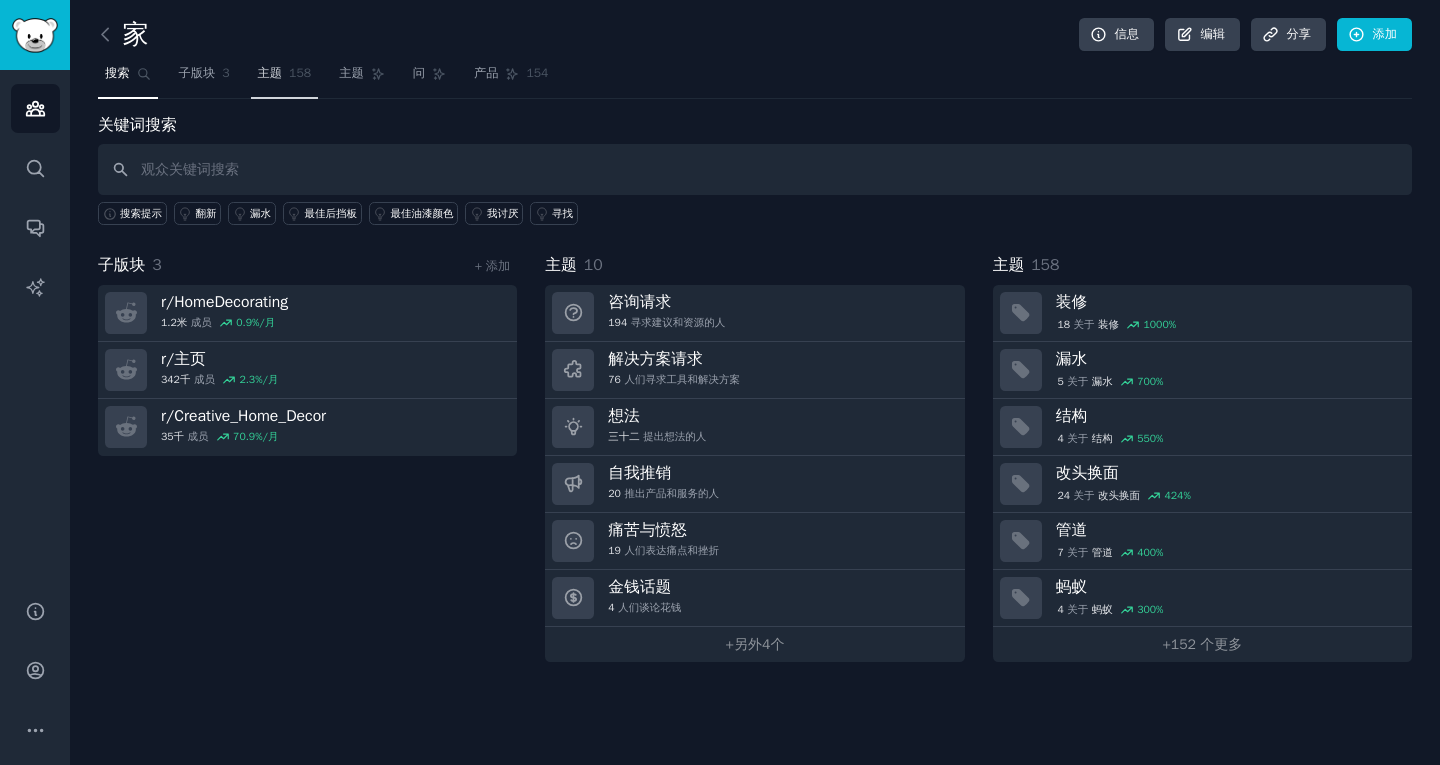 click on "主题 158" at bounding box center (285, 78) 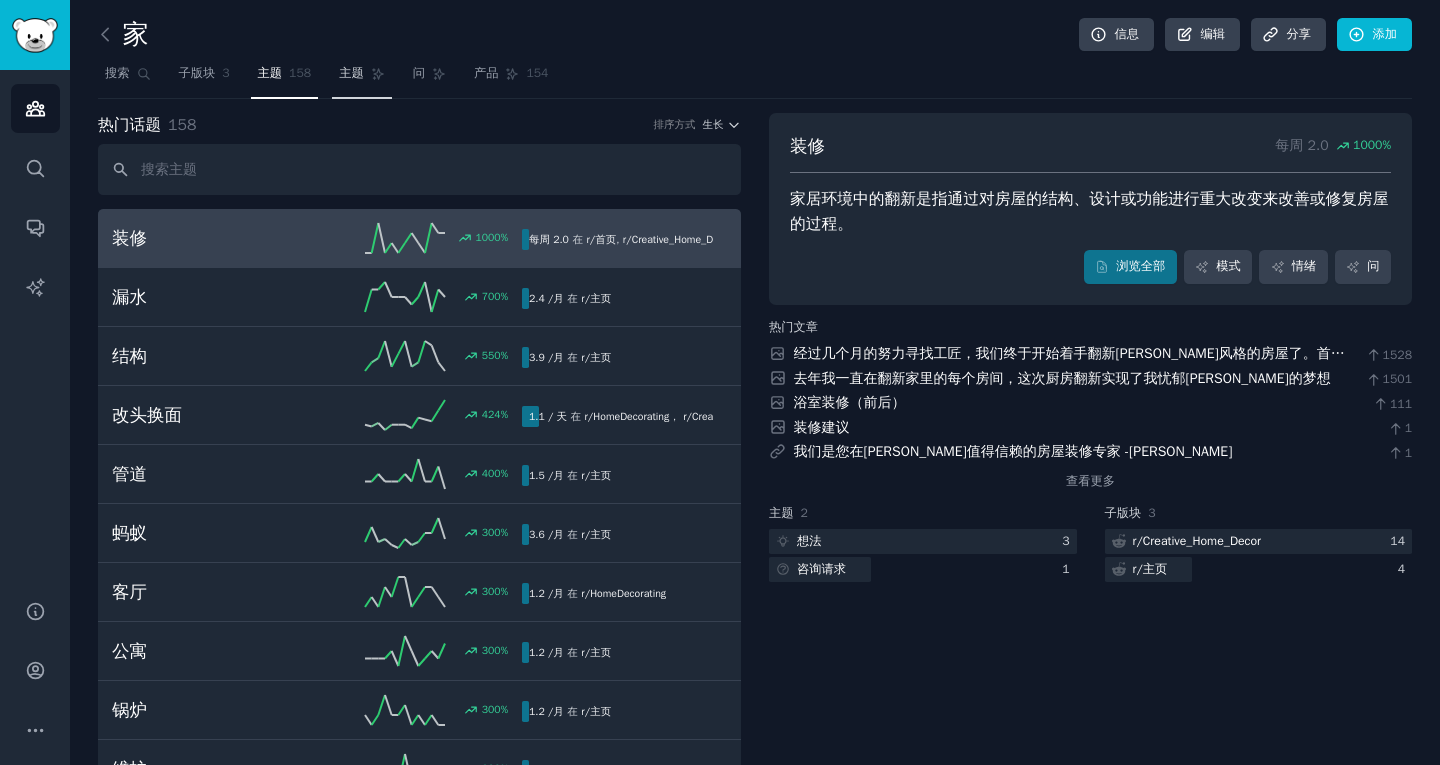 click on "主题" at bounding box center [362, 78] 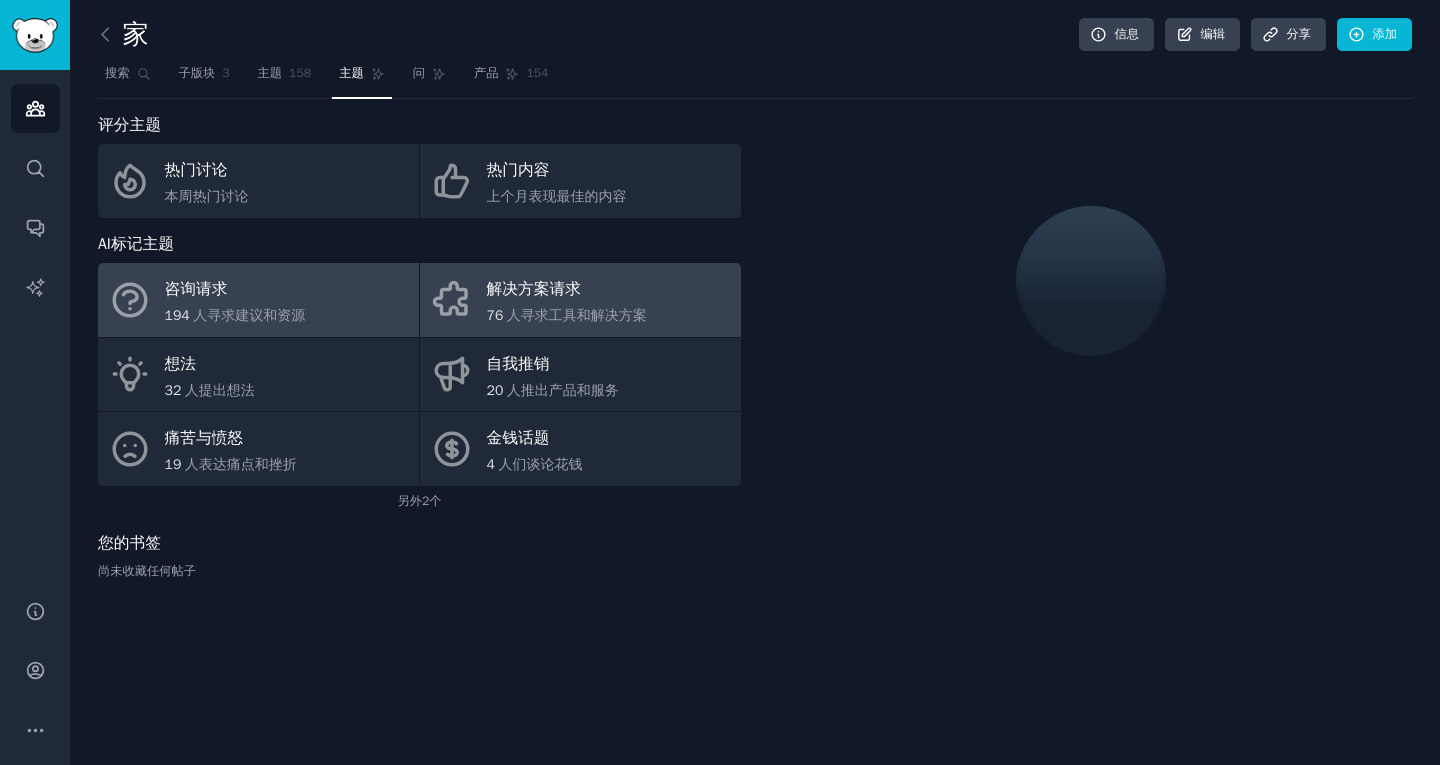 click on "解决方案请求" at bounding box center [567, 290] 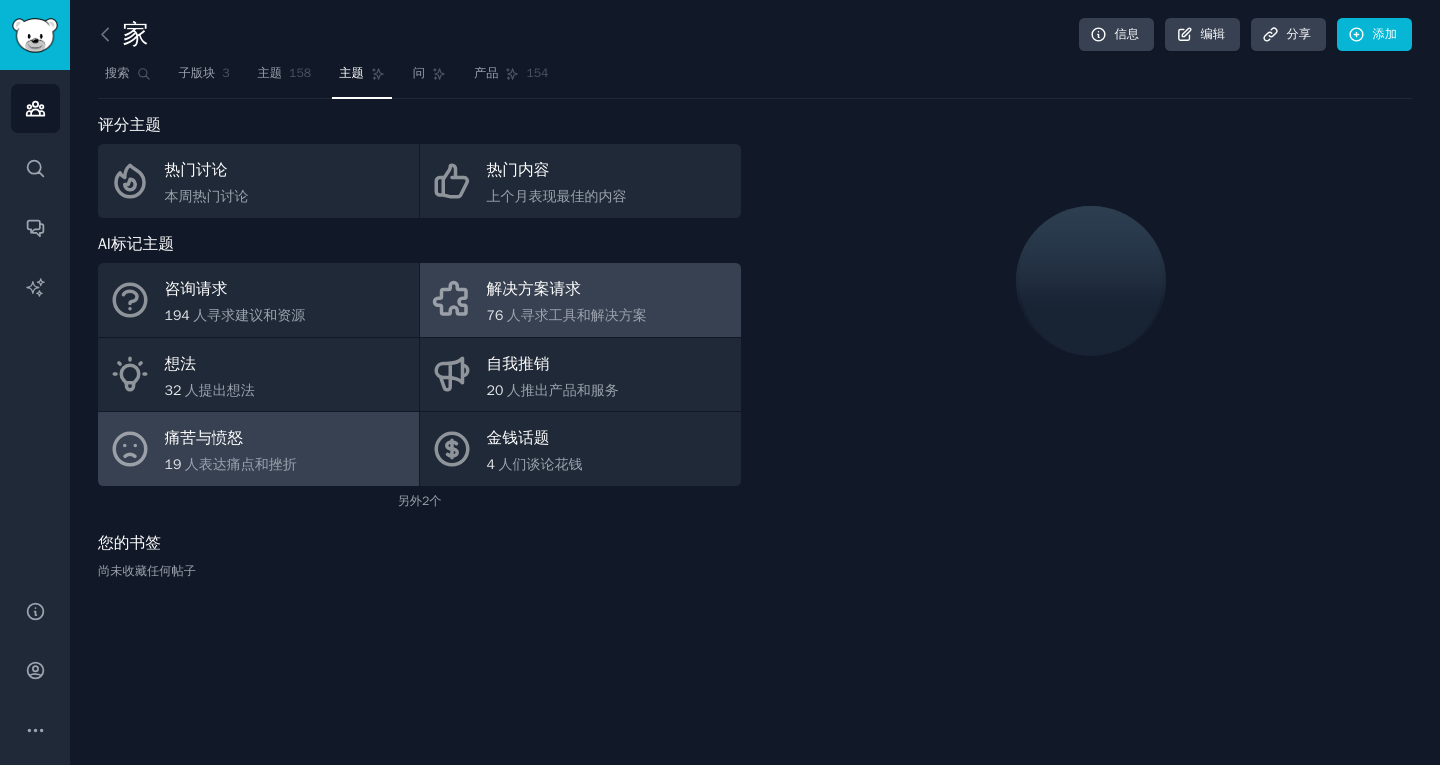 click on "痛苦与愤怒" at bounding box center (231, 439) 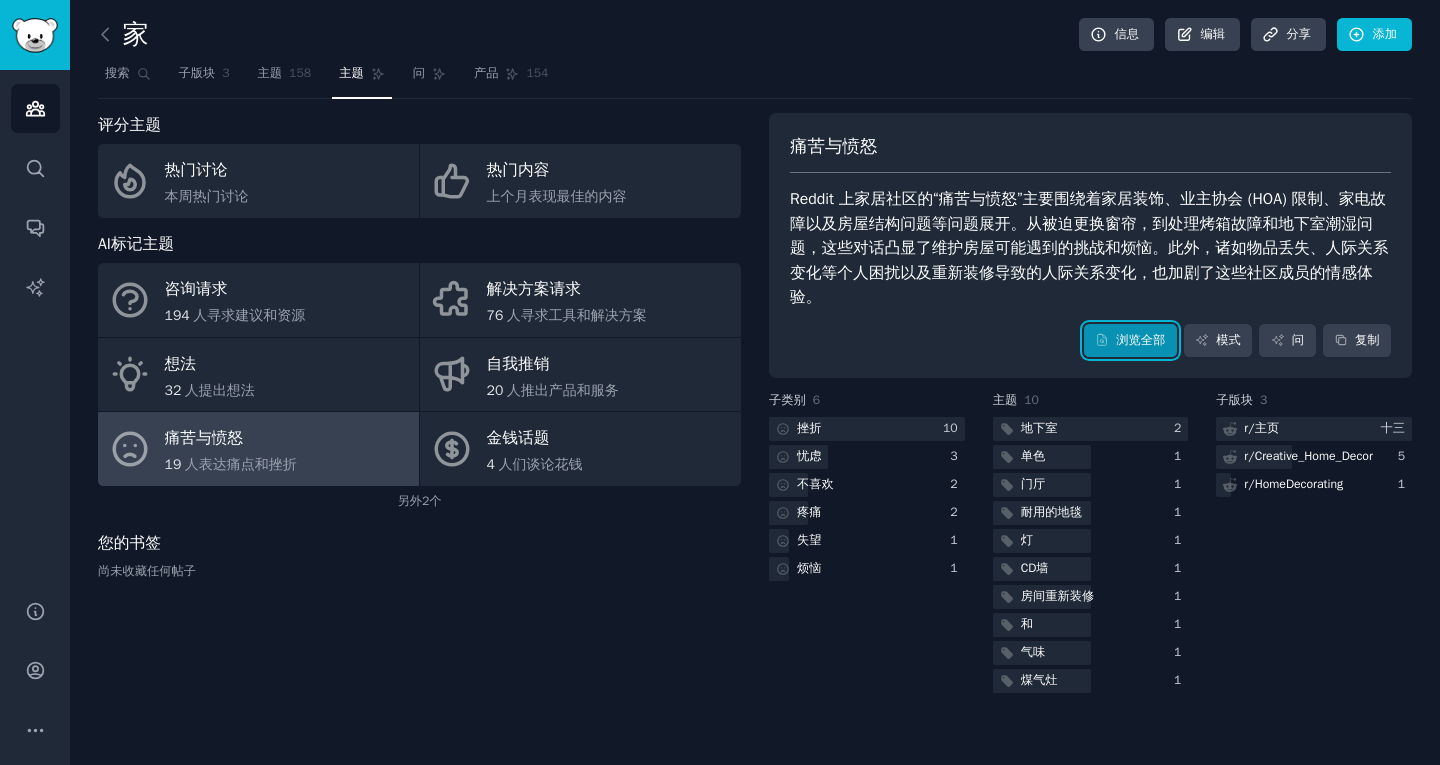 click on "浏览全部" at bounding box center (1140, 340) 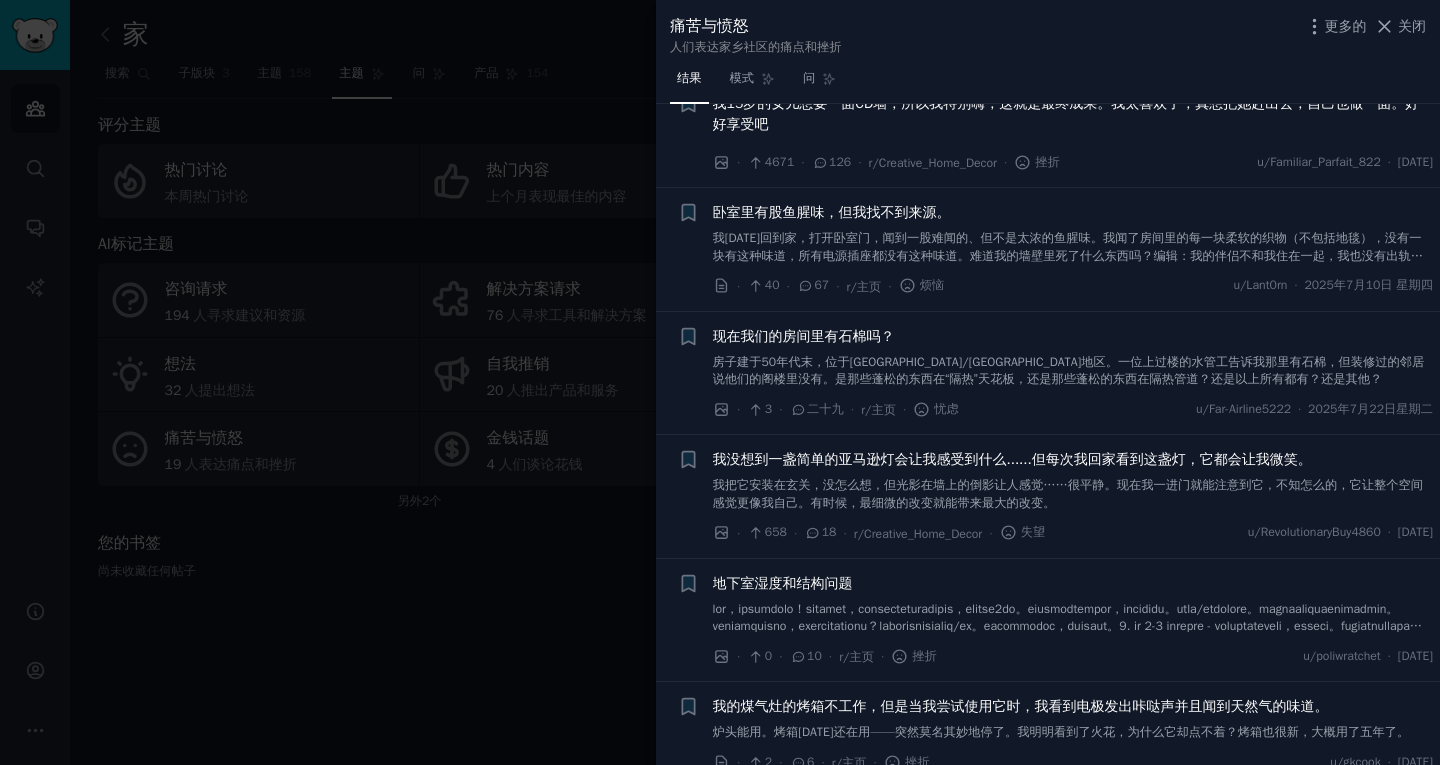 scroll, scrollTop: 600, scrollLeft: 0, axis: vertical 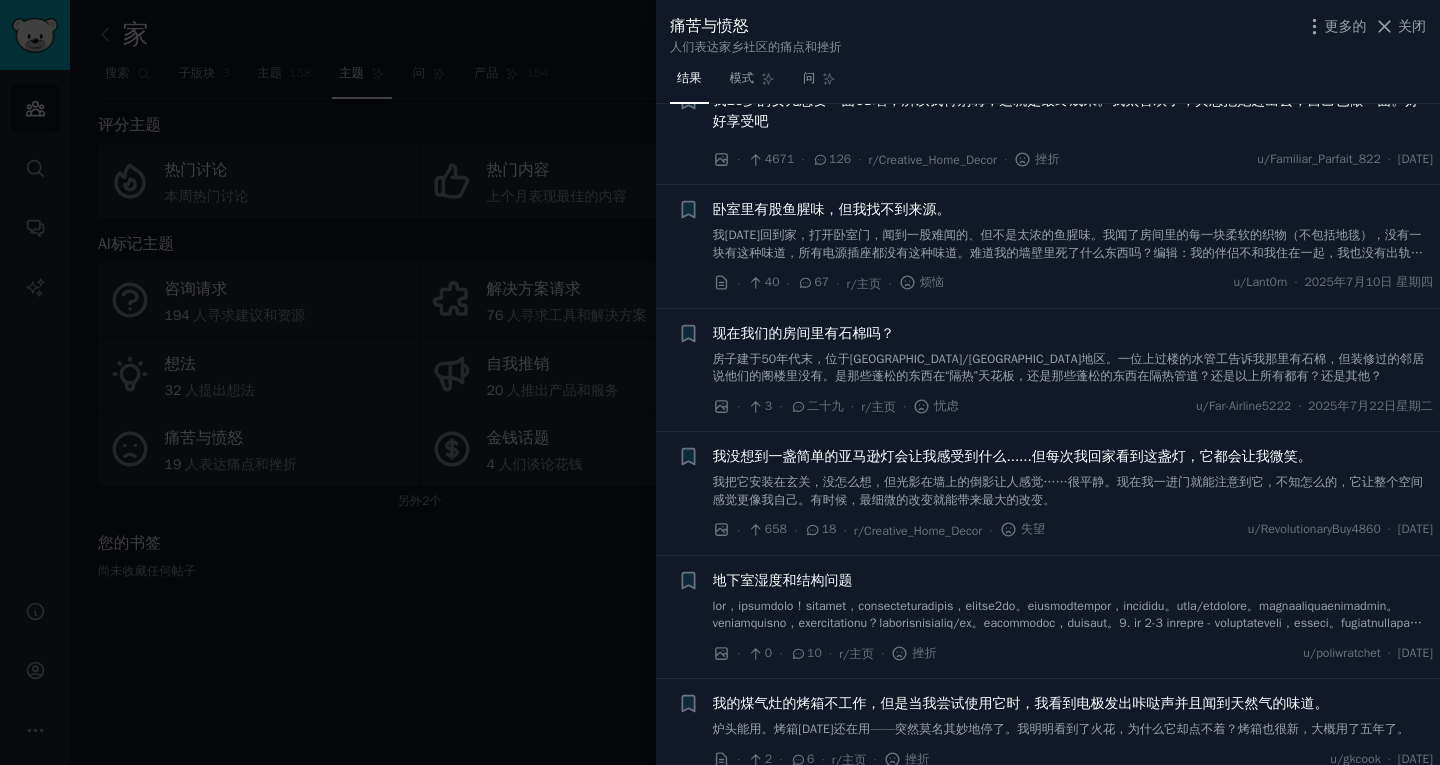 click on "我今天回到家，打开卧室门，闻到一股难闻的、但不是太浓的鱼腥味。我闻了房间里的每一块柔软的织物（不包括地毯），没有一块有这种味道，所有电源插座都没有这种味道。难道我的墙壁里死了什么东西吗？编辑：我的伴侣不和我住在一起，我也没有出轨哈哈，我不会和别人捣乱，所以也不会发生偷偷摸摸的鱼恶作剧。我把空调拿出来放了一天，回来的时候味道还在。我的房间只有大约 12x12 英尺，没有哪个地方的味道更浓，只是越来越难闻，因为我正在适应它。除了我到房间时靠近门口的地方，任何相邻的房间都没有这种味道。" at bounding box center [1069, 270] 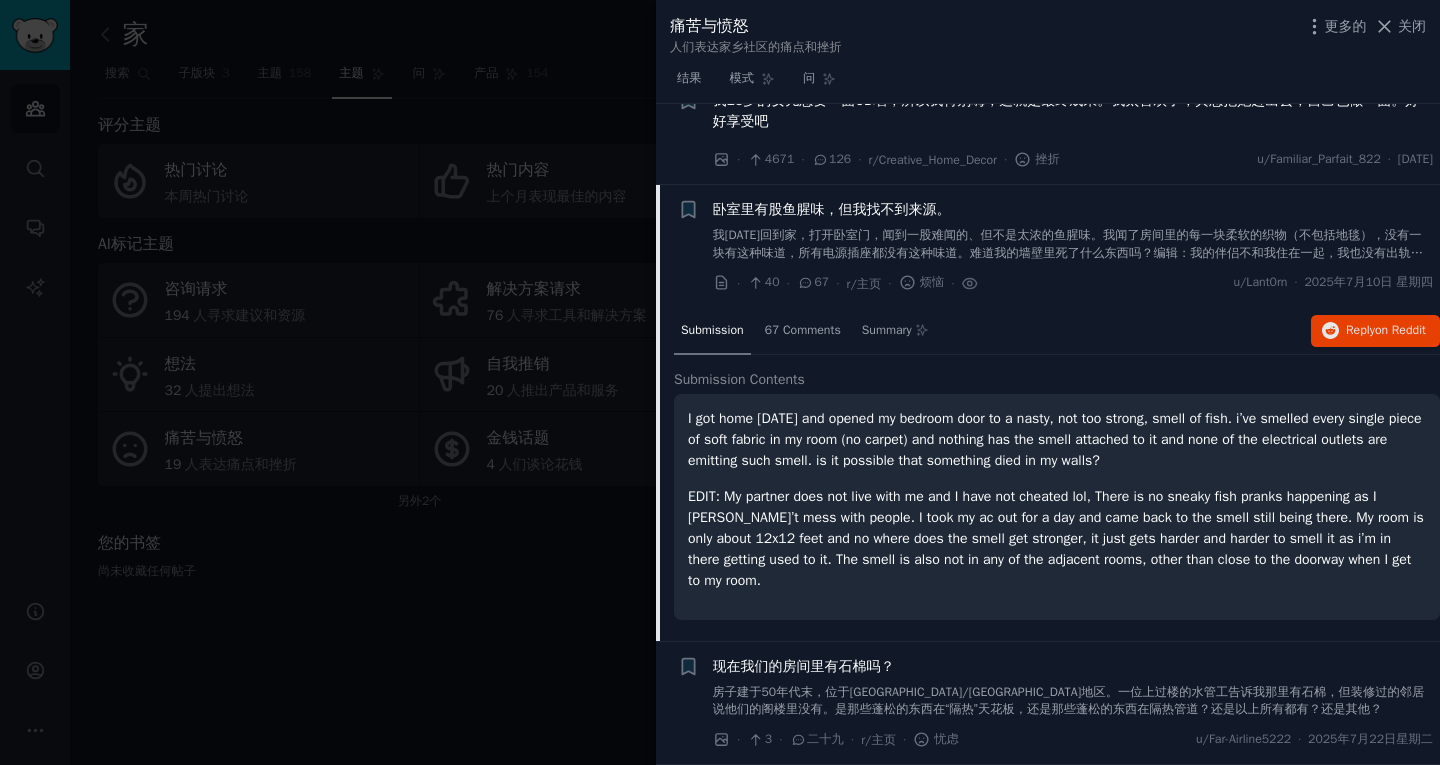 scroll, scrollTop: 681, scrollLeft: 0, axis: vertical 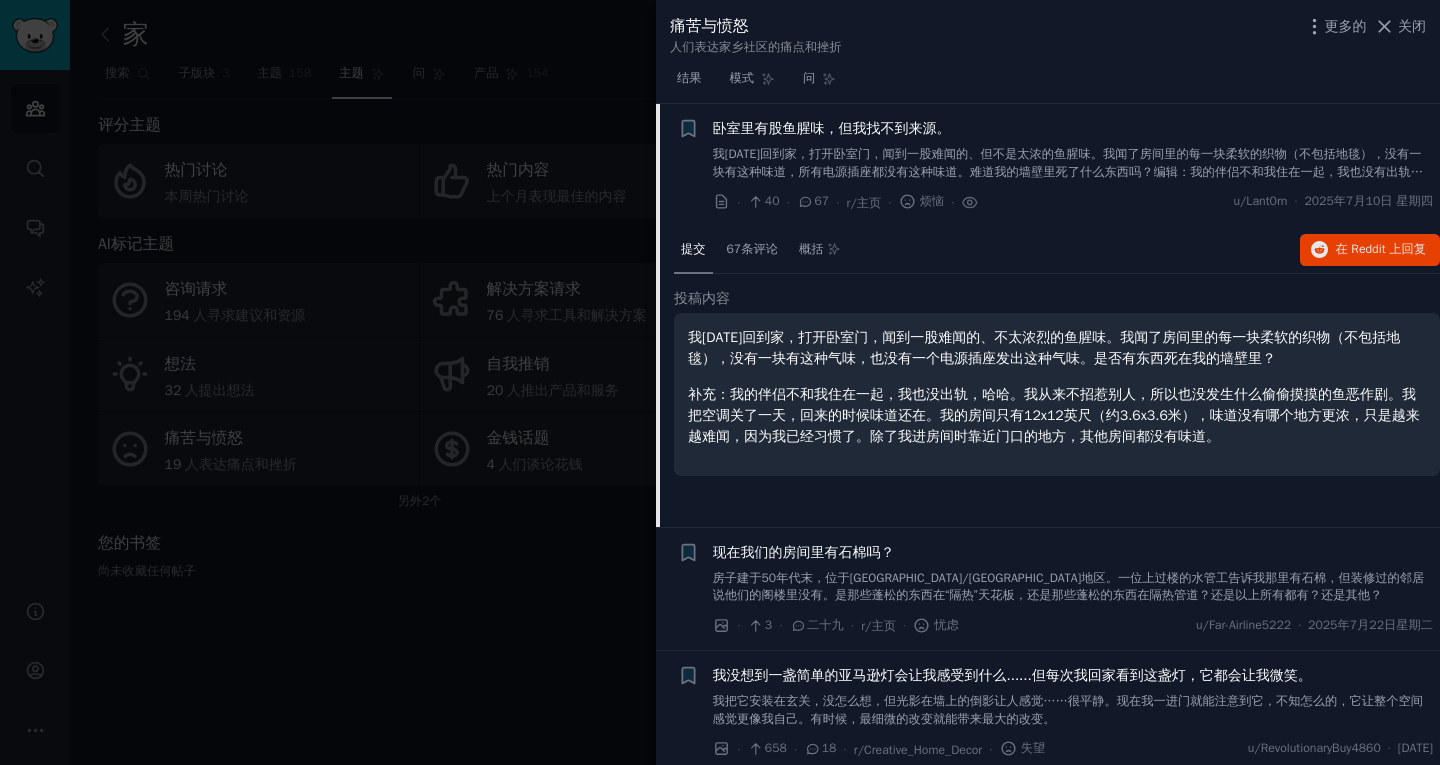 click on "卧室里有股鱼腥味，但我找不到来源。" at bounding box center [1073, 128] 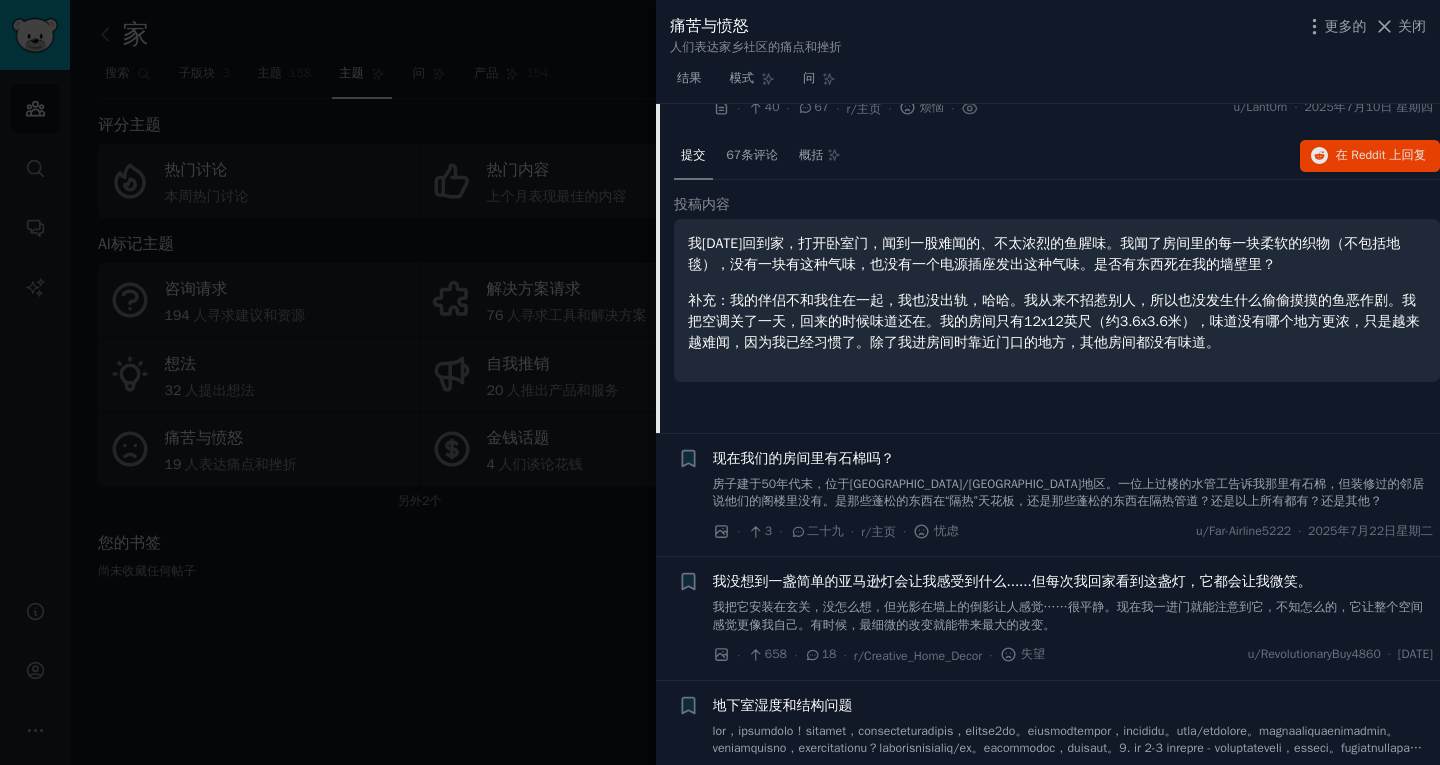scroll, scrollTop: 881, scrollLeft: 0, axis: vertical 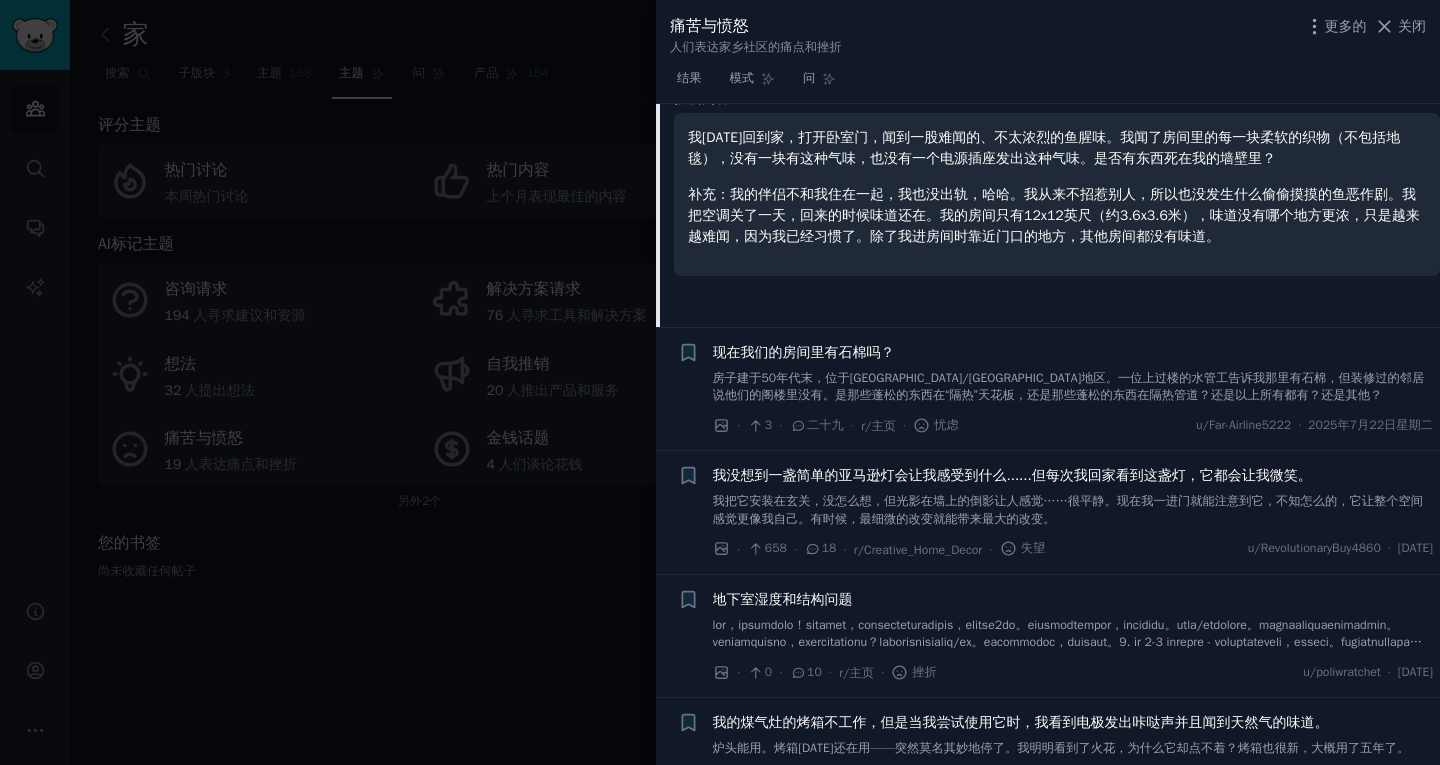 click on "我把它安装在玄关，没怎么想，但光影在墙上的倒影让人感觉……很平静。现在我一进门就能注意到它，不知怎么的，它让整个空间感觉更像我自己。有时候，最细微的改变就能带来最大的改变。" at bounding box center [1068, 510] 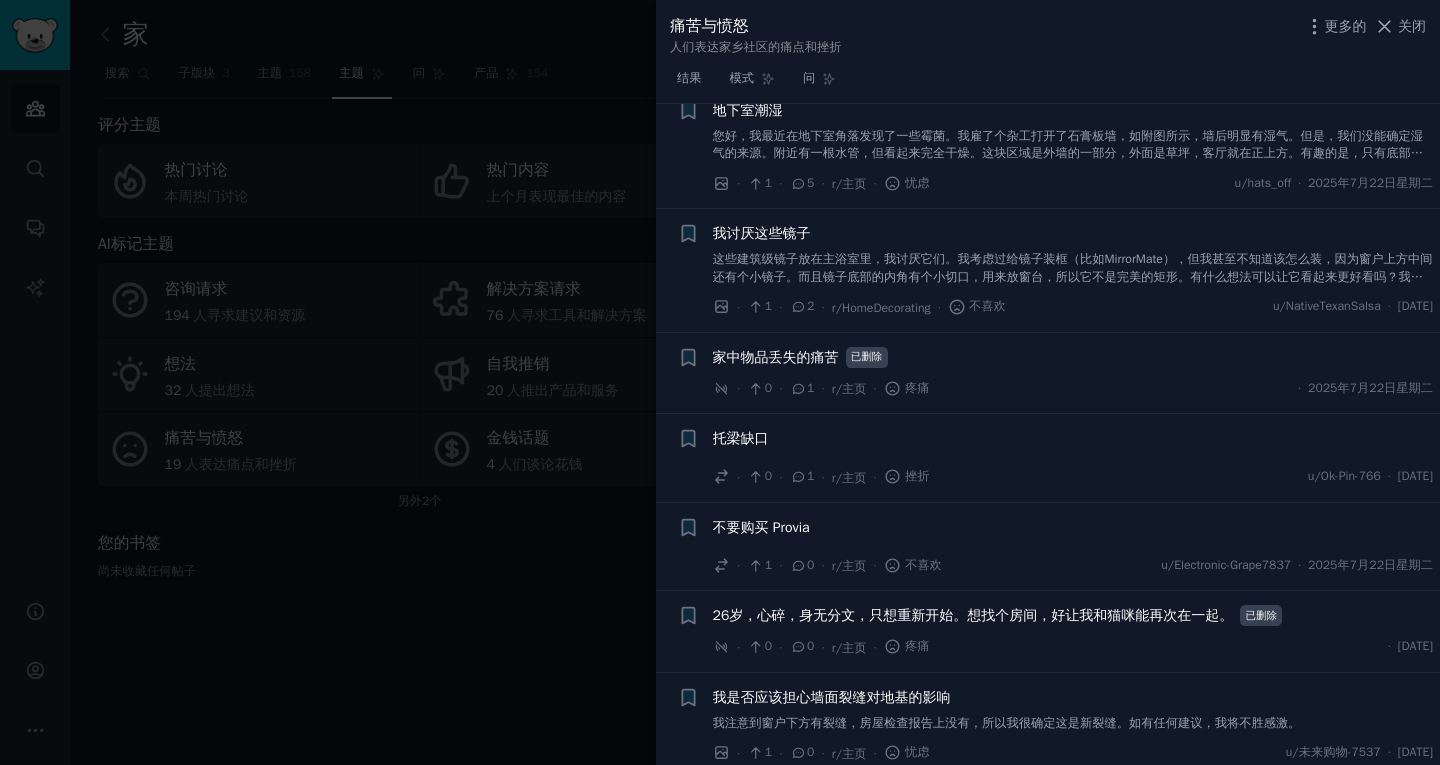 scroll, scrollTop: 1957, scrollLeft: 0, axis: vertical 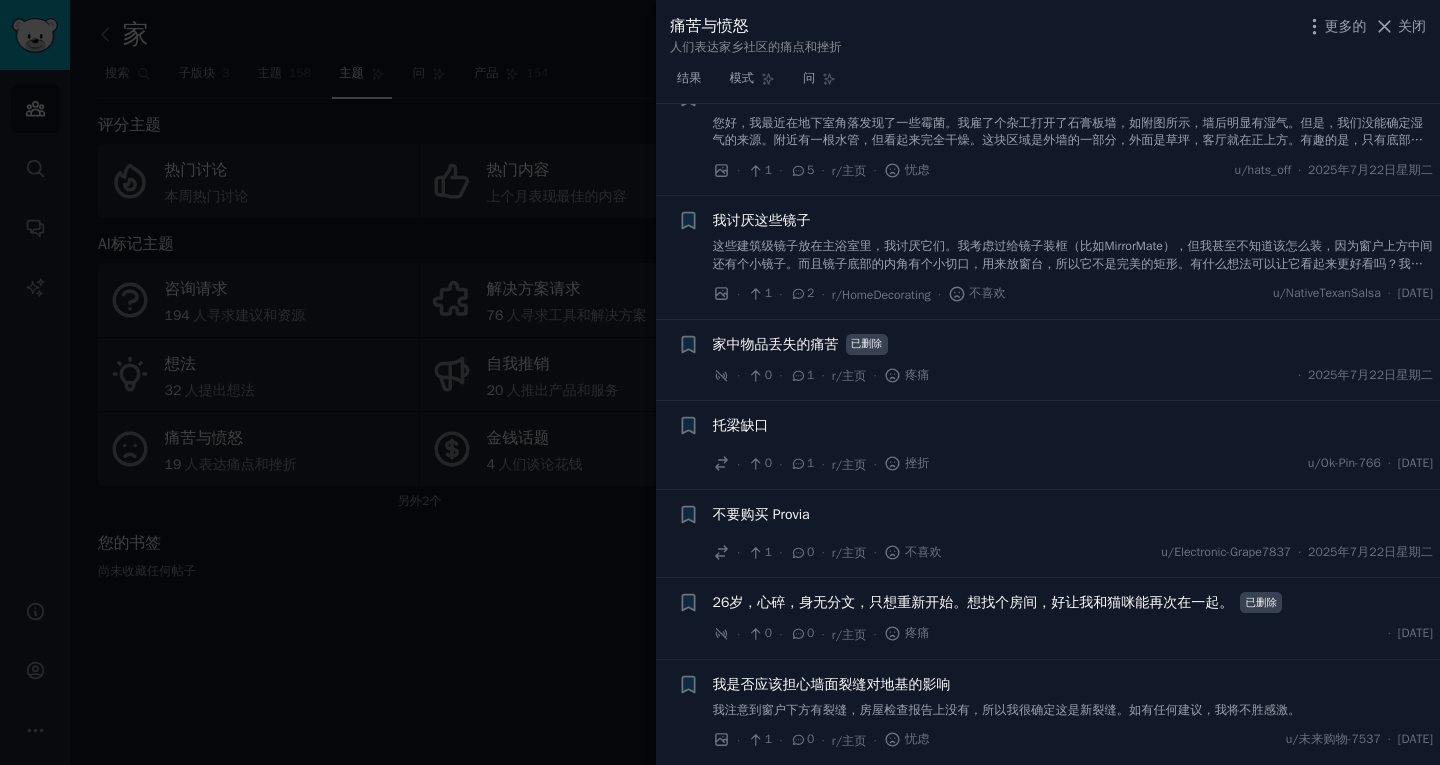 click at bounding box center [720, 382] 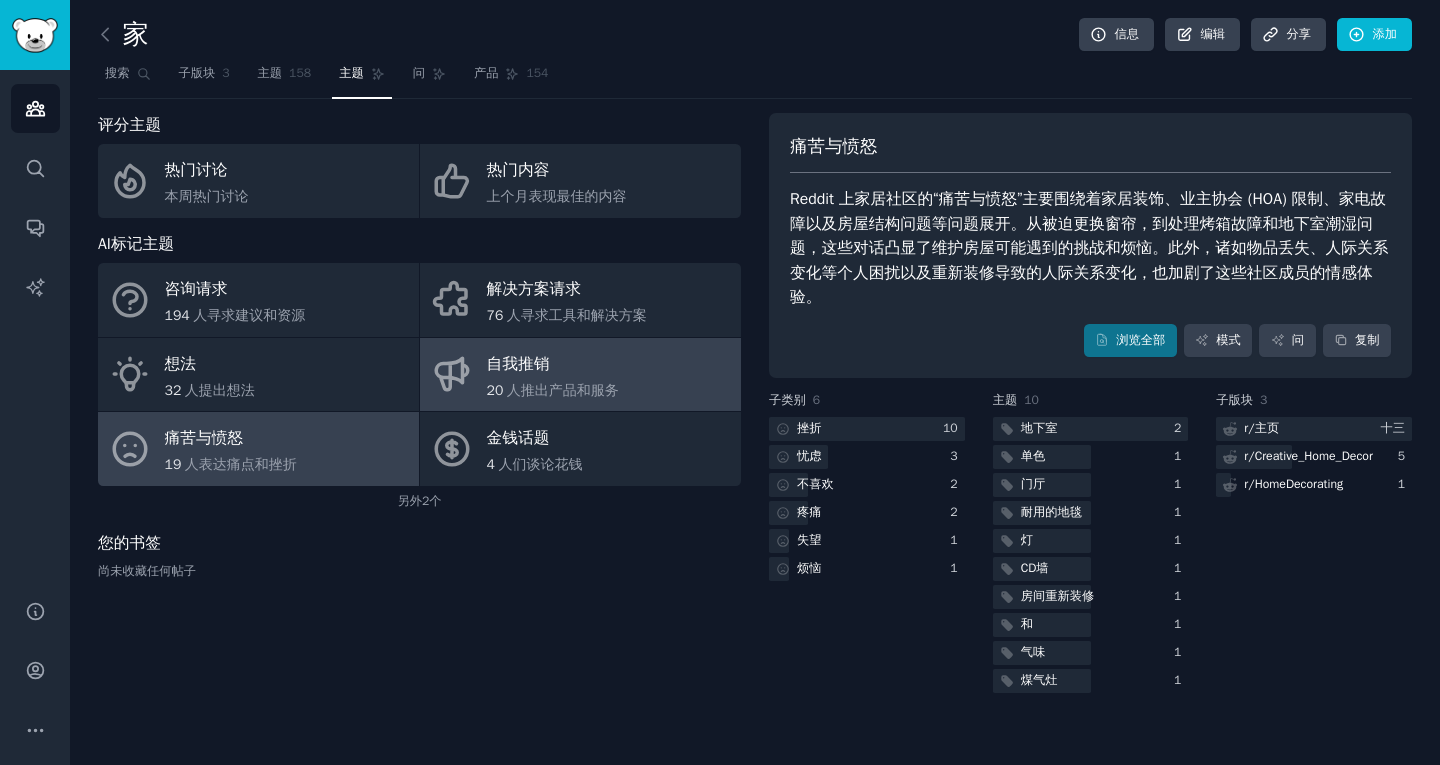 click on "自我推销" at bounding box center [553, 364] 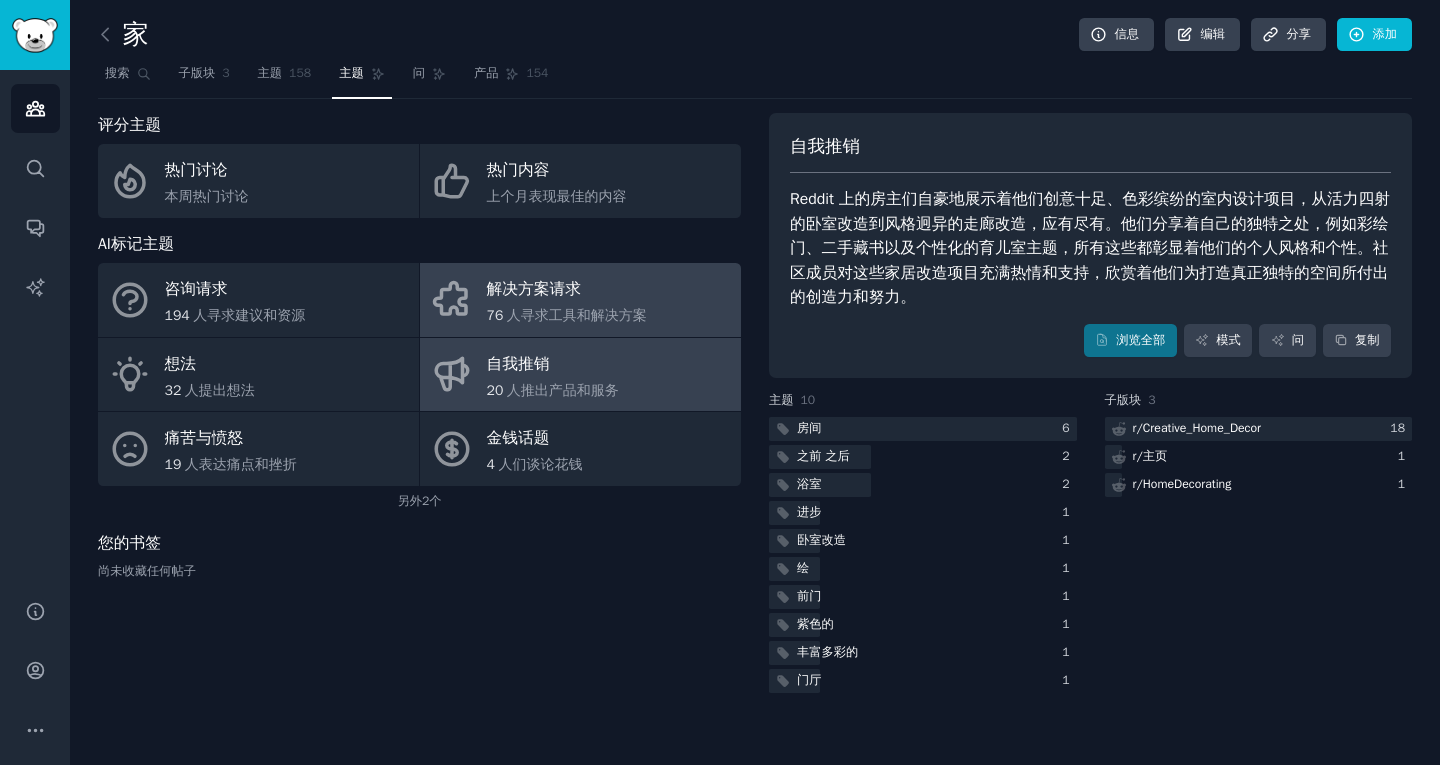 click on "解决方案请求 76 人寻求工具和解决方案" at bounding box center [580, 300] 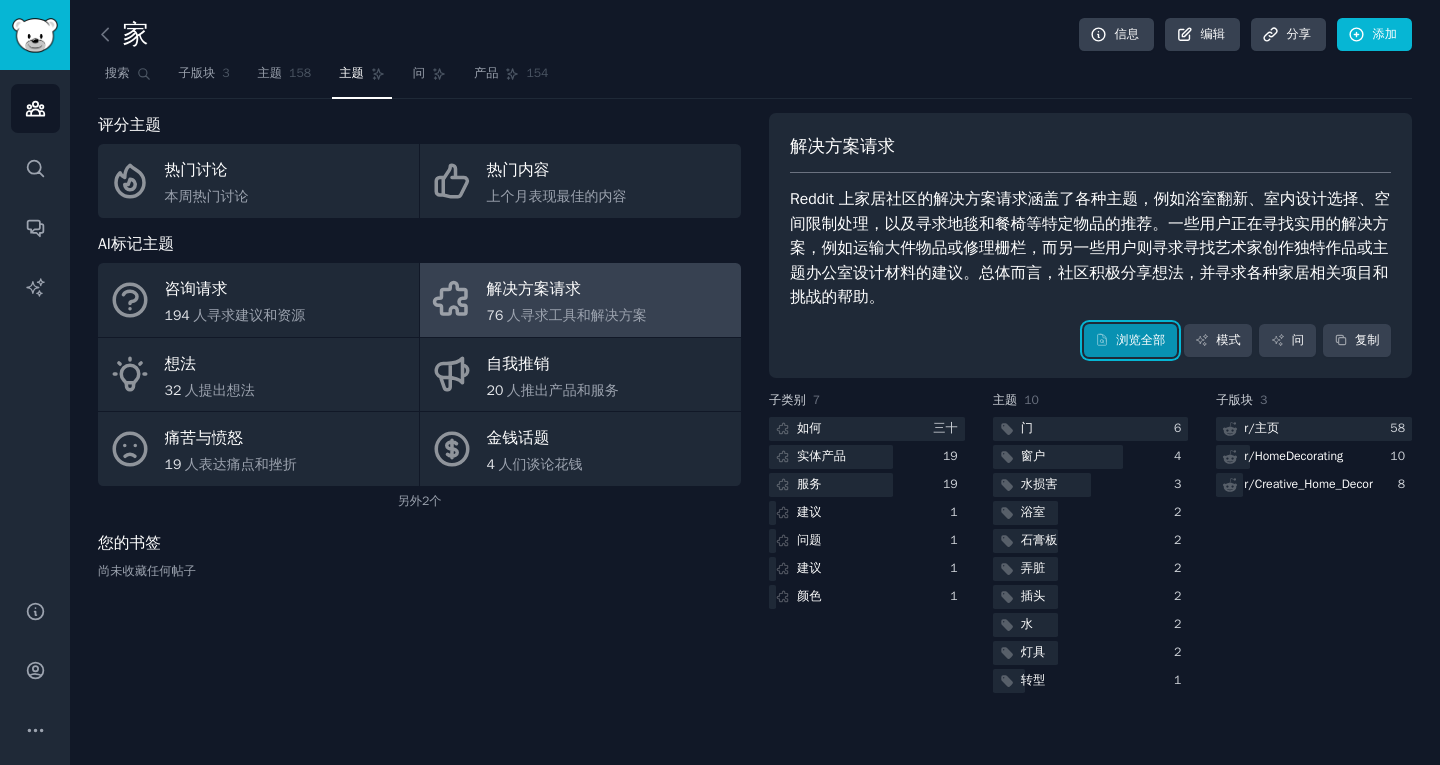 click on "浏览全部" at bounding box center (1140, 340) 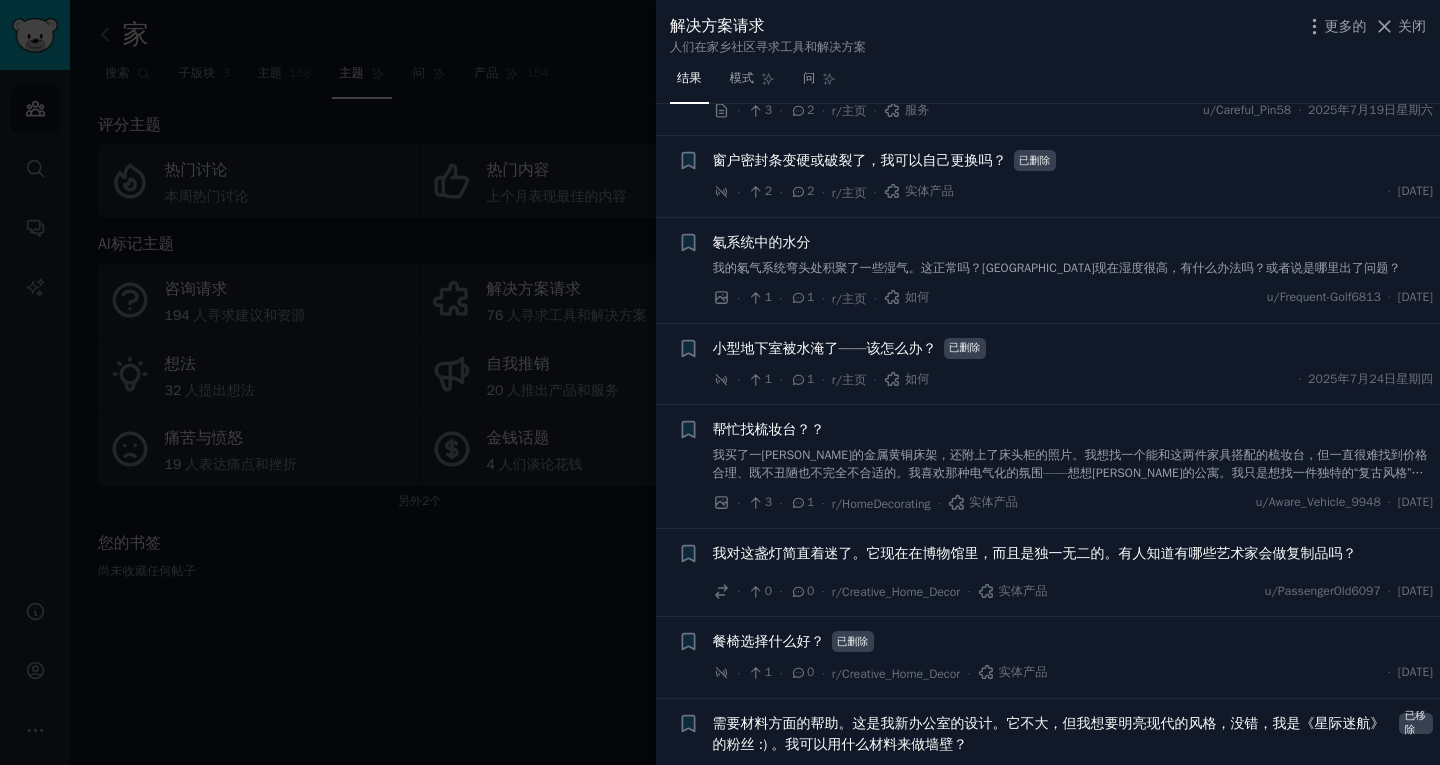 scroll, scrollTop: 6200, scrollLeft: 0, axis: vertical 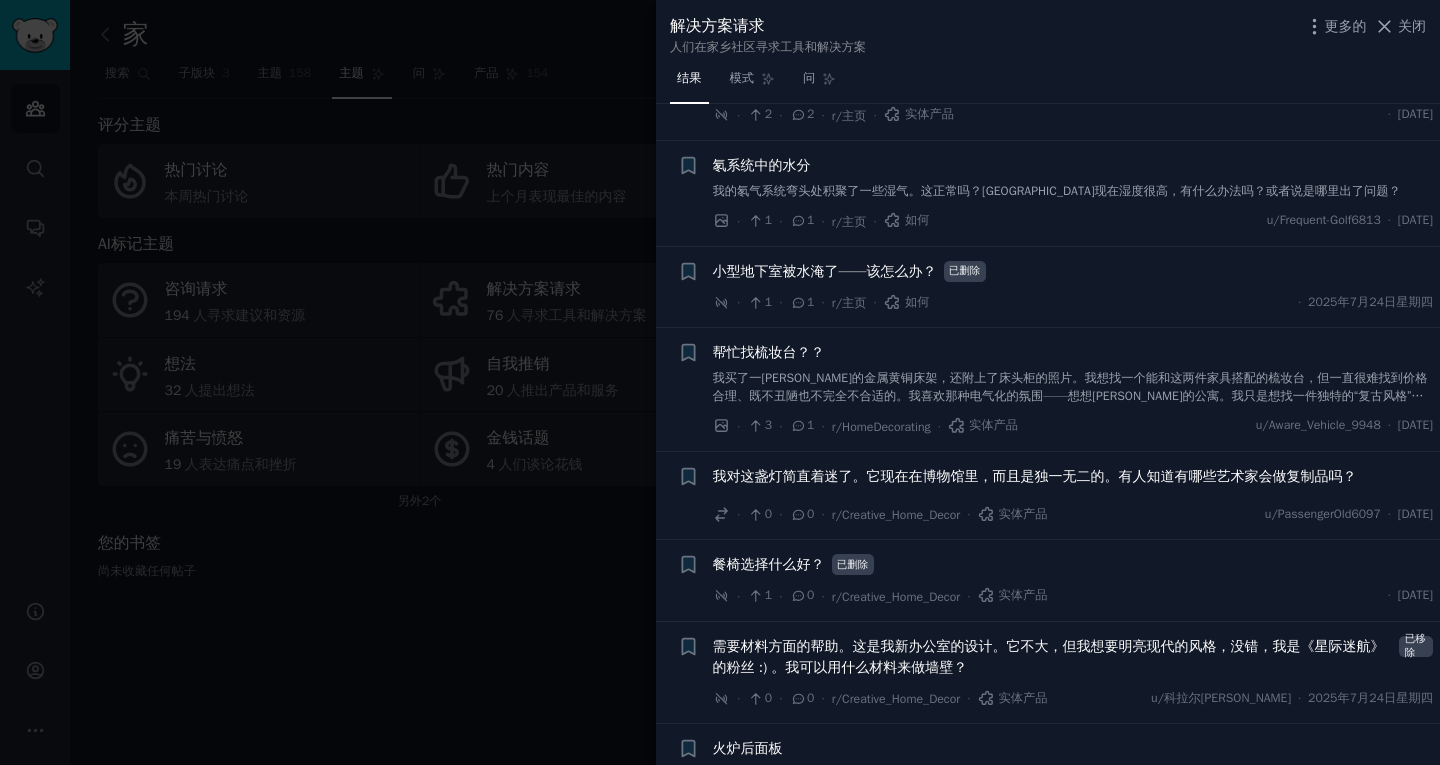 click on "我对这盏灯简直着迷了。它现在在博物馆里，而且是独一无二的。有人知道有哪些艺术家会做复制品吗？" at bounding box center (1035, 476) 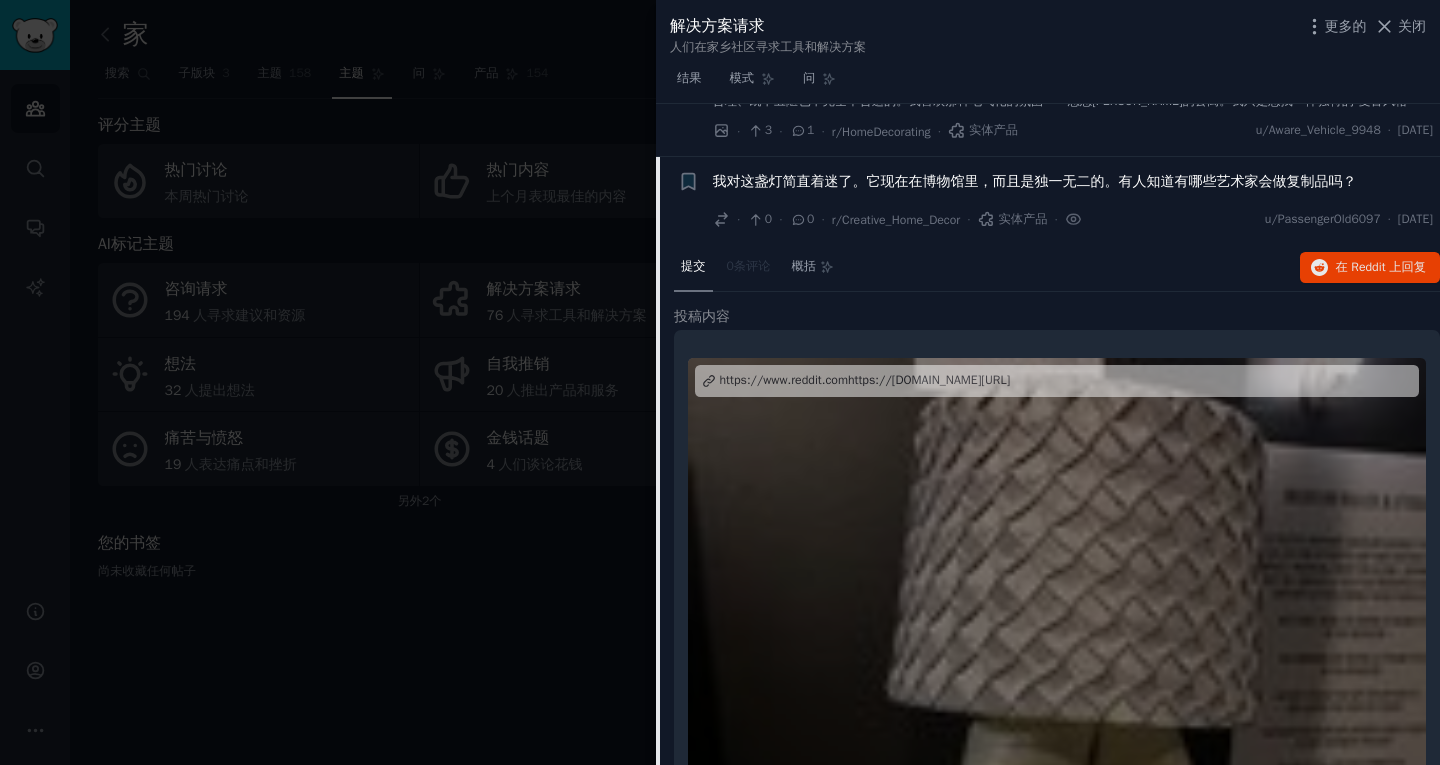 scroll, scrollTop: 6527, scrollLeft: 0, axis: vertical 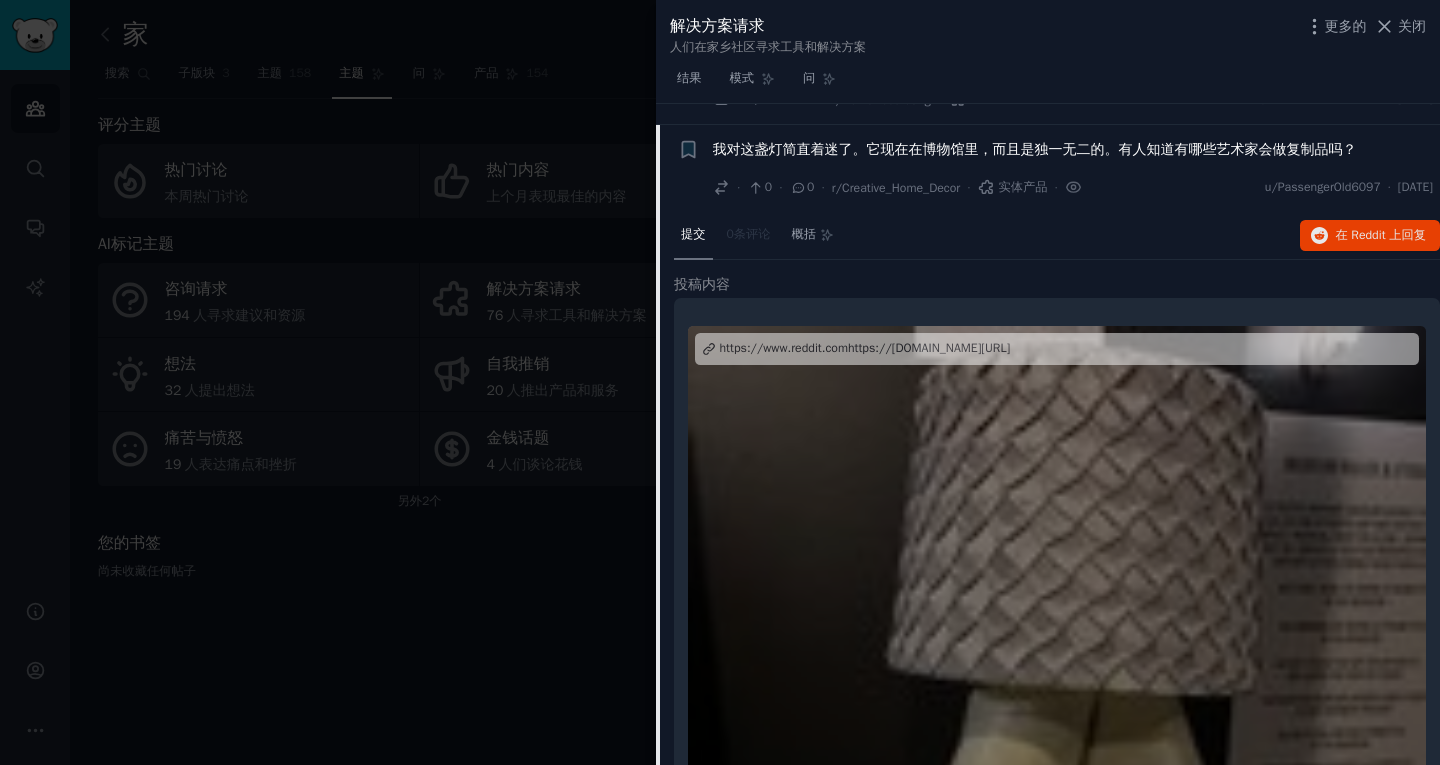 click on "https://www.reddit.comhttps://i.redd.it/35a95tgkuudf1.jpeg" at bounding box center (865, 348) 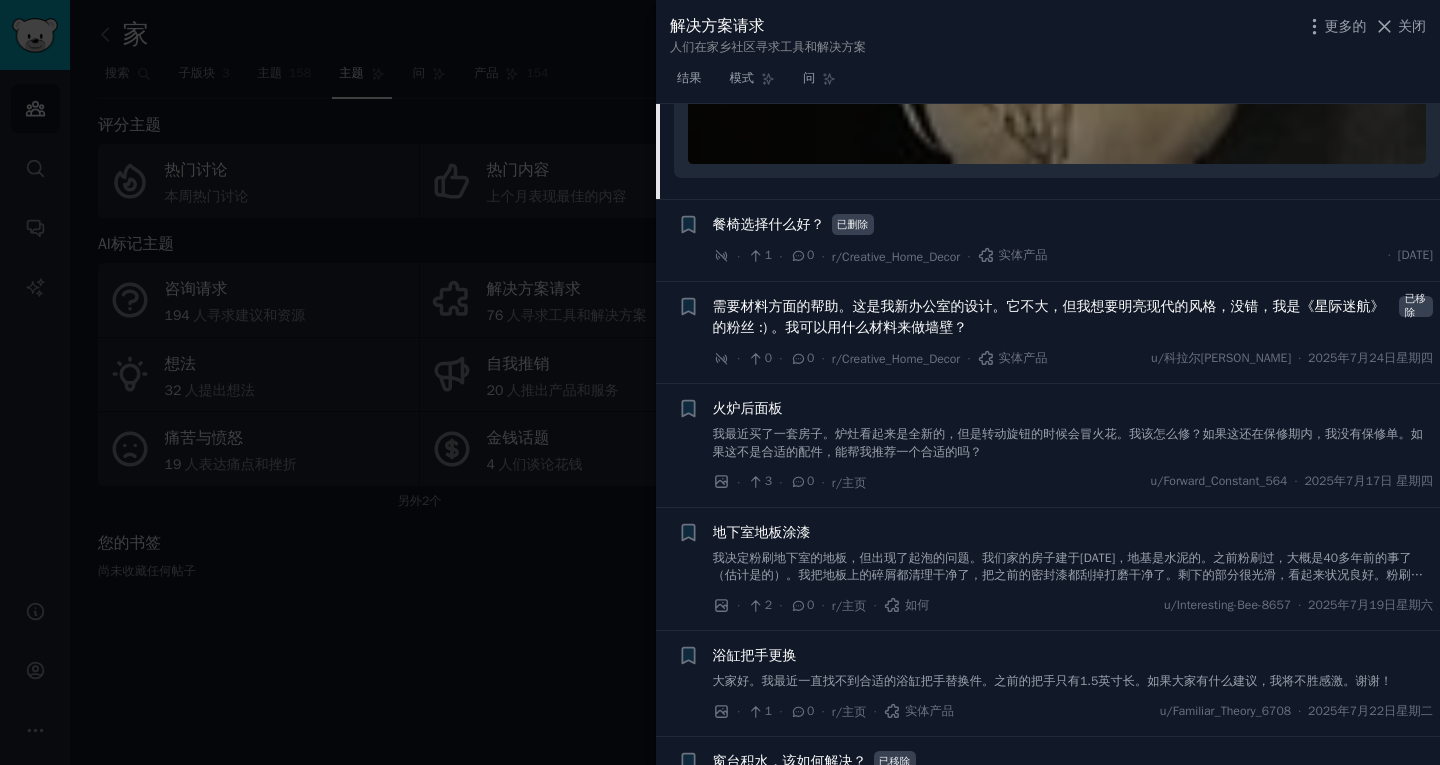 scroll, scrollTop: 7927, scrollLeft: 0, axis: vertical 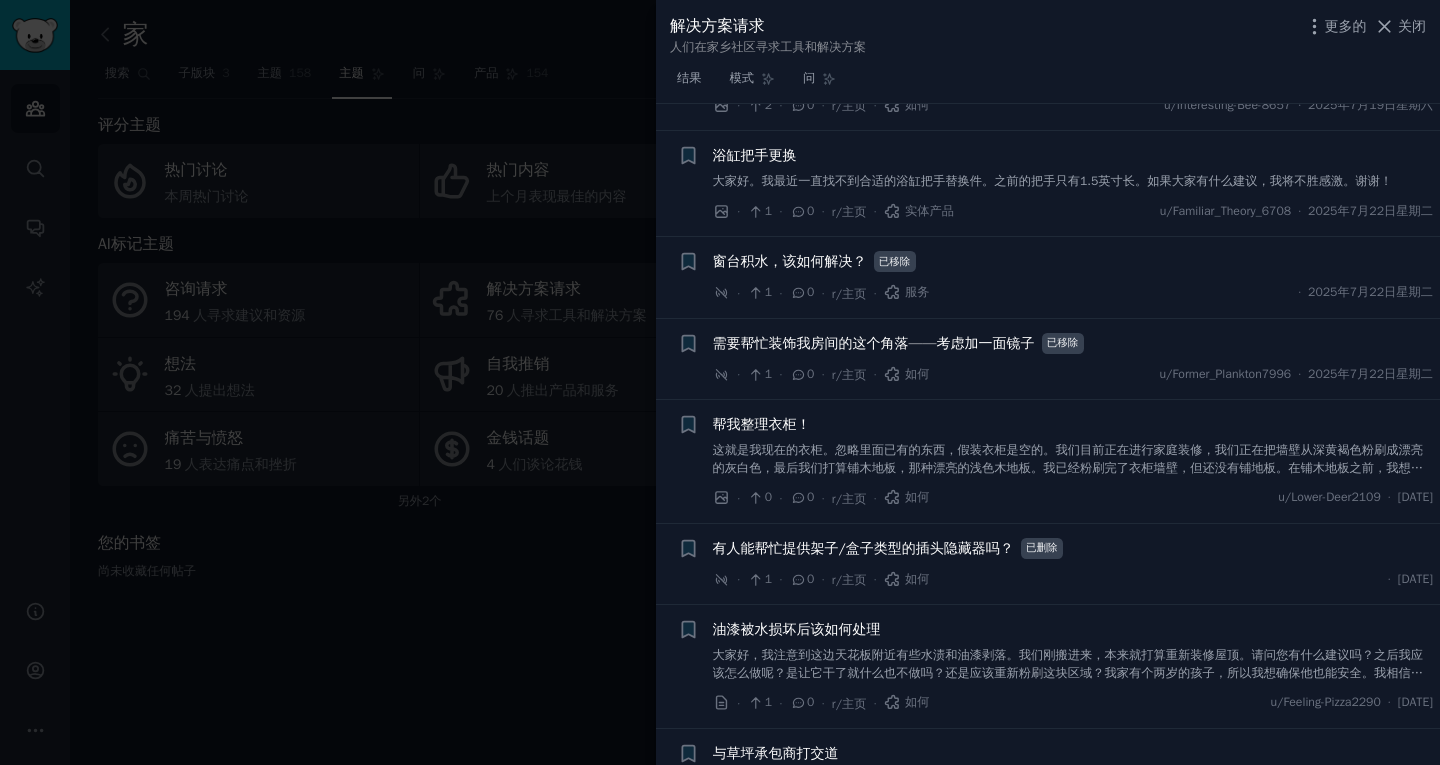 click on "这就是我现在的衣柜。忽略里面已有的东西，假装衣柜是空的。我们目前正在进行家庭装修，我们正在把墙壁从深黄褐色粉刷成漂亮的灰白色，最后我们打算铺木地板，那种漂亮的浅色木地板。我已经粉刷完了衣柜墙壁，但还没有铺地板。在铺木地板之前，我想请教一下如何整理衣柜，所以有些东西暂时放在衣柜里，最终会搬走，但我需要存放鞋子、T 恤、毛衣夹克、连帽衫、裤子、短裤、各种 T 恤、睡衣、内衣、泳衣、装满衣服的盒子（临时）、旧化妆品、旧笔记本文件夹等诸如此类的东西，最终我可能会在主房间里放些架子，或者做一个带储物空间的床架，但现在请告诉我如何布置和整理衣柜，以及可能的话，买一些装饰品或家具，让衣柜看起来非常漂亮。顺便说一句，我不想把墙上钉着的东西都搬出去。我会在下面放一些我非常喜欢的壁橱的照片。" at bounding box center [1073, 494] 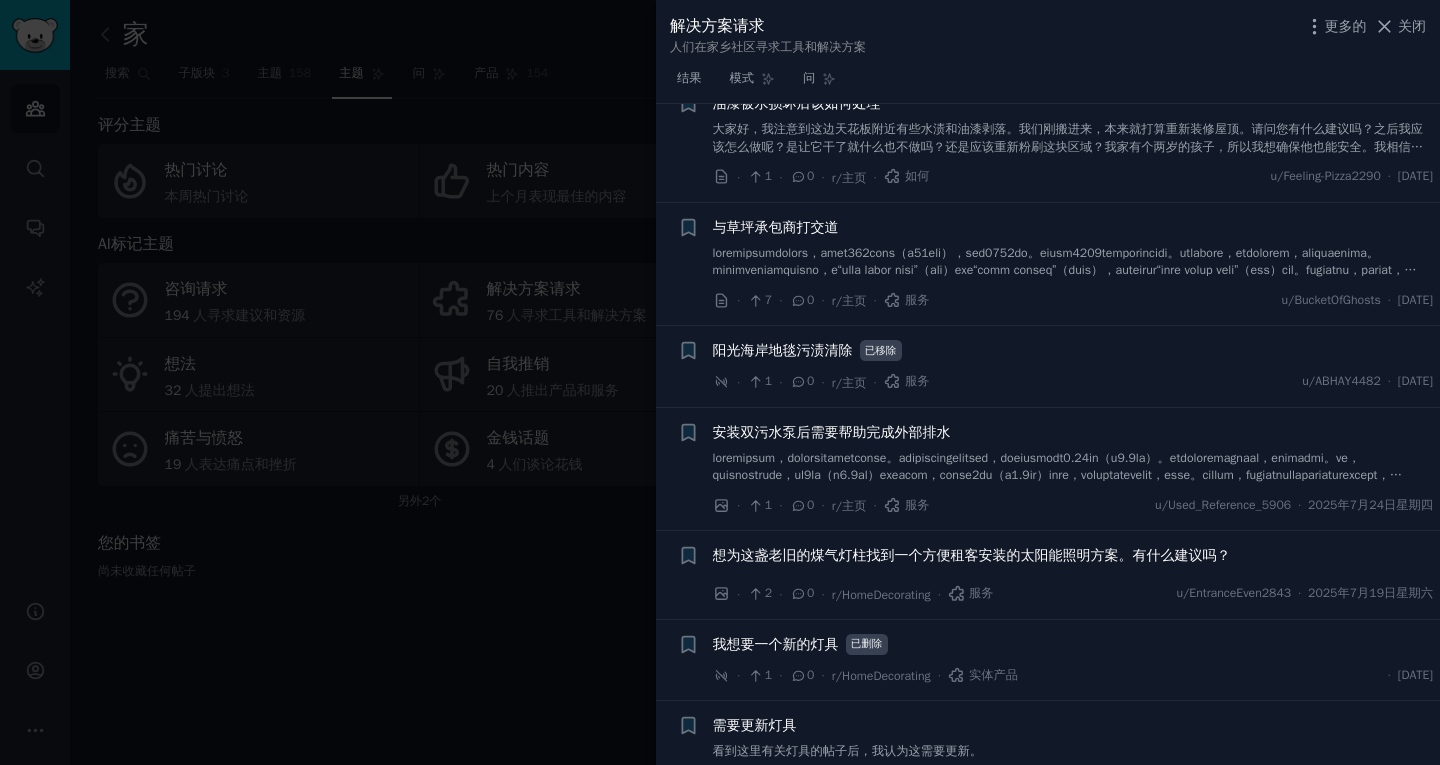scroll, scrollTop: 9600, scrollLeft: 0, axis: vertical 